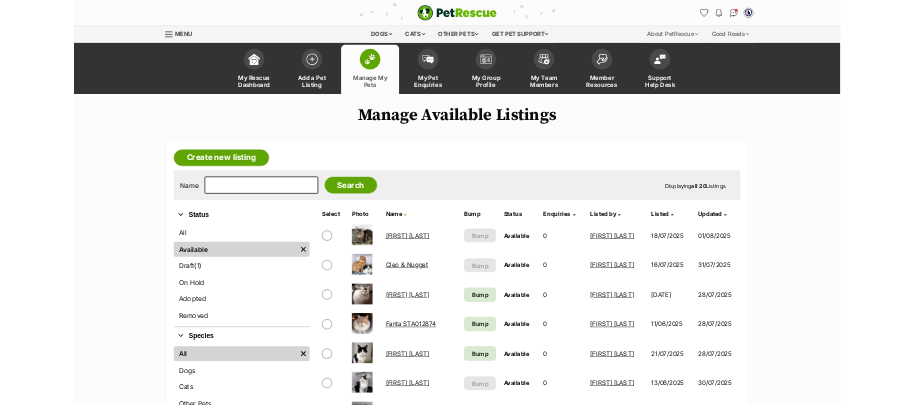 scroll, scrollTop: 0, scrollLeft: 0, axis: both 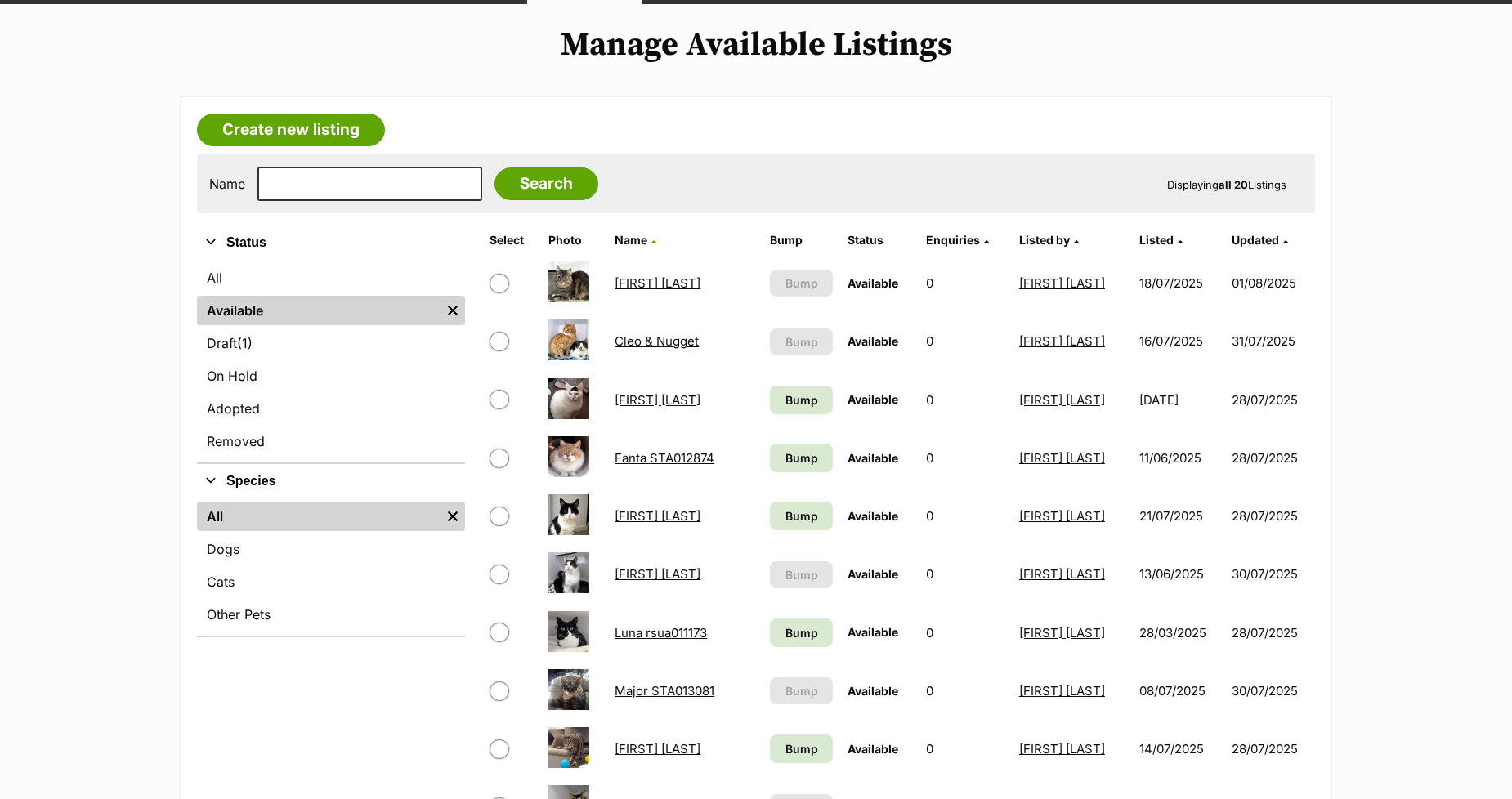 click on "Cleo & Nugget" at bounding box center (656, 341) 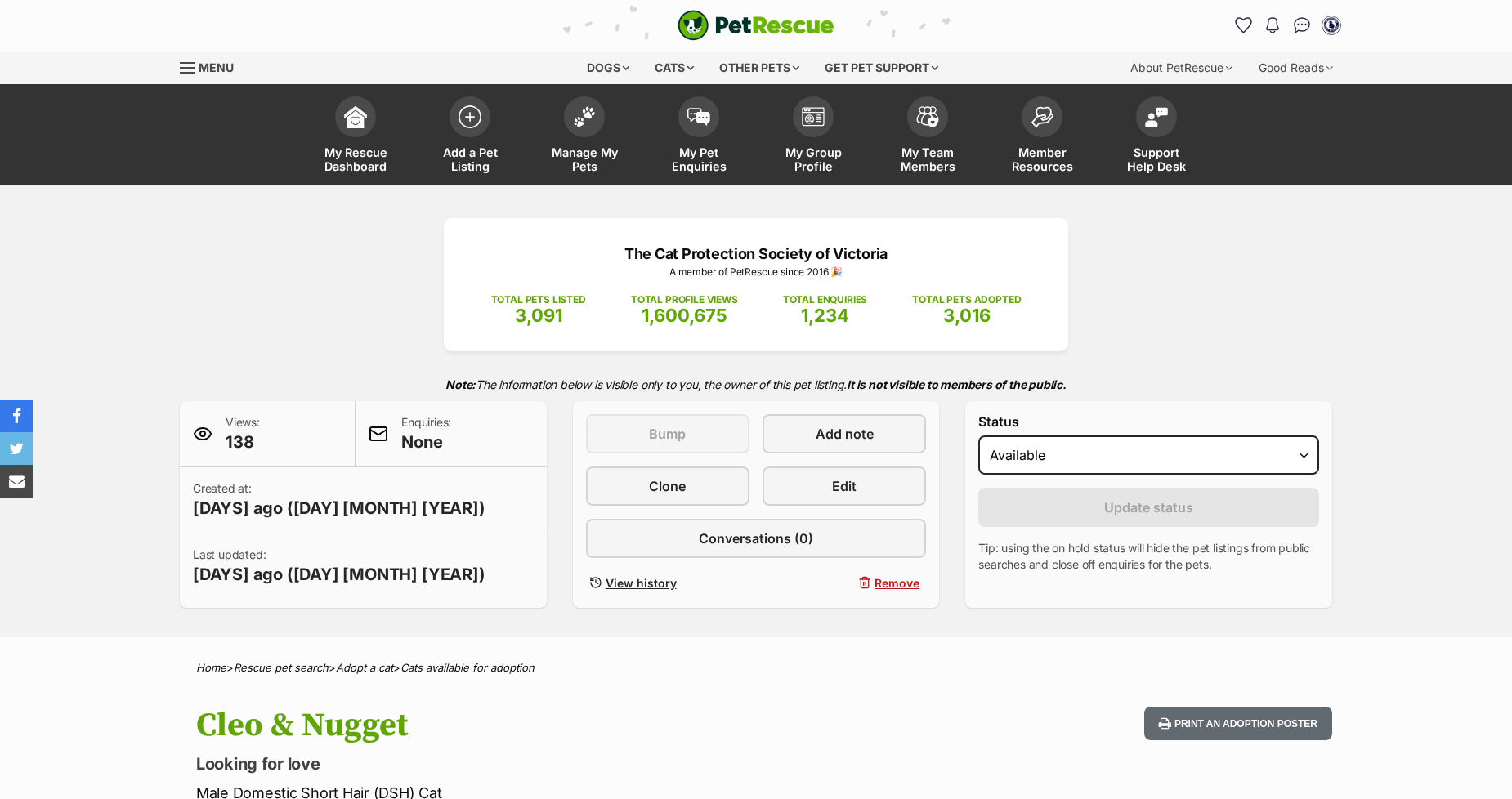 scroll, scrollTop: 0, scrollLeft: 0, axis: both 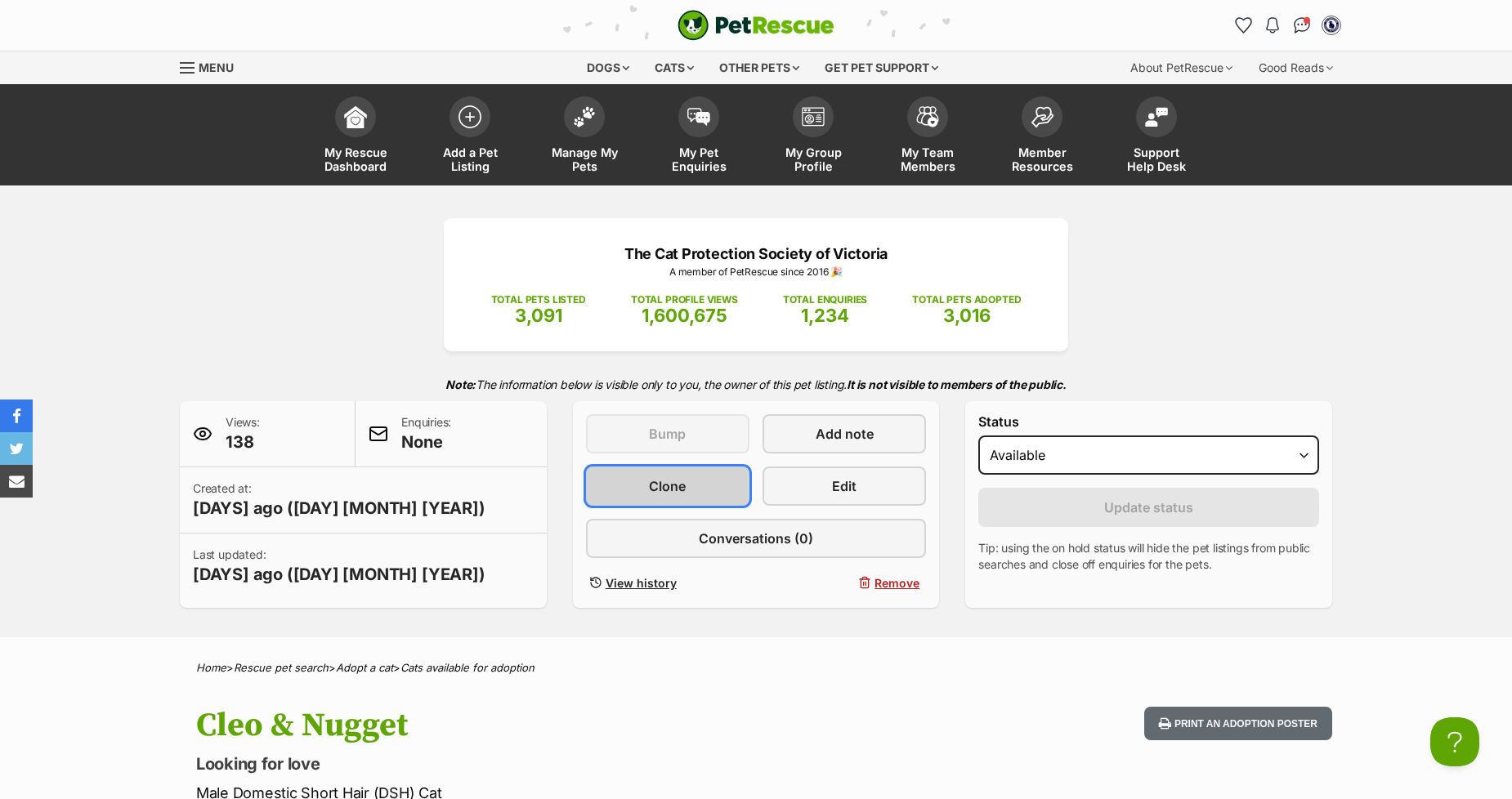click on "Clone" at bounding box center (667, 486) 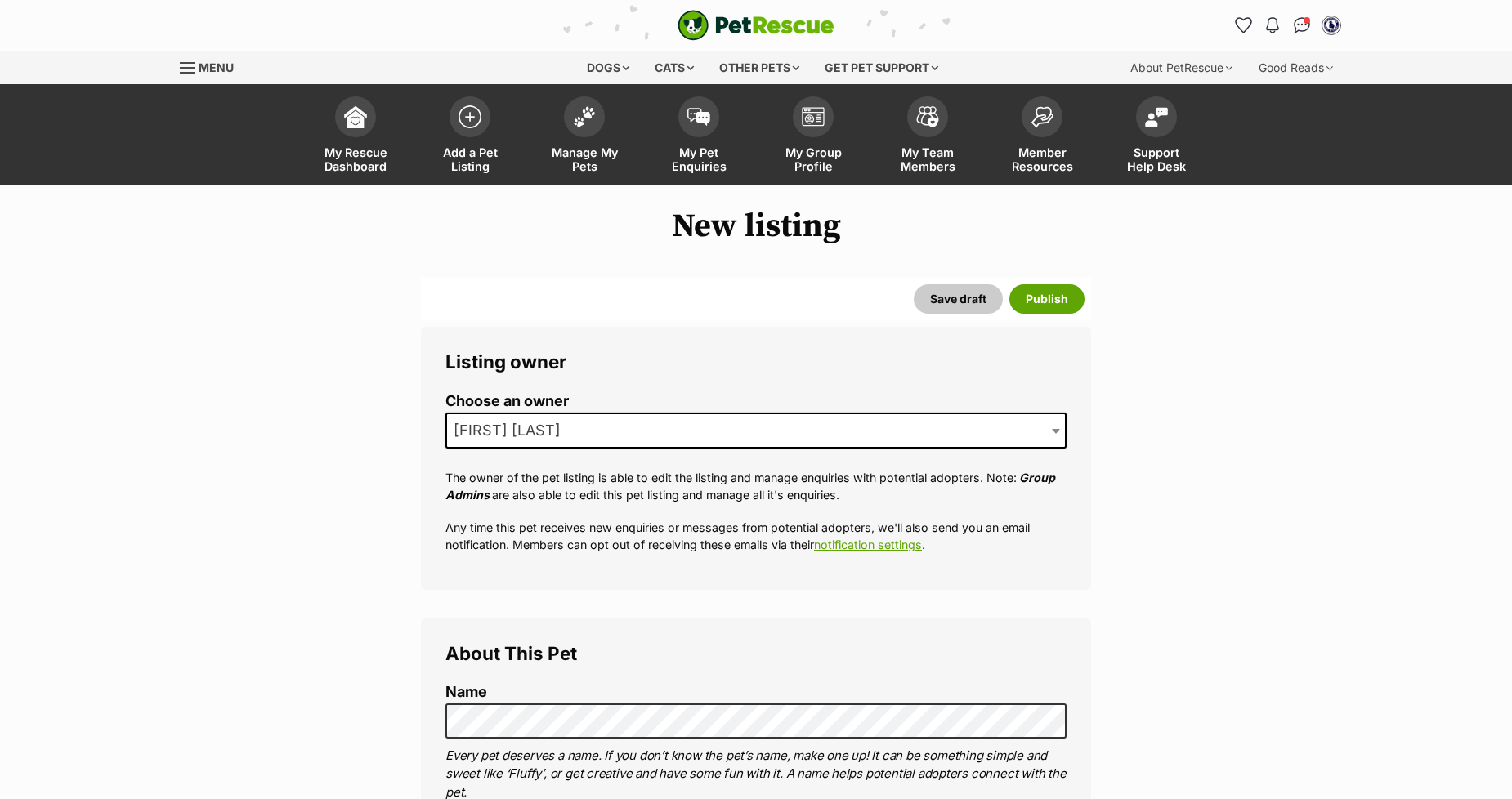scroll, scrollTop: 0, scrollLeft: 0, axis: both 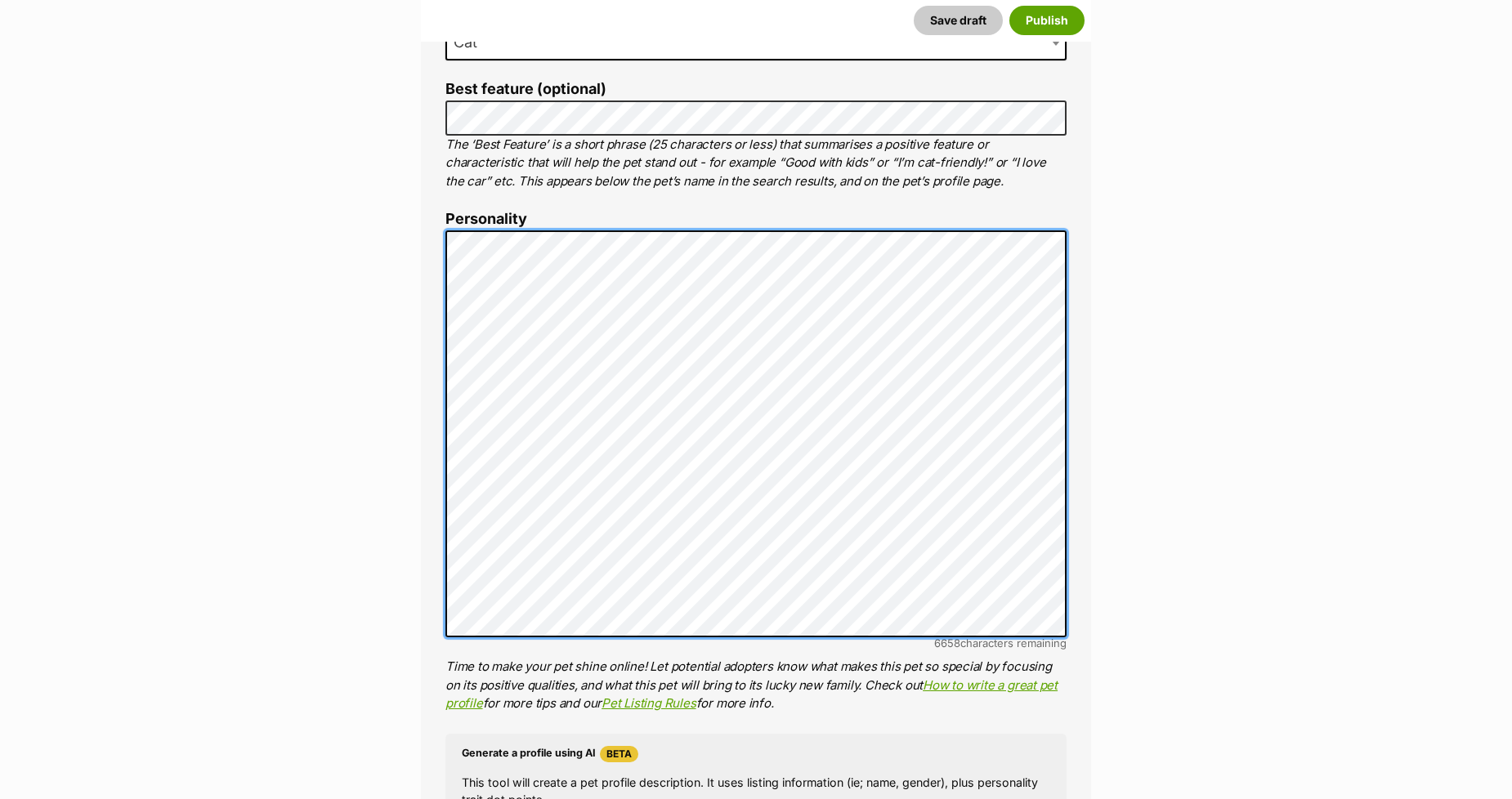 click on "New listing
Listing owner Choose an owner Alison Thompson
The owner of the pet listing is able to edit the listing and manage enquiries with potential adopters. Note:
Group Admins
are also able to edit this pet listing and manage all it's enquiries.
Any time this pet receives new enquiries or messages from potential adopters, we'll also send you an email notification. Members can opt out of receiving these emails via their
notification settings .
About This Pet Name
Henlo there, it looks like you might be using the pet name field to indicate that this pet is now on hold - we recommend updating the status to on hold from the listing page instead!
Every pet deserves a name. If you don’t know the pet’s name, make one up! It can be something simple and sweet like ‘Fluffy’, or get creative and have some fun with it. A name helps potential adopters connect with the pet.
Species Cat
Best feature (optional)
Personality 6658  characters remaining" at bounding box center (756, 2853) 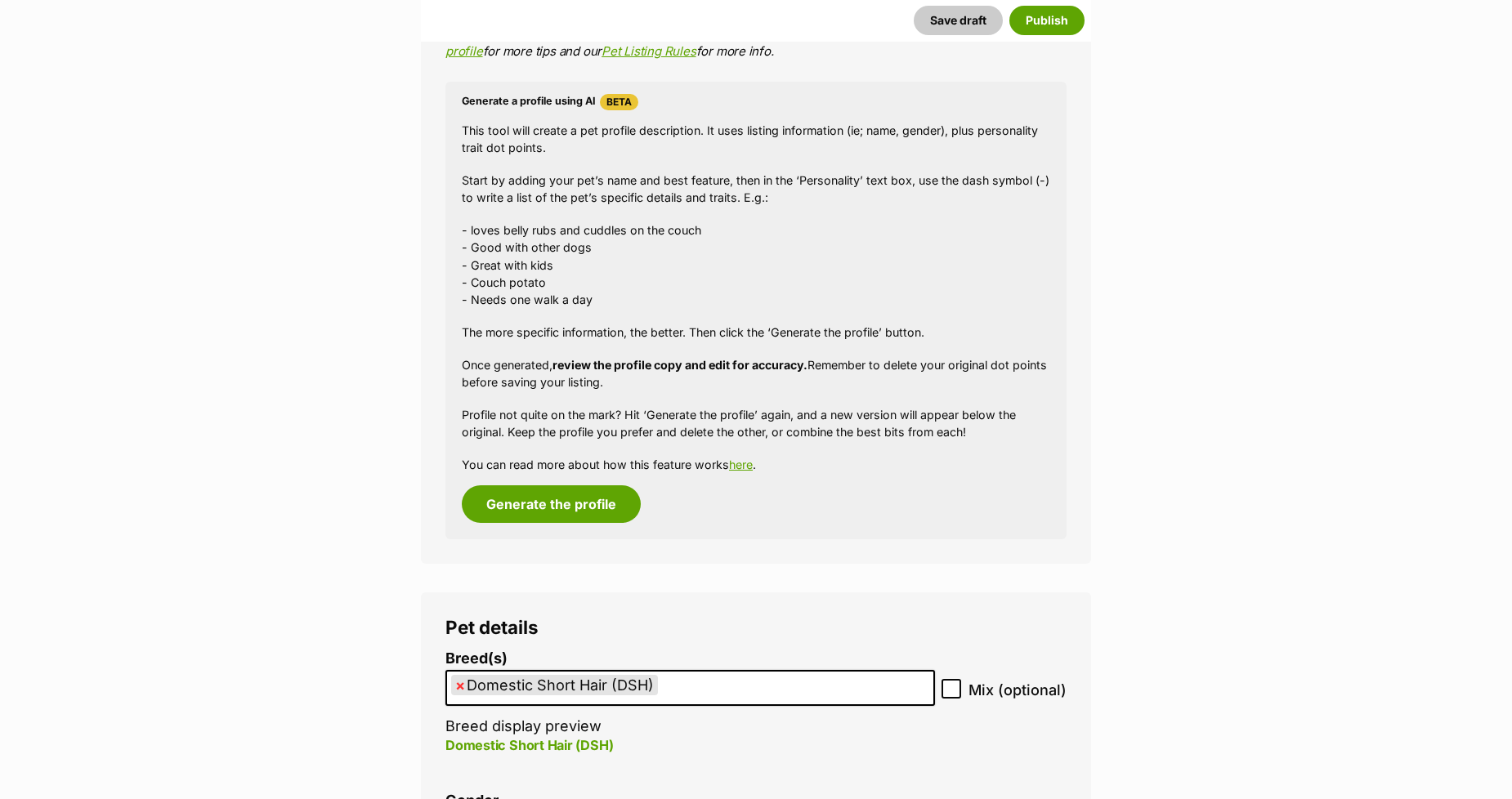 scroll, scrollTop: 1452, scrollLeft: 0, axis: vertical 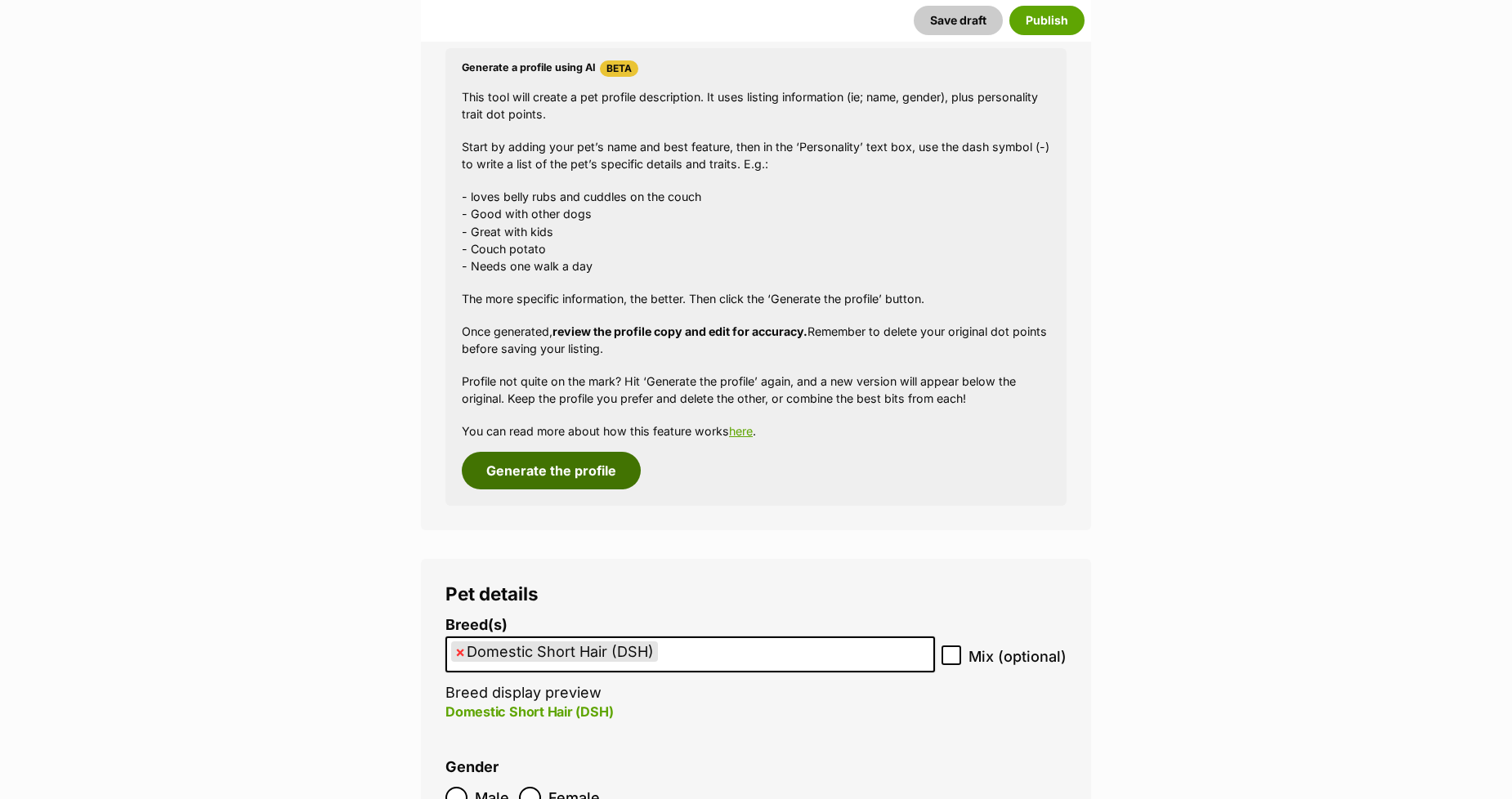 click on "Generate the profile" at bounding box center [551, 471] 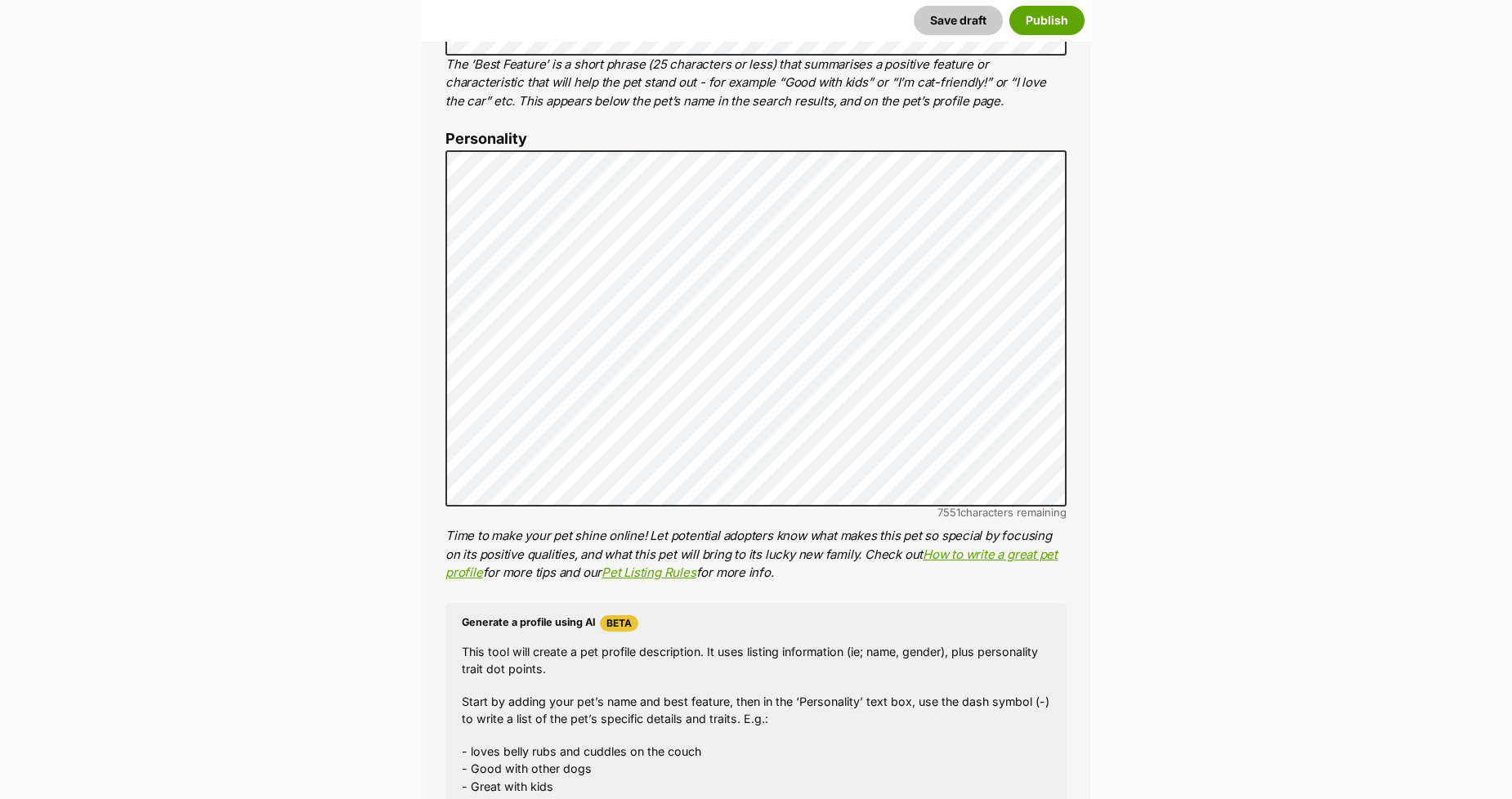 scroll, scrollTop: 826, scrollLeft: 0, axis: vertical 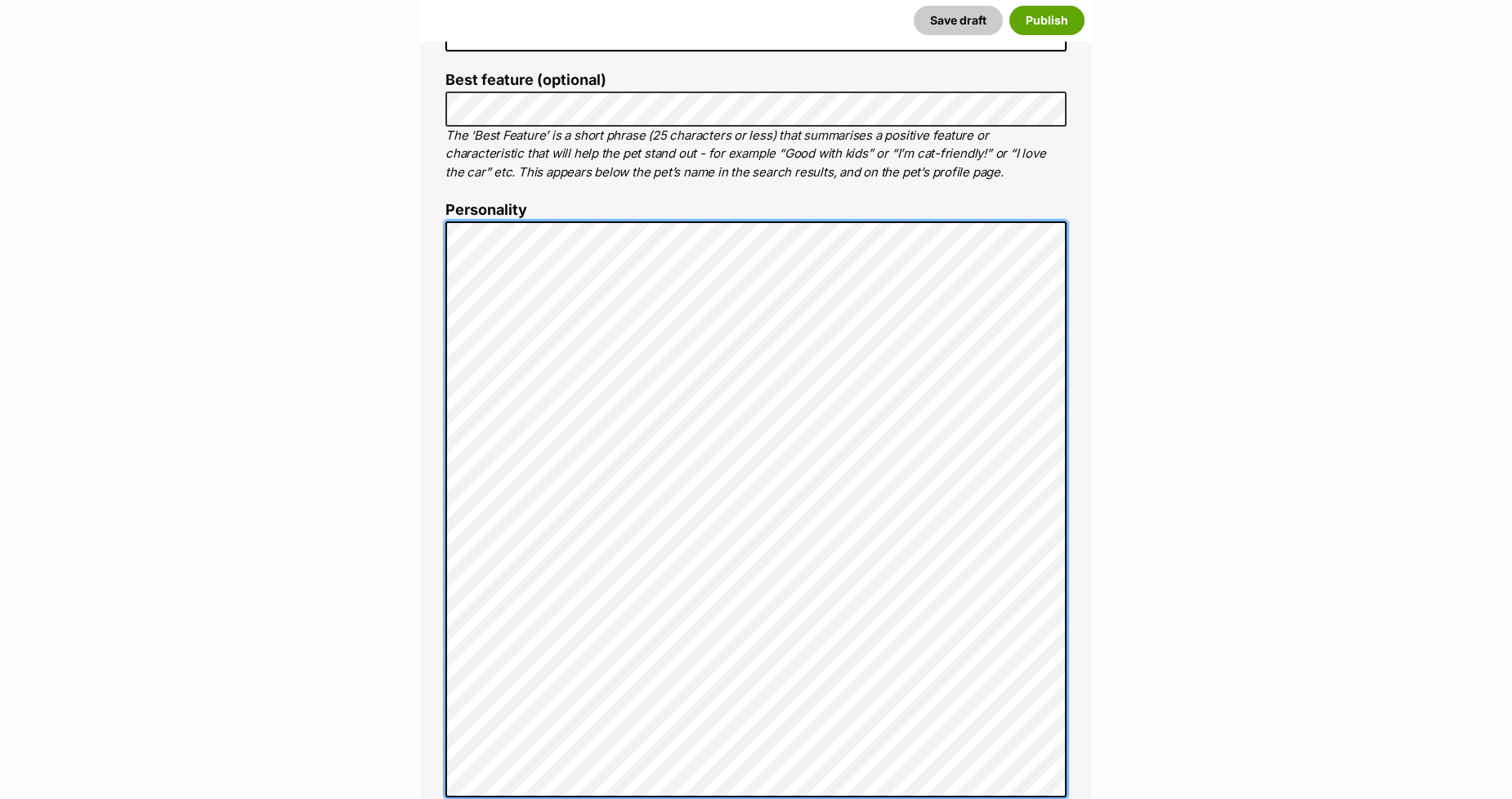 click on "New listing
Listing owner Choose an owner Alison Thompson
The owner of the pet listing is able to edit the listing and manage enquiries with potential adopters. Note:
Group Admins
are also able to edit this pet listing and manage all it's enquiries.
Any time this pet receives new enquiries or messages from potential adopters, we'll also send you an email notification. Members can opt out of receiving these emails via their
notification settings .
About This Pet Name
Henlo there, it looks like you might be using the pet name field to indicate that this pet is now on hold - we recommend updating the status to on hold from the listing page instead!
Every pet deserves a name. If you don’t know the pet’s name, make one up! It can be something simple and sweet like ‘Fluffy’, or get creative and have some fun with it. A name helps potential adopters connect with the pet.
Species Cat
Best feature (optional)
Personality 6068  characters remaining" at bounding box center (756, 2928) 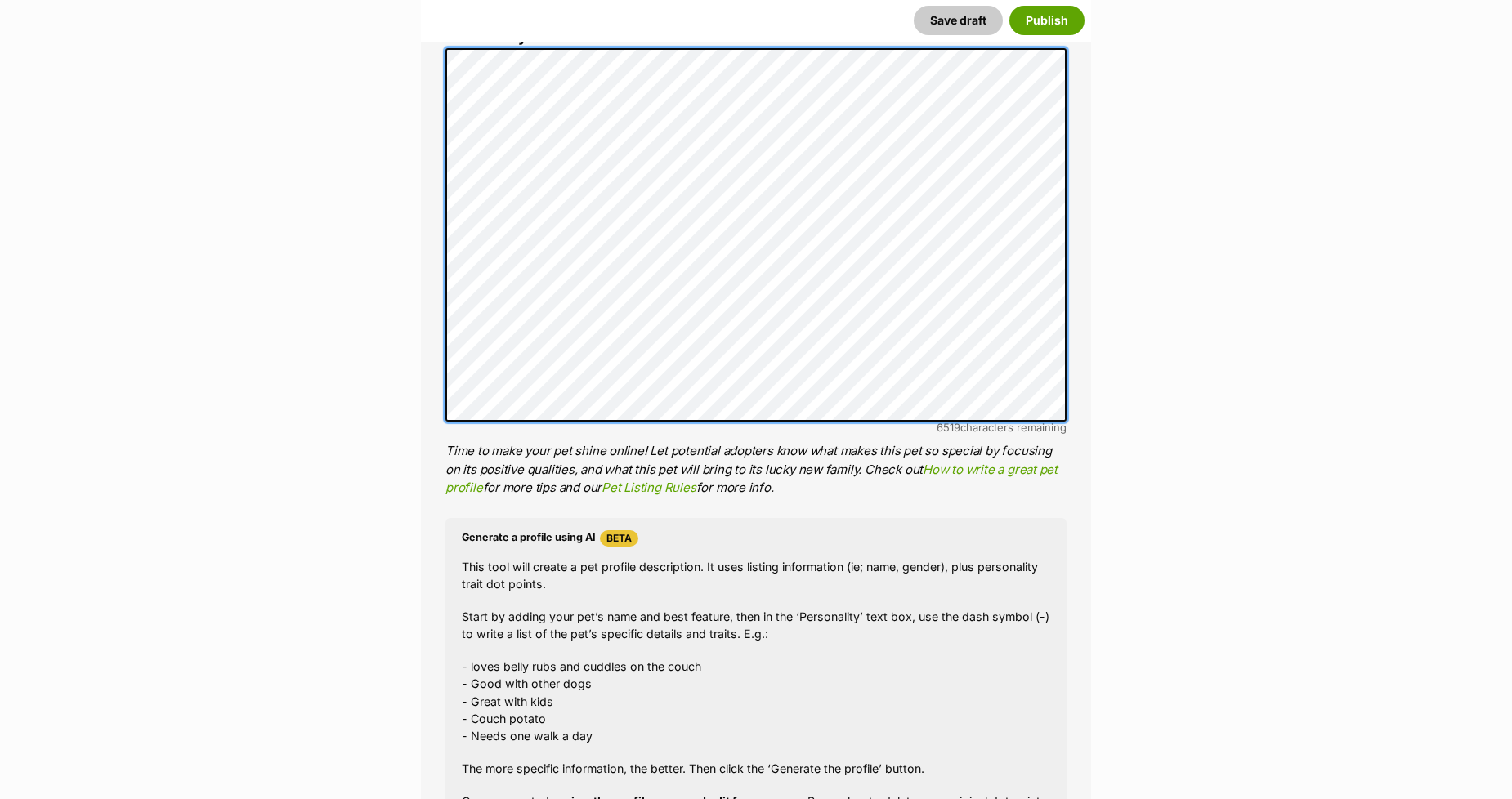 scroll, scrollTop: 1007, scrollLeft: 0, axis: vertical 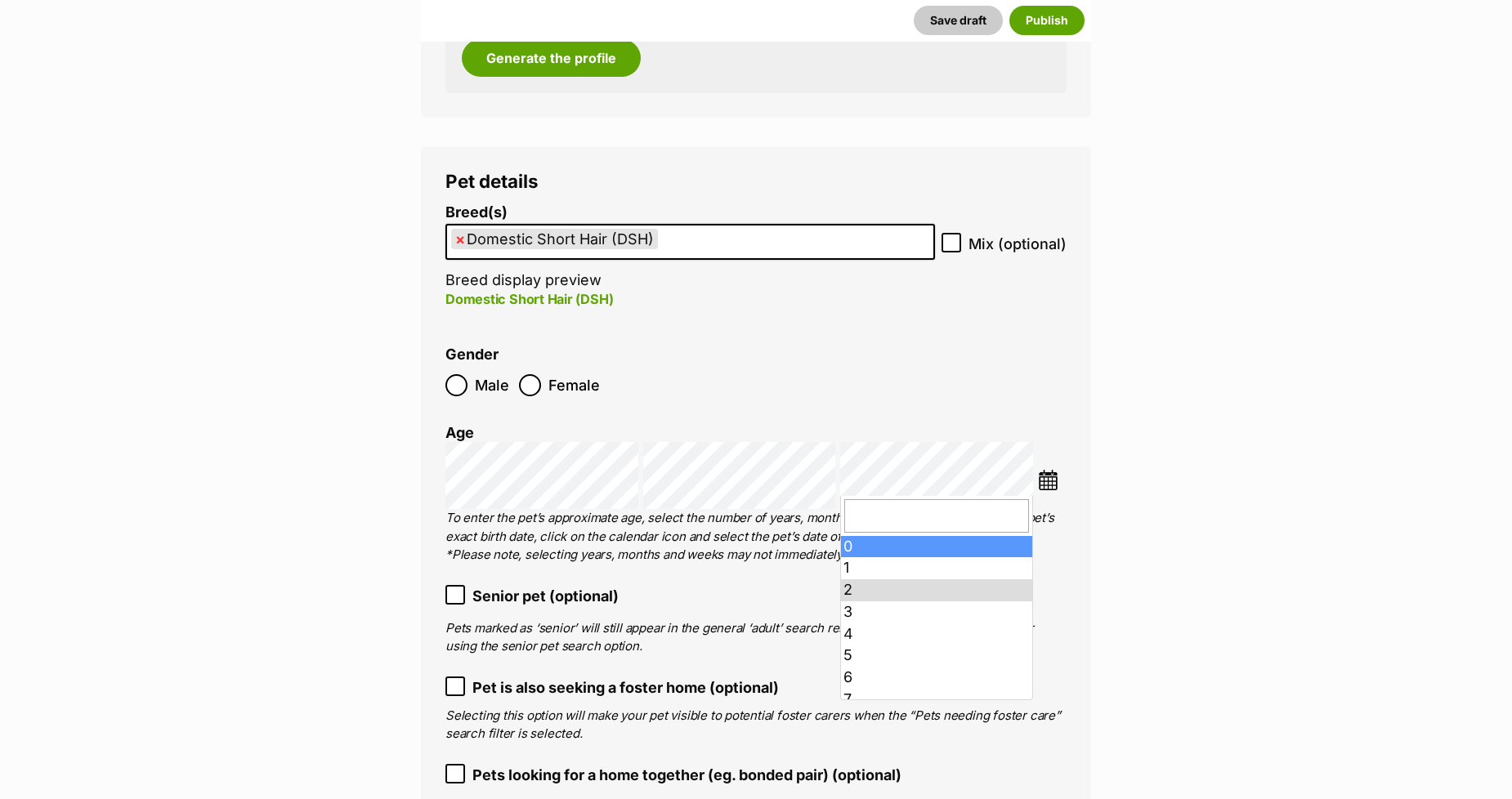 drag, startPoint x: 863, startPoint y: 546, endPoint x: 788, endPoint y: 541, distance: 75.16648 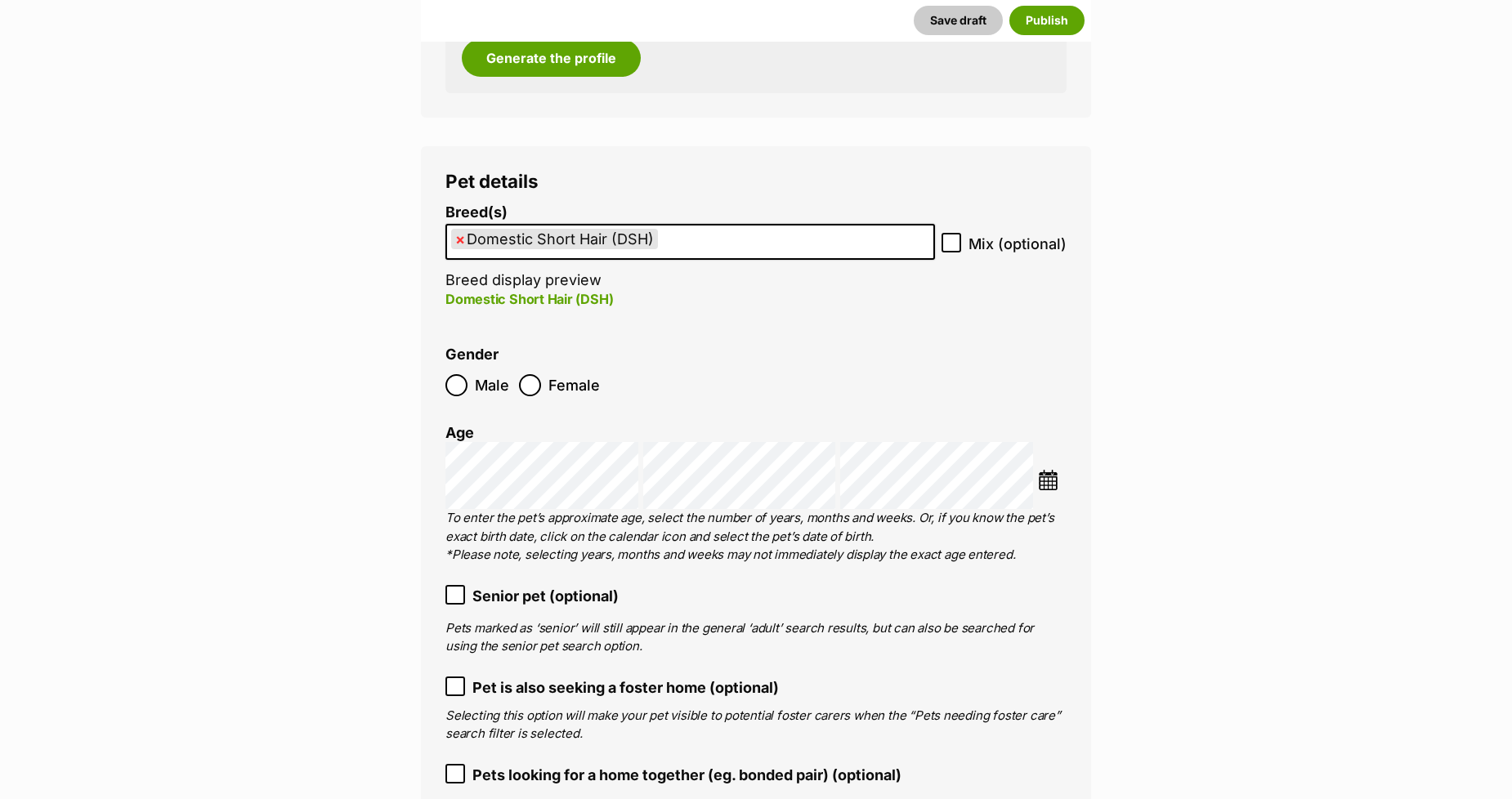 click on "New listing
Listing owner Choose an owner Alison Thompson
The owner of the pet listing is able to edit the listing and manage enquiries with potential adopters. Note:
Group Admins
are also able to edit this pet listing and manage all it's enquiries.
Any time this pet receives new enquiries or messages from potential adopters, we'll also send you an email notification. Members can opt out of receiving these emails via their
notification settings .
About This Pet Name
Henlo there, it looks like you might be using the pet name field to indicate that this pet is now on hold - we recommend updating the status to on hold from the listing page instead!
Every pet deserves a name. If you don’t know the pet’s name, make one up! It can be something simple and sweet like ‘Fluffy’, or get creative and have some fun with it. A name helps potential adopters connect with the pet.
Species Cat
Best feature (optional)
Personality 6476  characters remaining" at bounding box center [756, 1801] 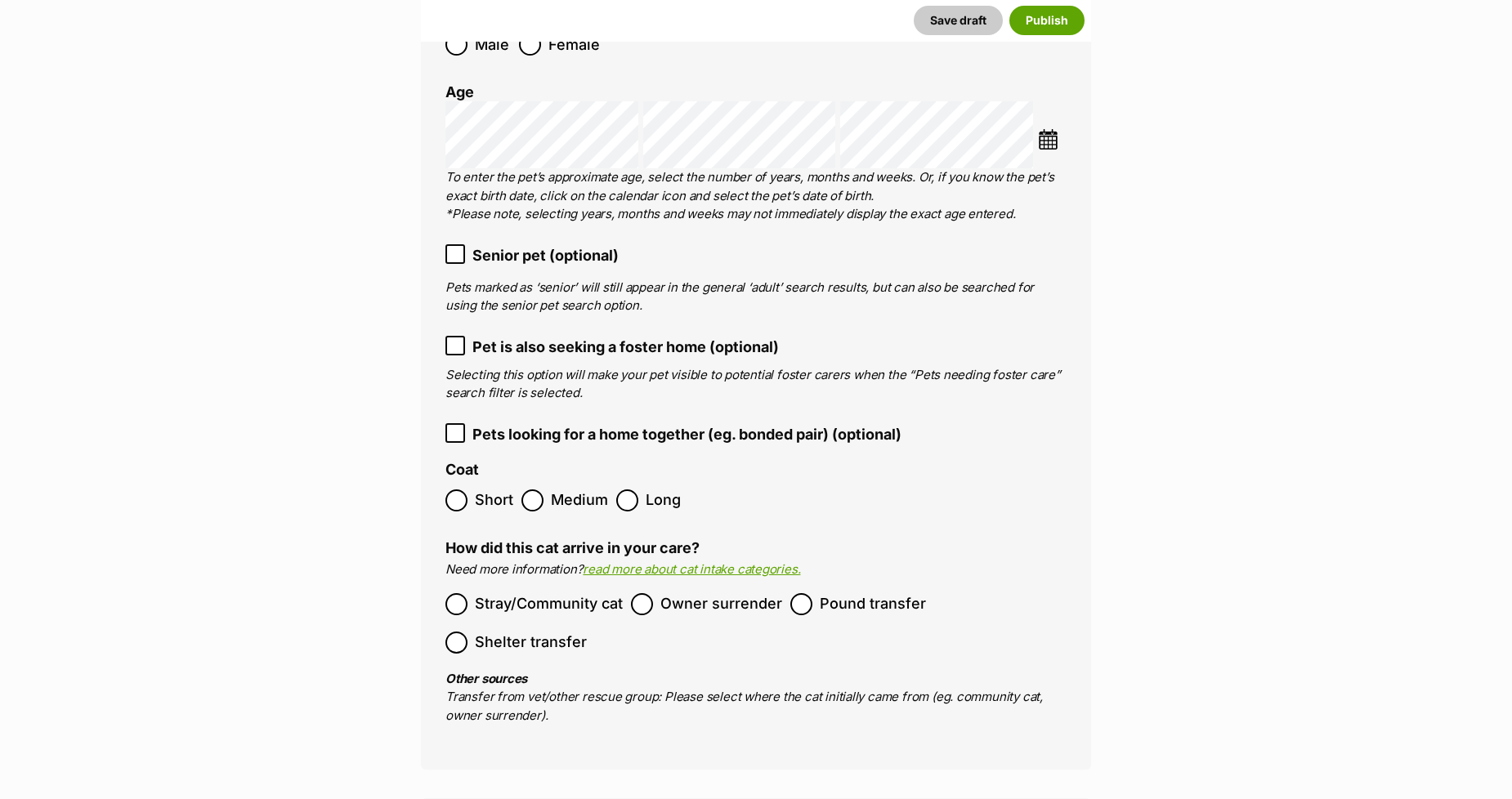 scroll, scrollTop: 2278, scrollLeft: 0, axis: vertical 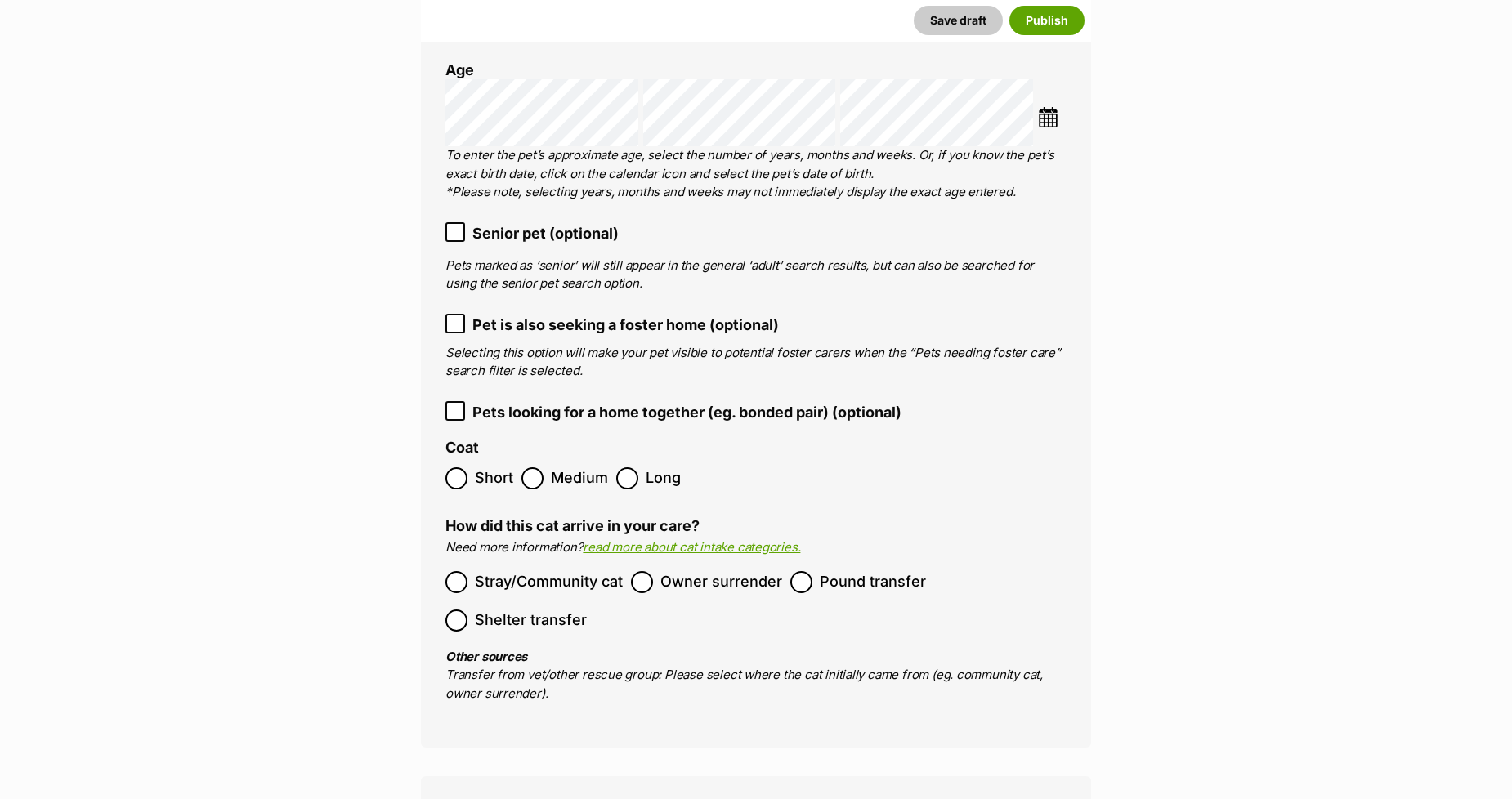 click 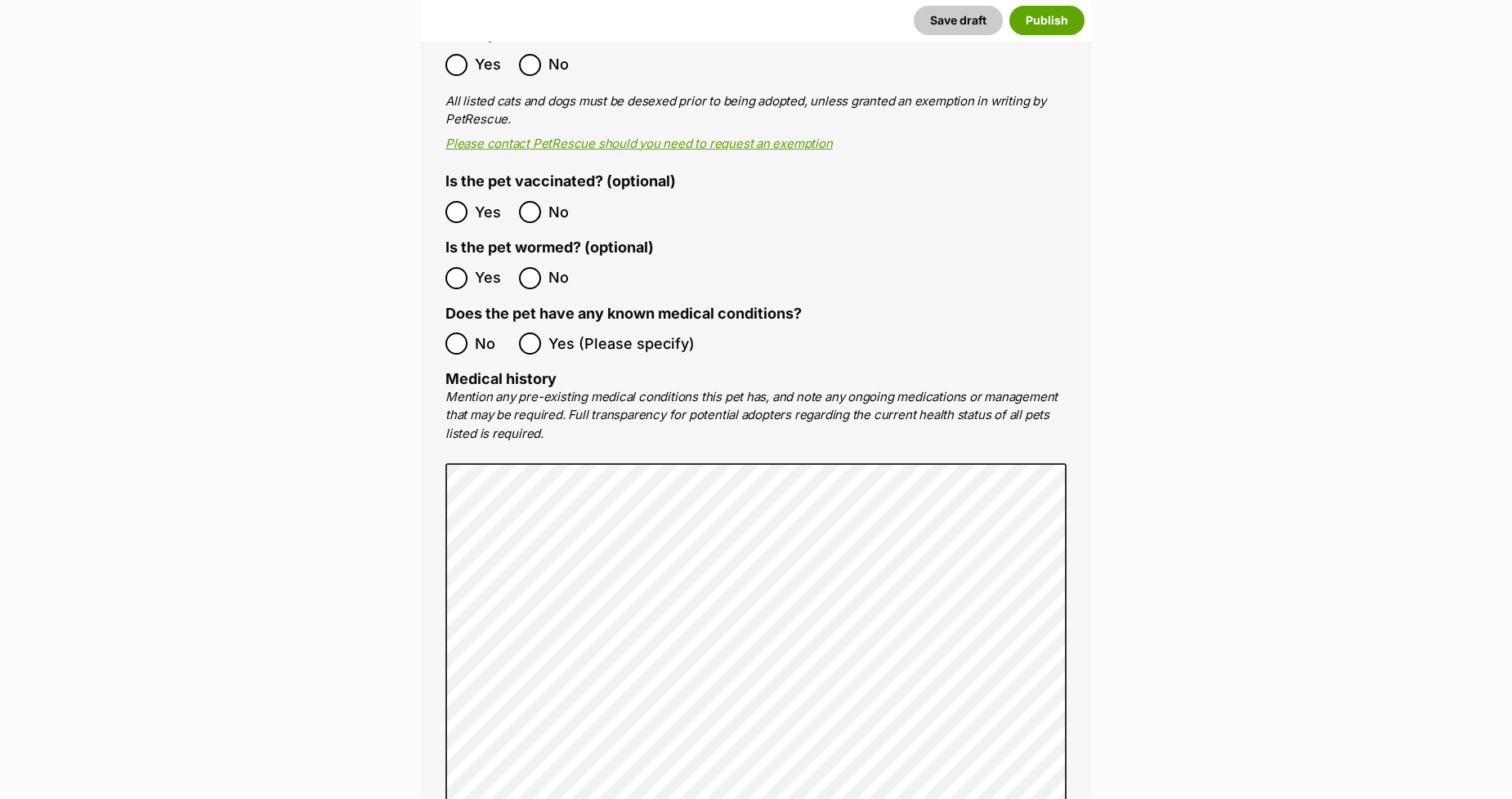 scroll, scrollTop: 3277, scrollLeft: 0, axis: vertical 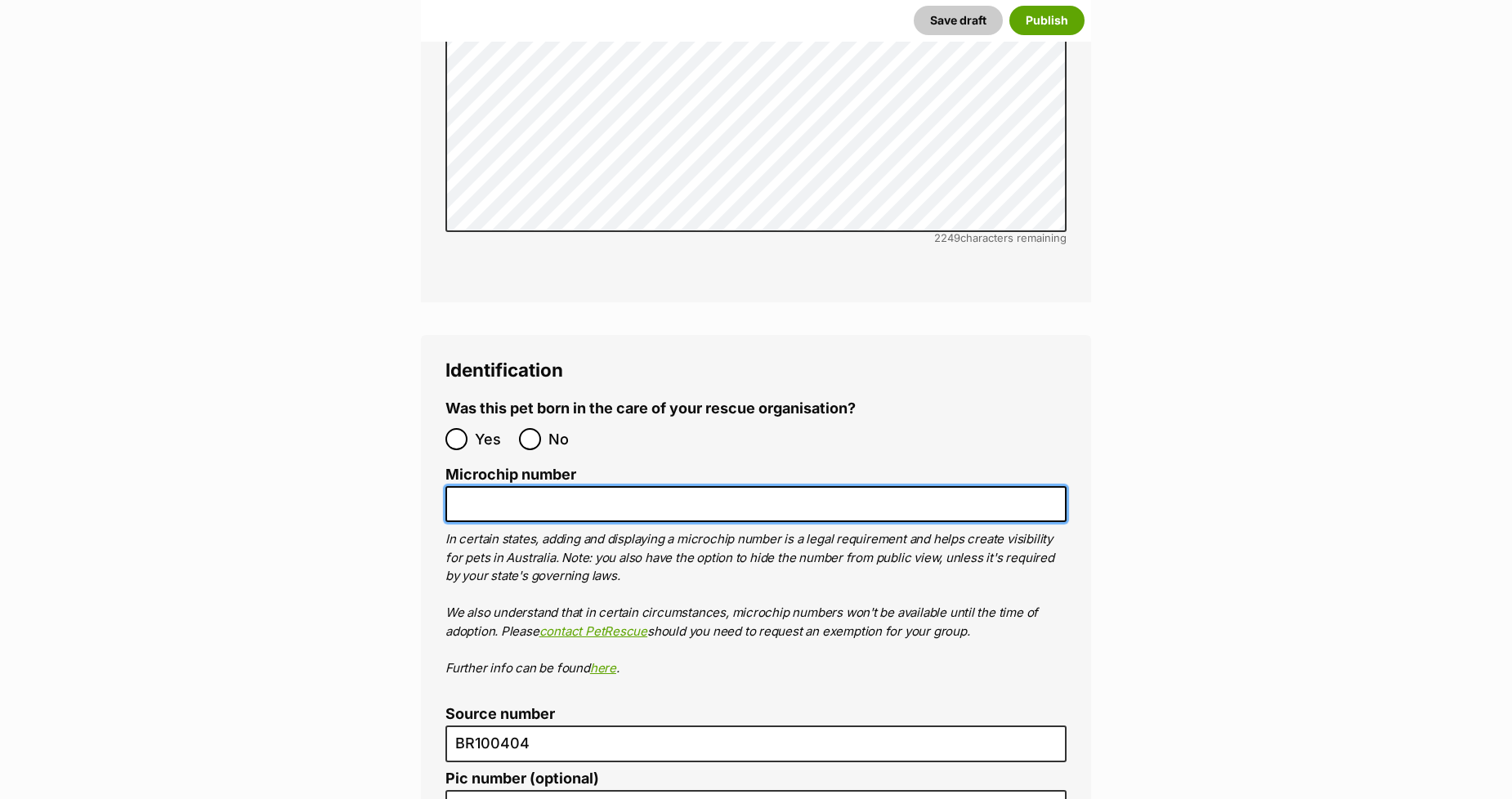 click on "Microchip number" at bounding box center [756, 504] 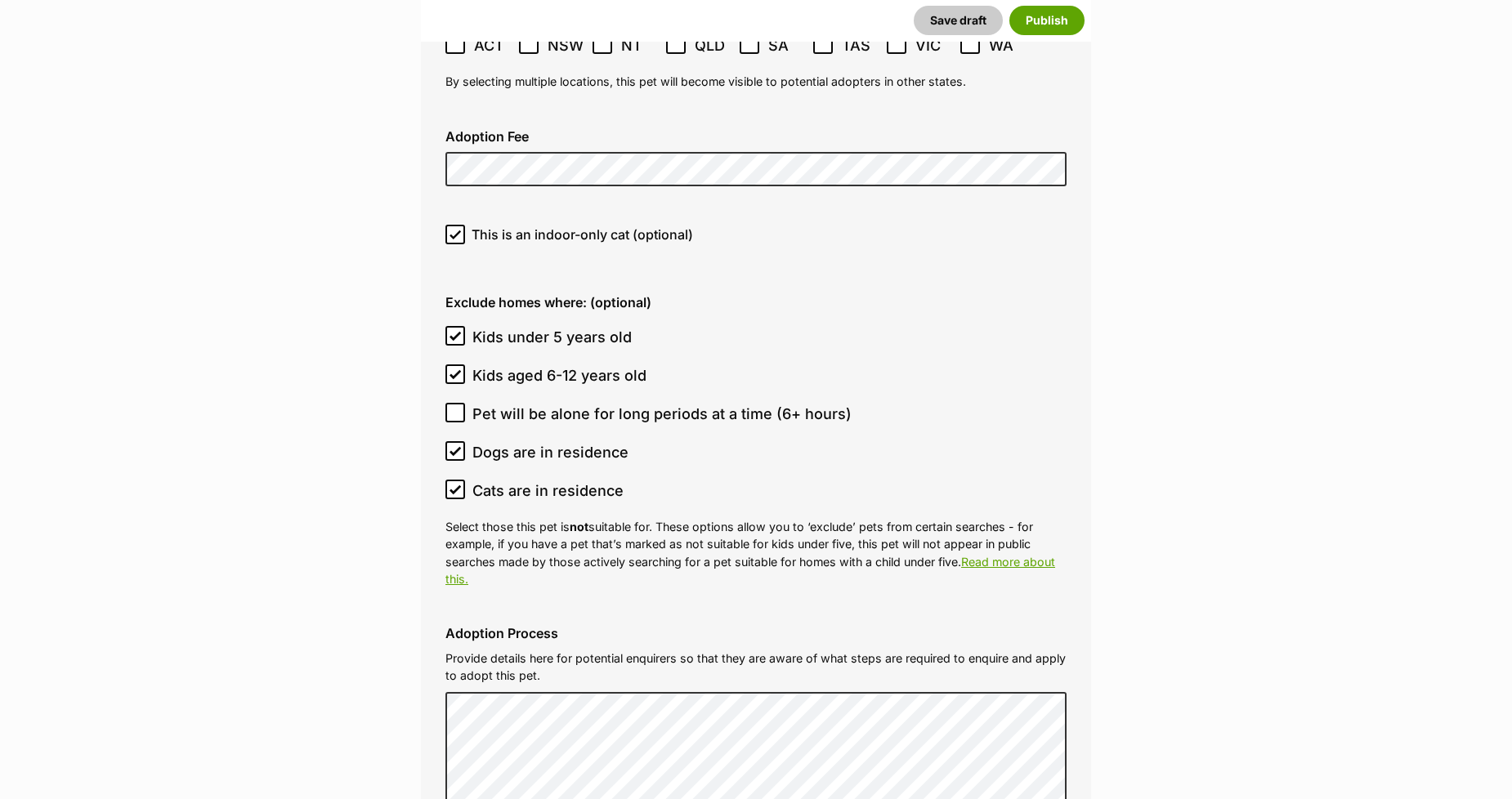scroll, scrollTop: 4275, scrollLeft: 0, axis: vertical 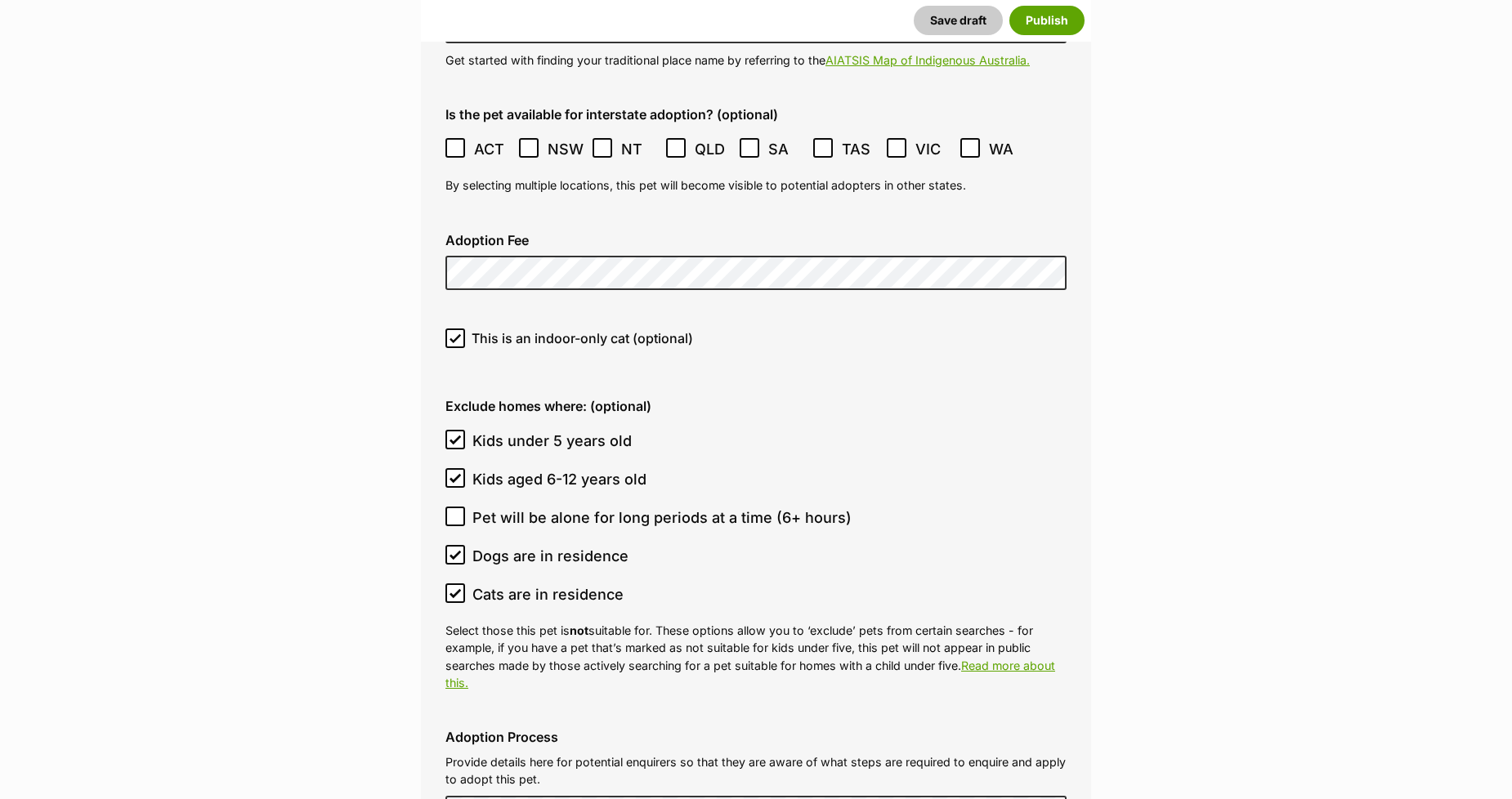 type on "956000003792459" 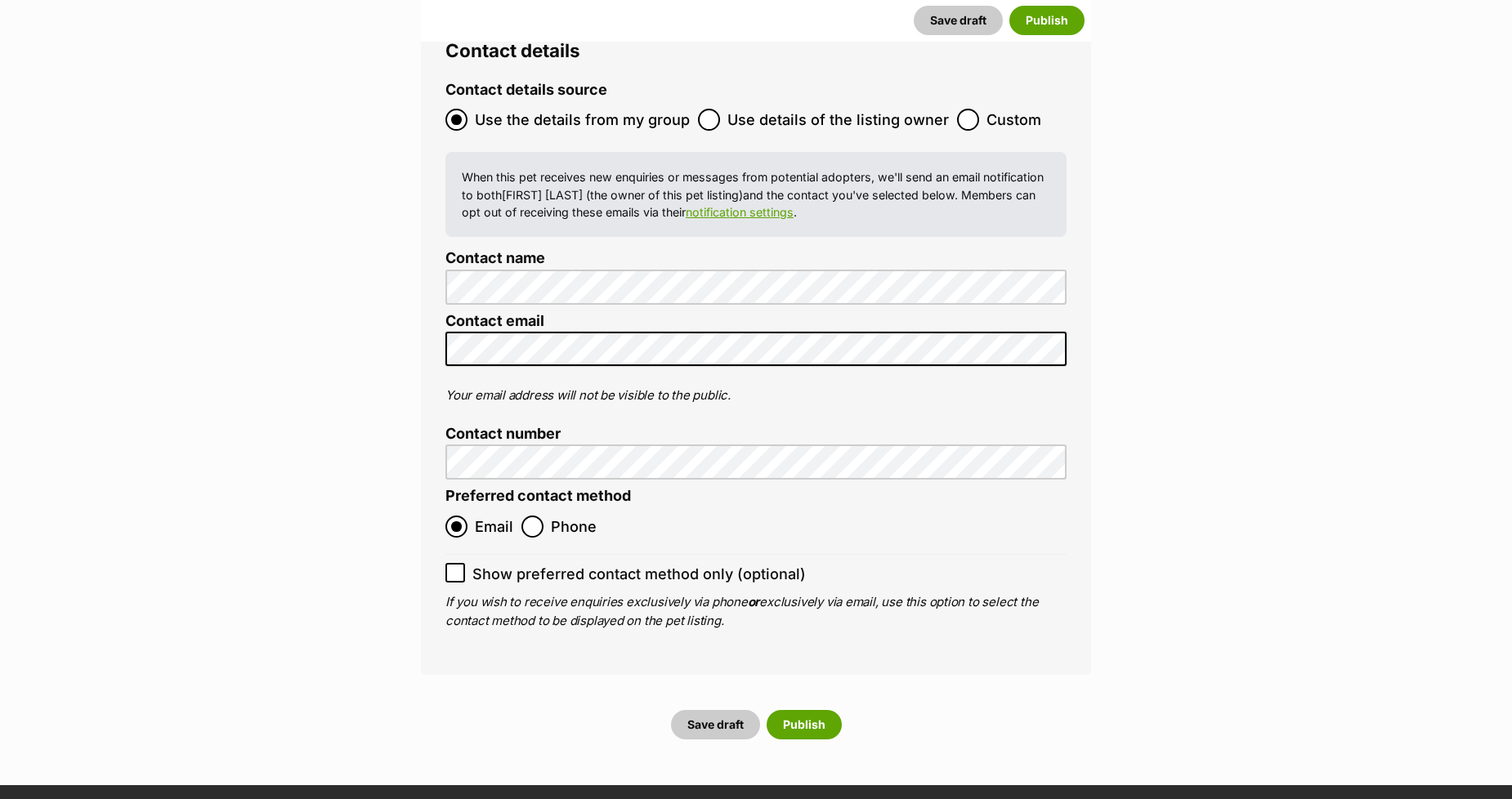 scroll, scrollTop: 6545, scrollLeft: 0, axis: vertical 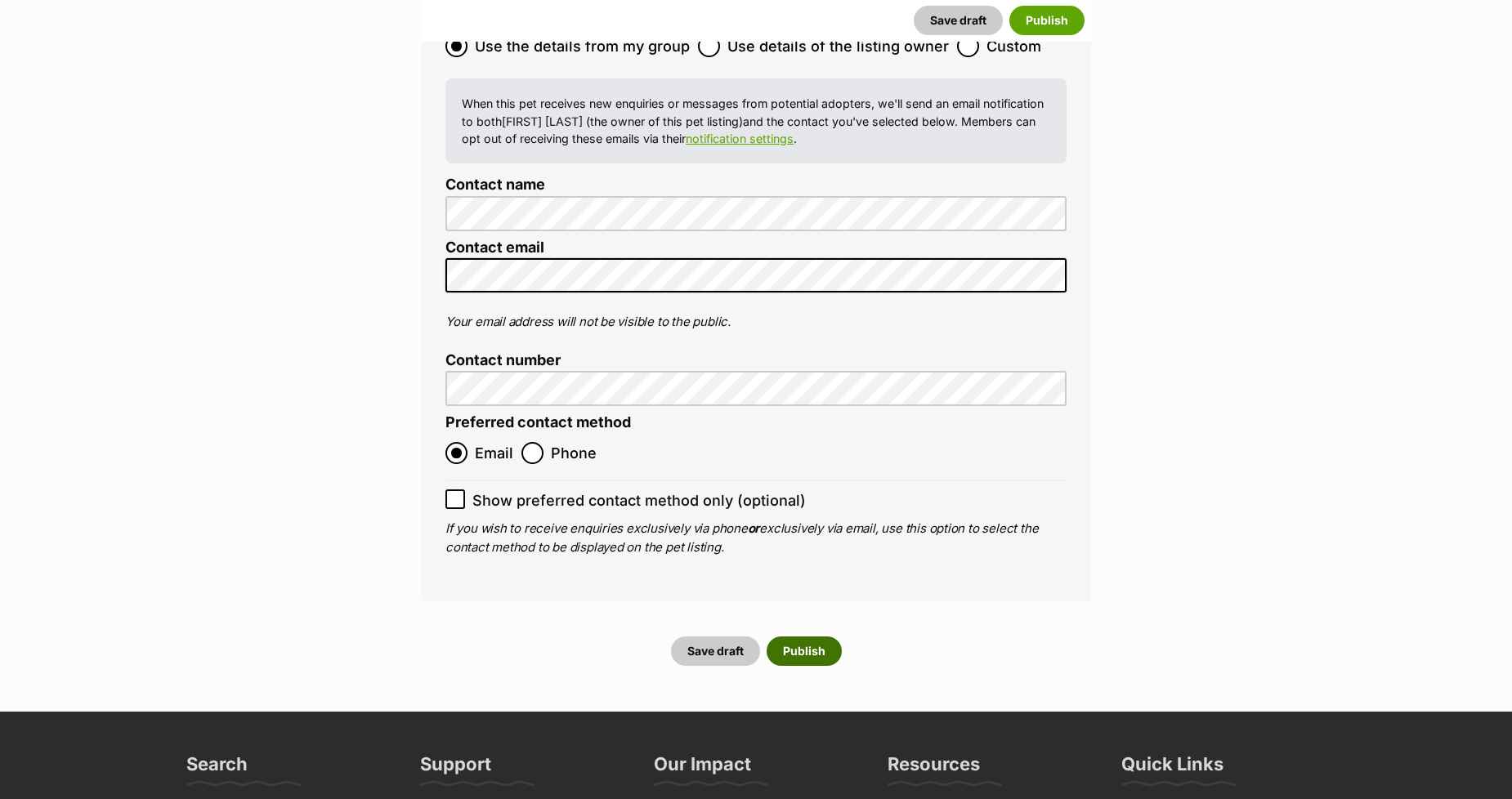 click on "Publish" at bounding box center (804, 651) 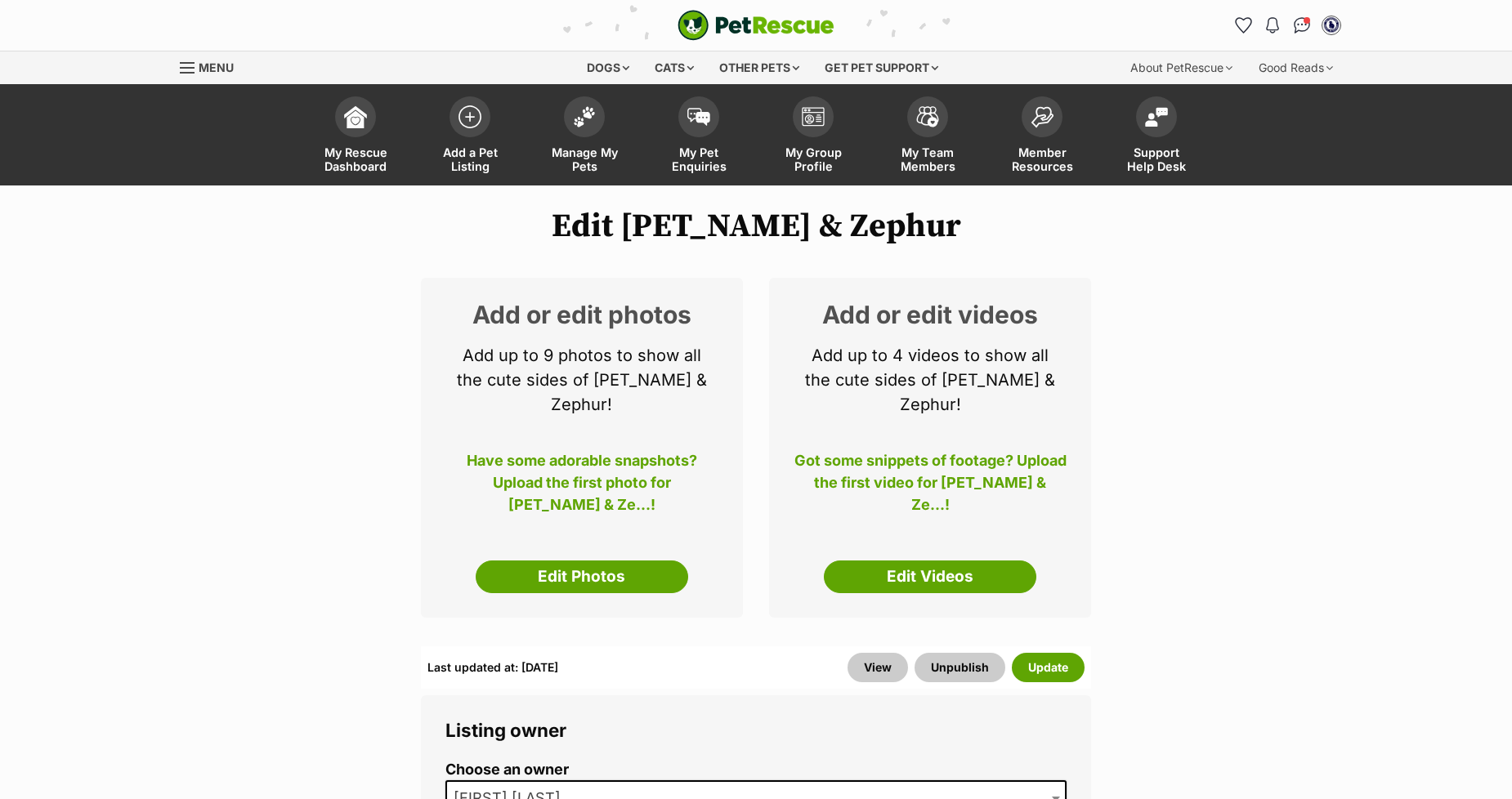 scroll, scrollTop: 0, scrollLeft: 0, axis: both 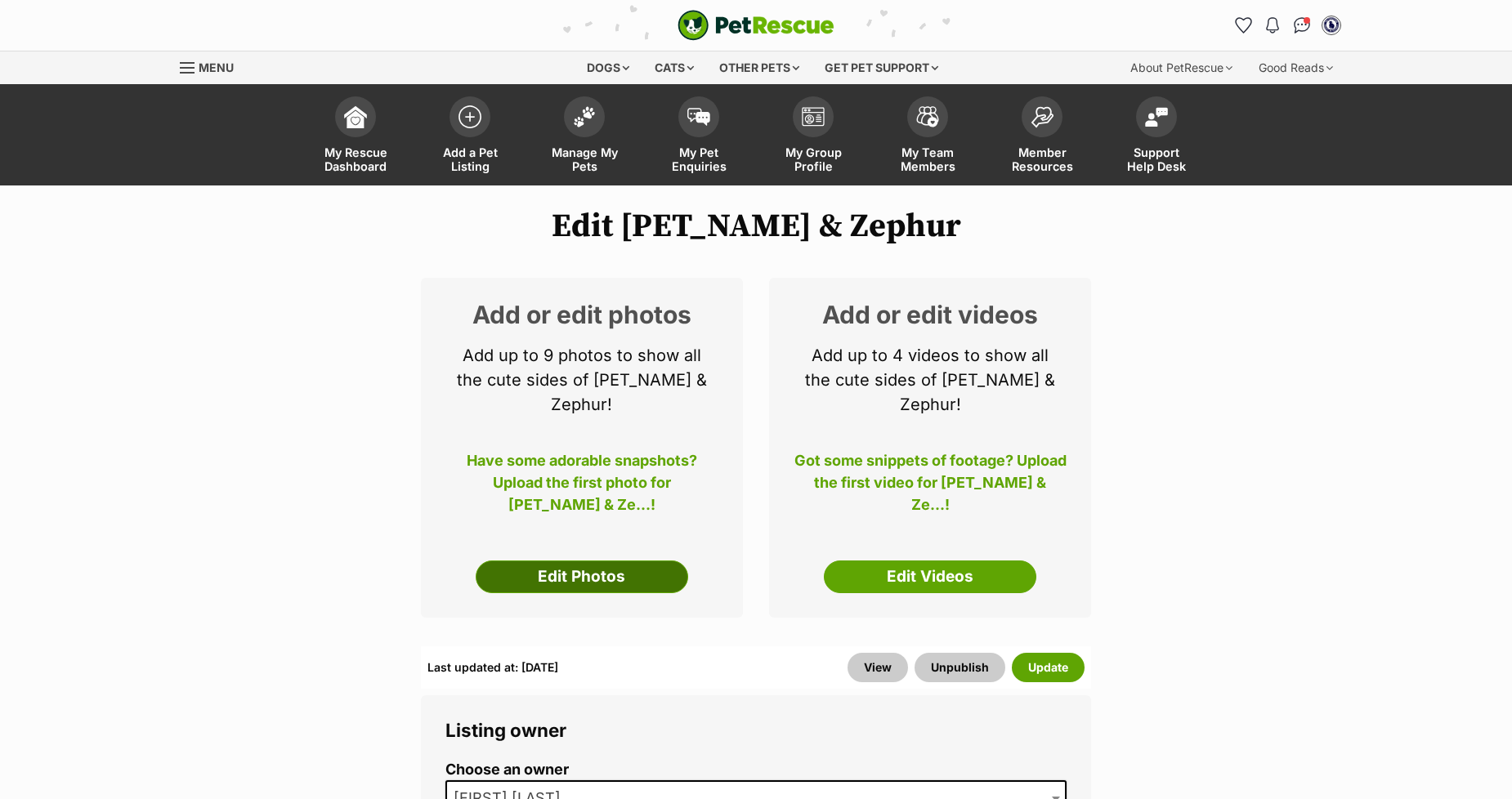 click on "Edit Photos" at bounding box center (582, 577) 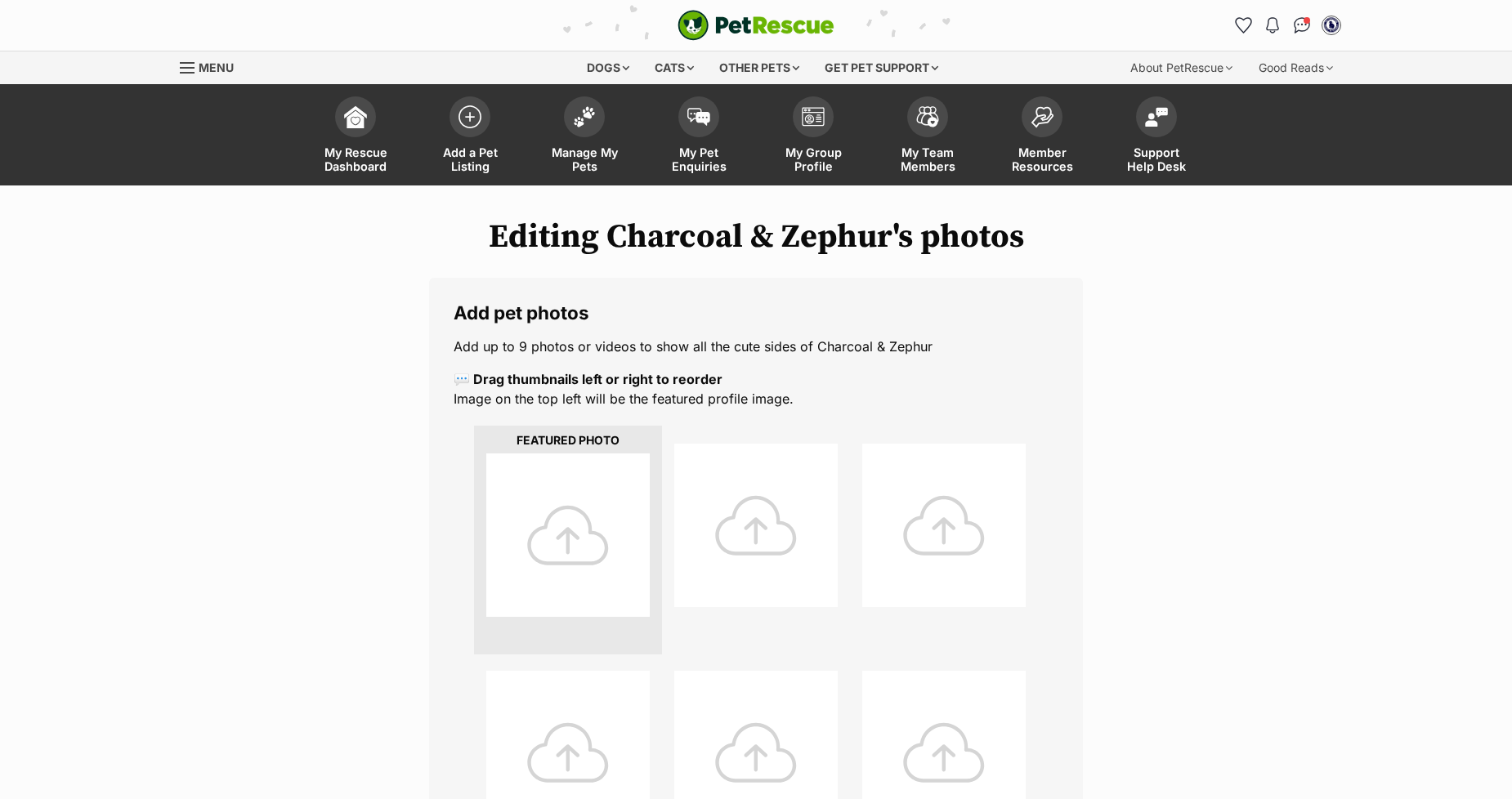 scroll, scrollTop: 0, scrollLeft: 0, axis: both 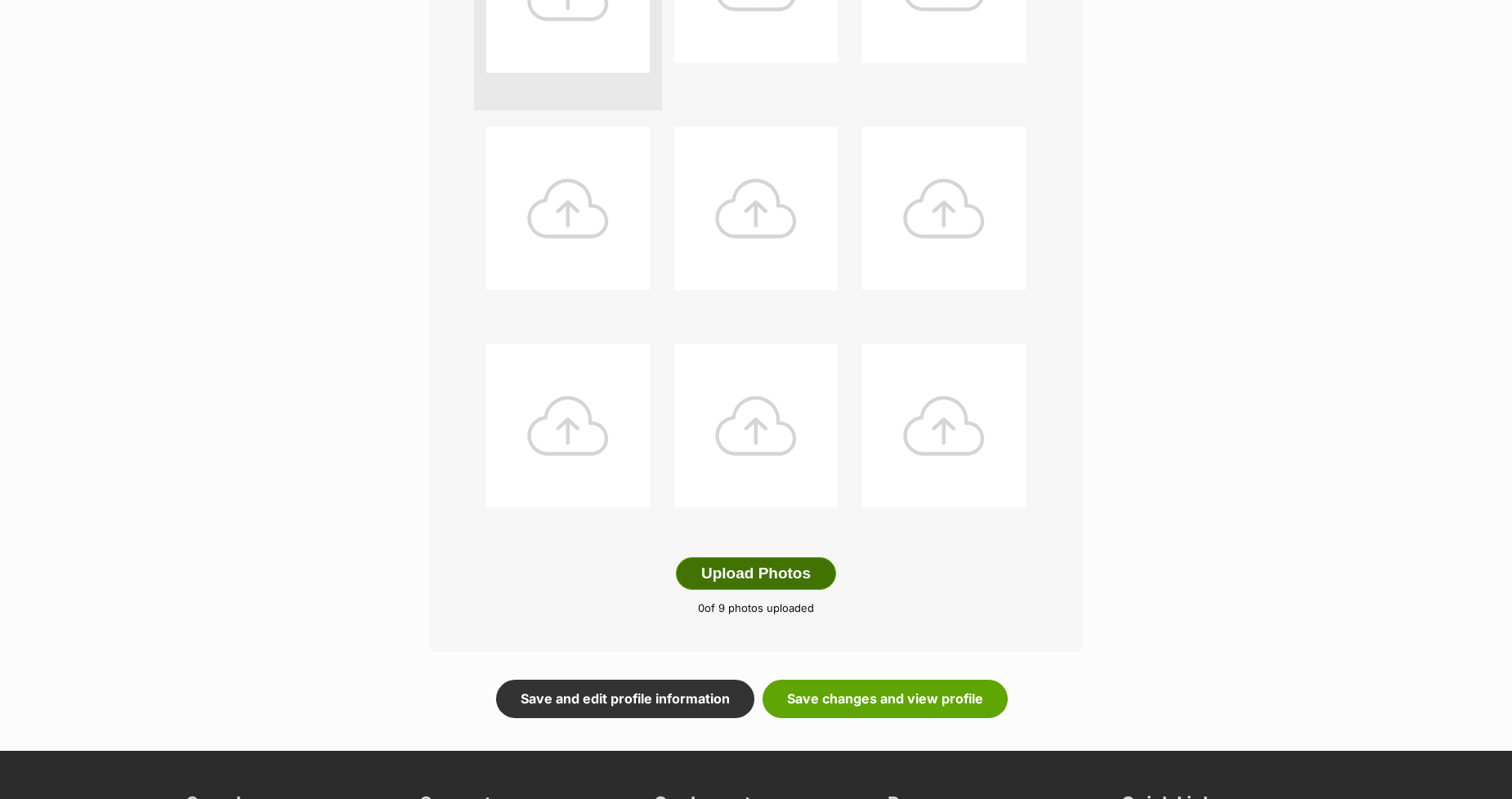 click on "Upload Photos" at bounding box center (756, 574) 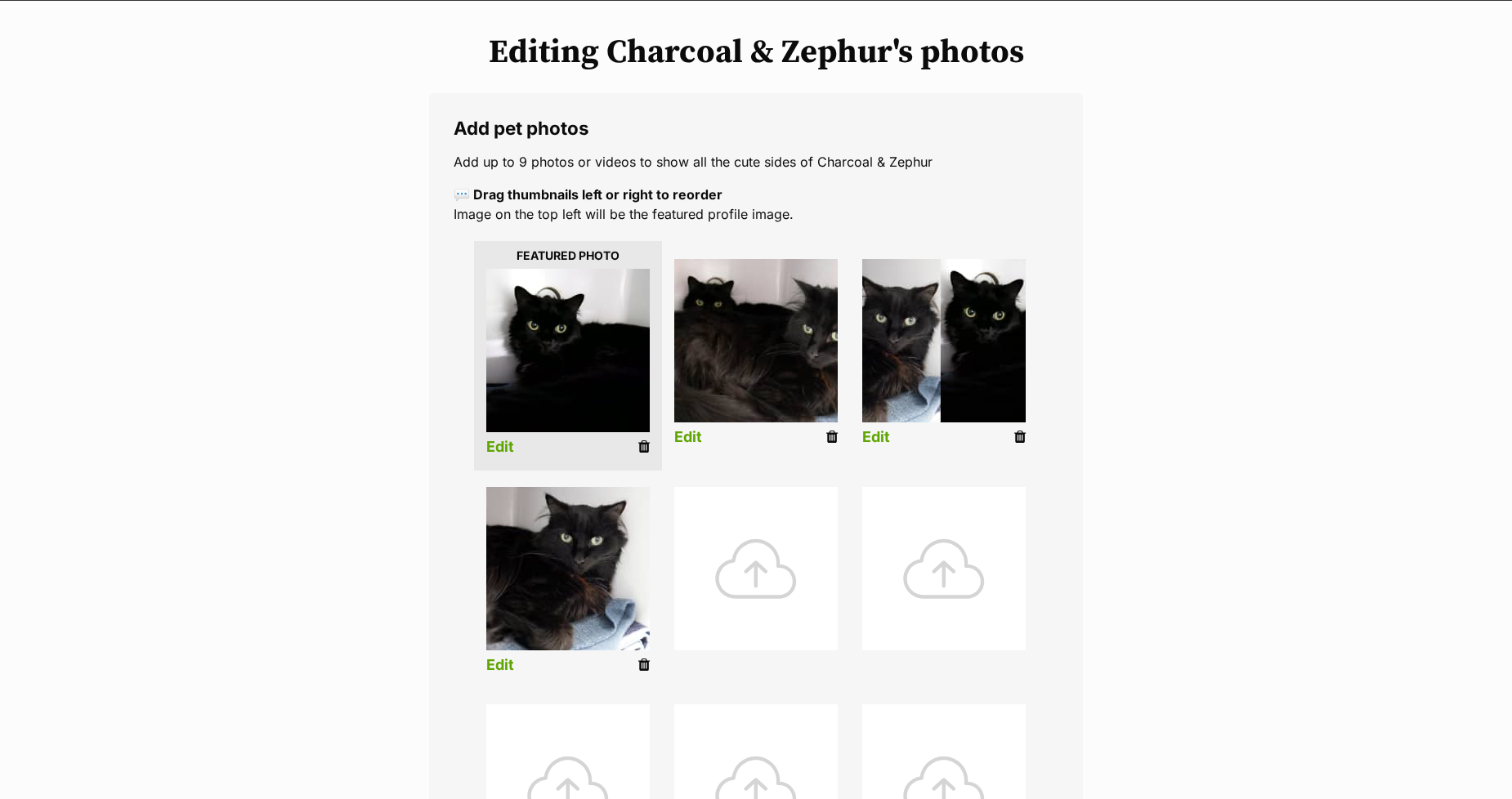 scroll, scrollTop: 182, scrollLeft: 0, axis: vertical 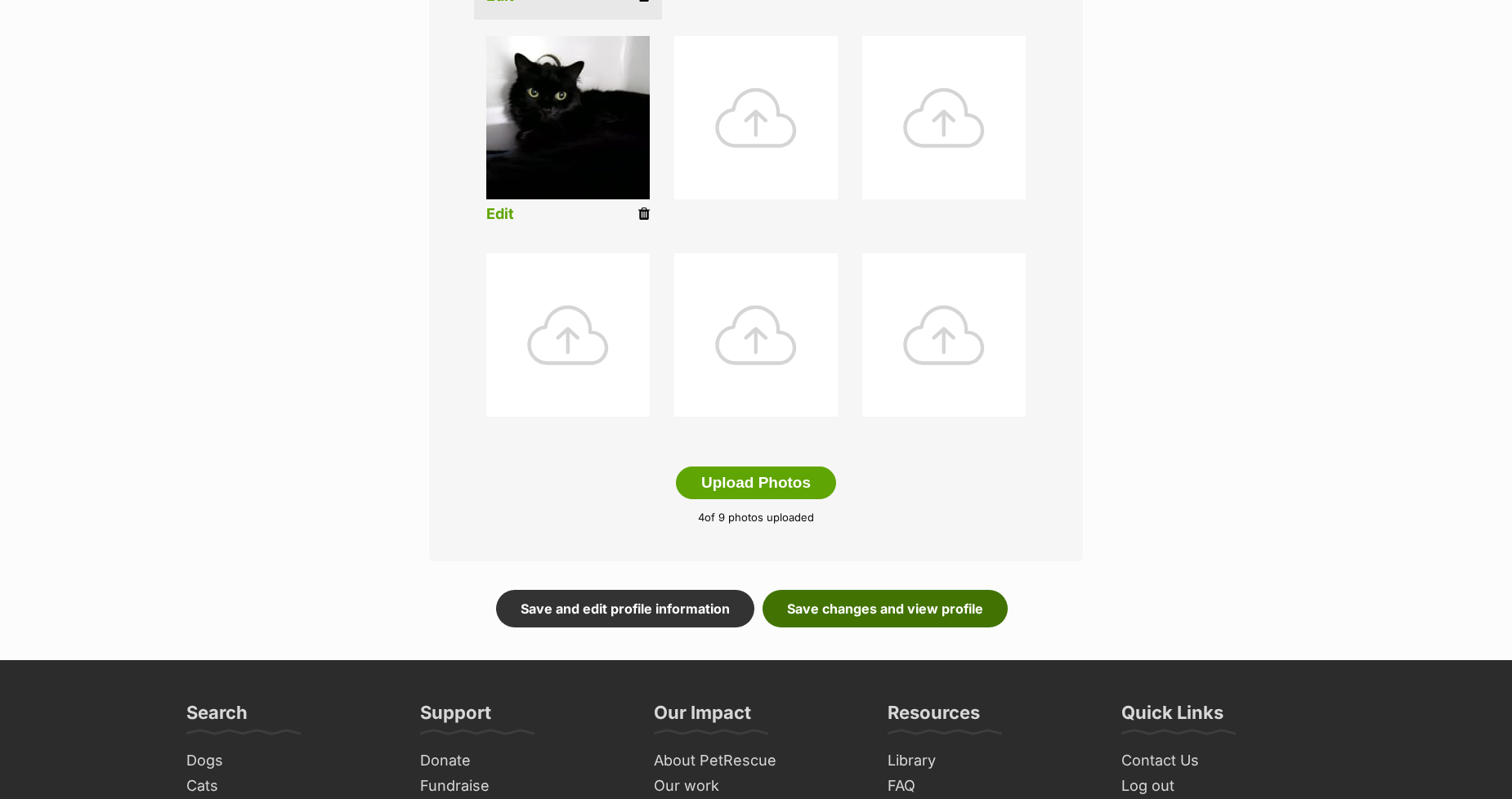 click on "Save changes and view profile" at bounding box center [885, 609] 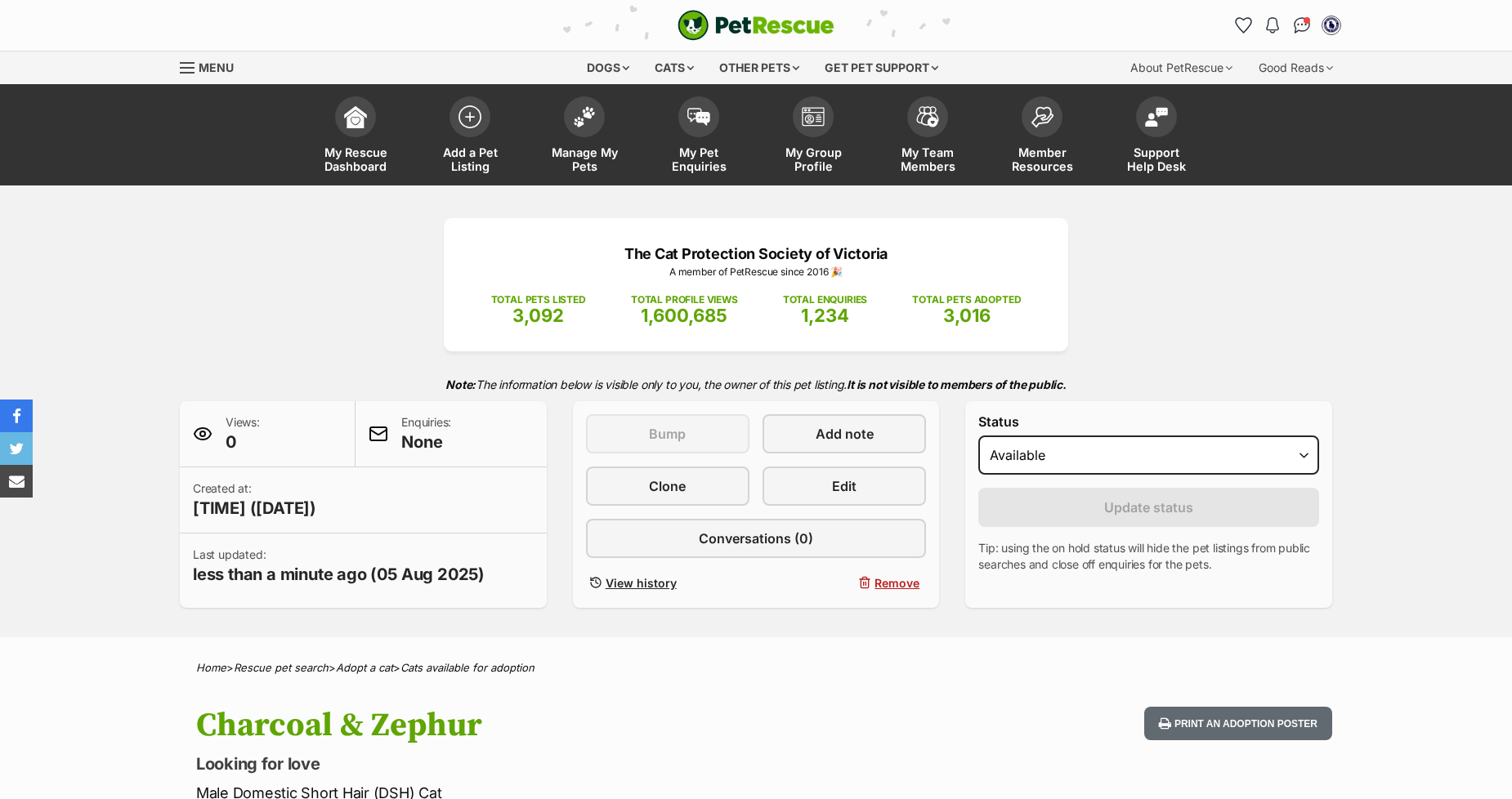 scroll, scrollTop: 0, scrollLeft: 0, axis: both 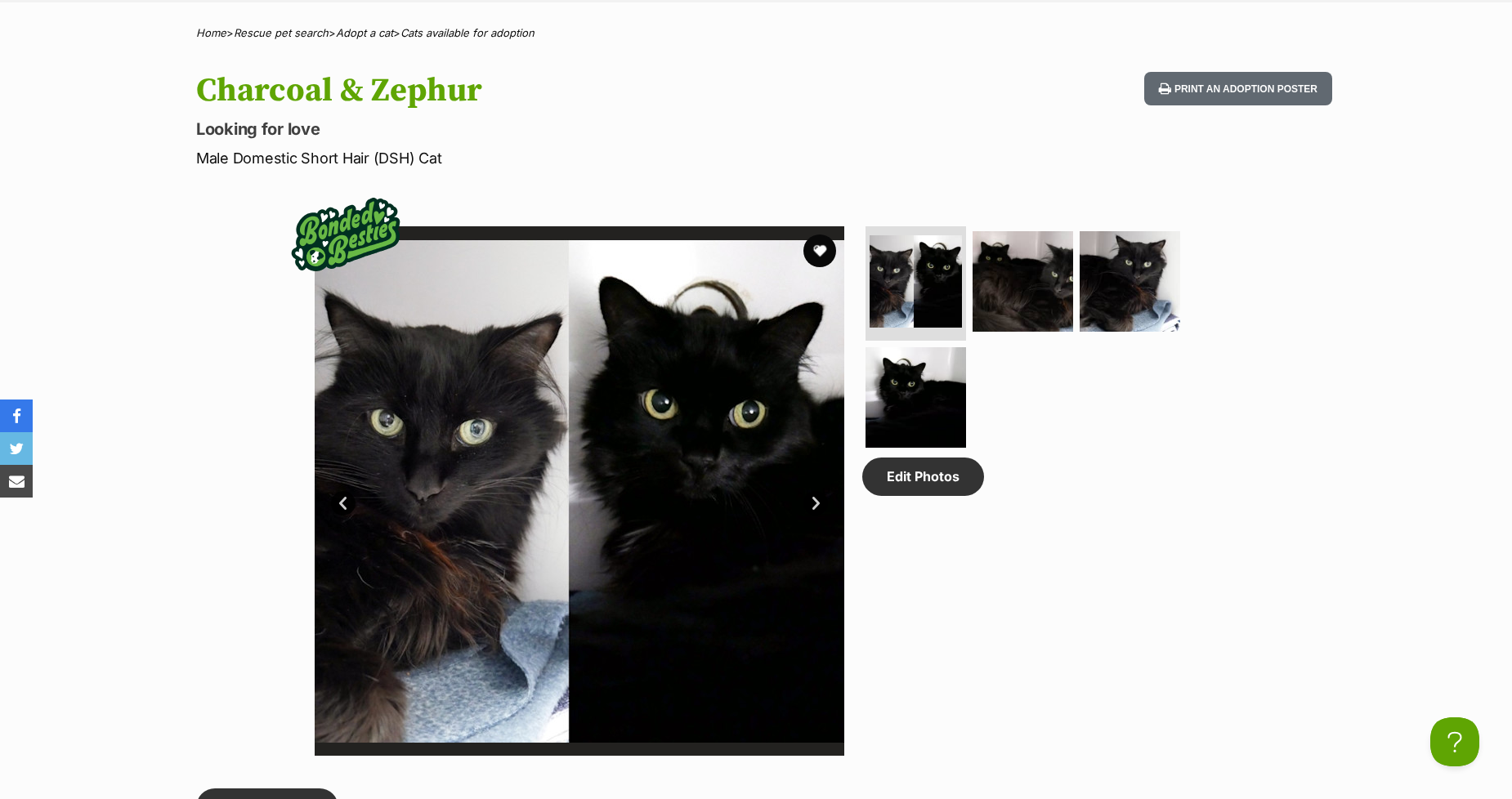 drag, startPoint x: 202, startPoint y: 78, endPoint x: 485, endPoint y: 91, distance: 283.29843 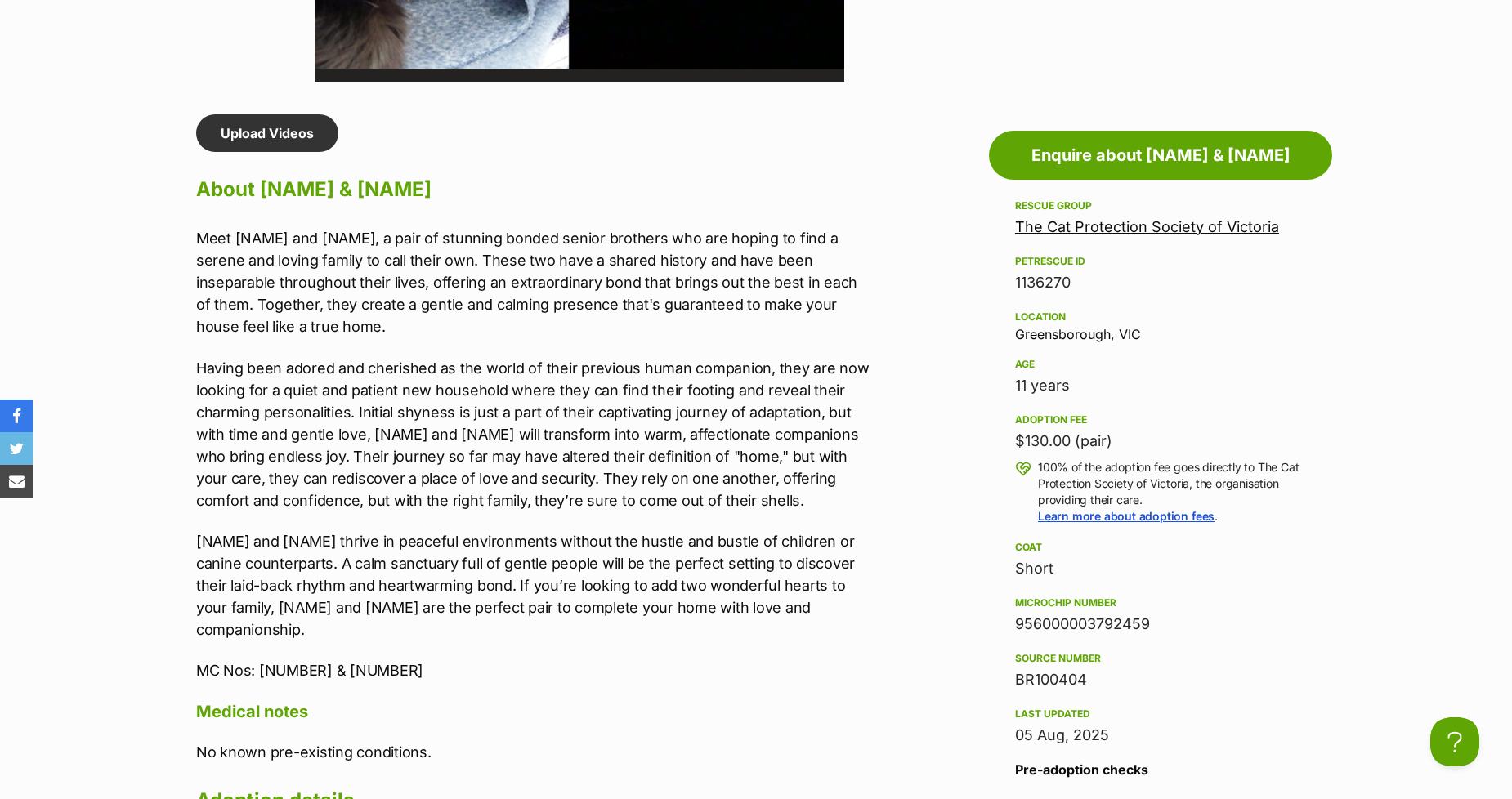 scroll, scrollTop: 1452, scrollLeft: 0, axis: vertical 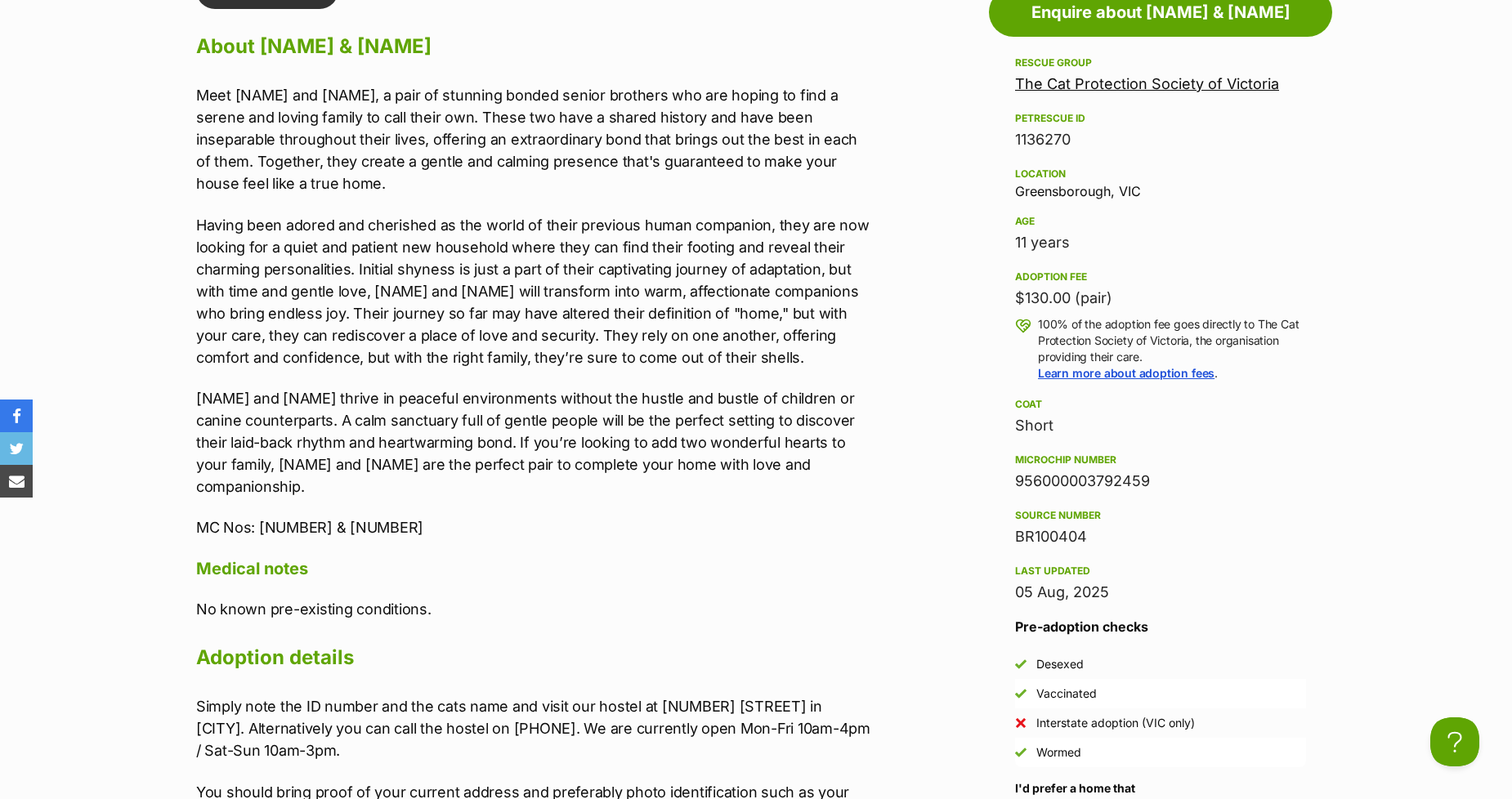drag, startPoint x: 308, startPoint y: 480, endPoint x: 147, endPoint y: 95, distance: 417.30804 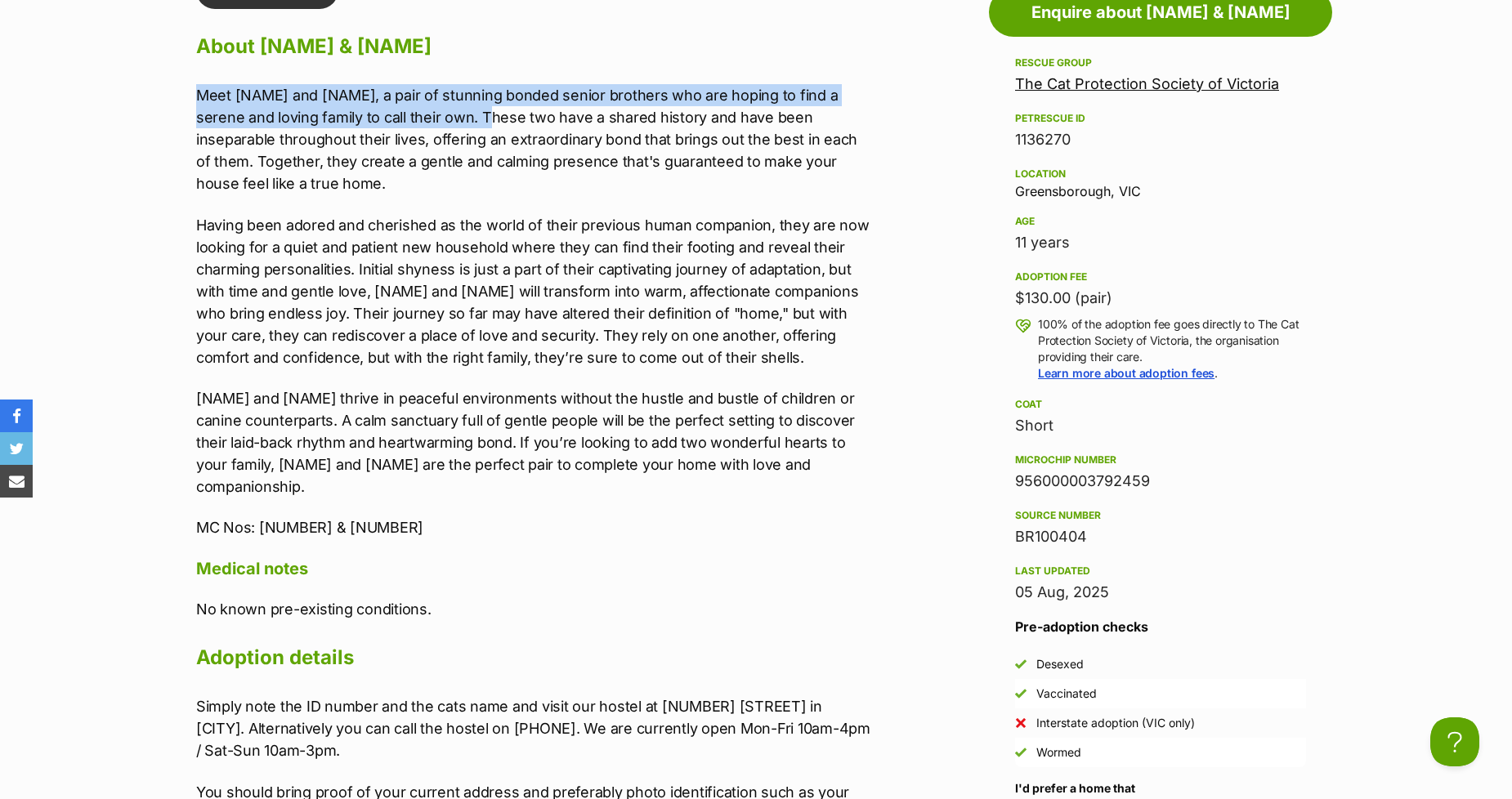 drag, startPoint x: 476, startPoint y: 110, endPoint x: 137, endPoint y: 87, distance: 339.7793 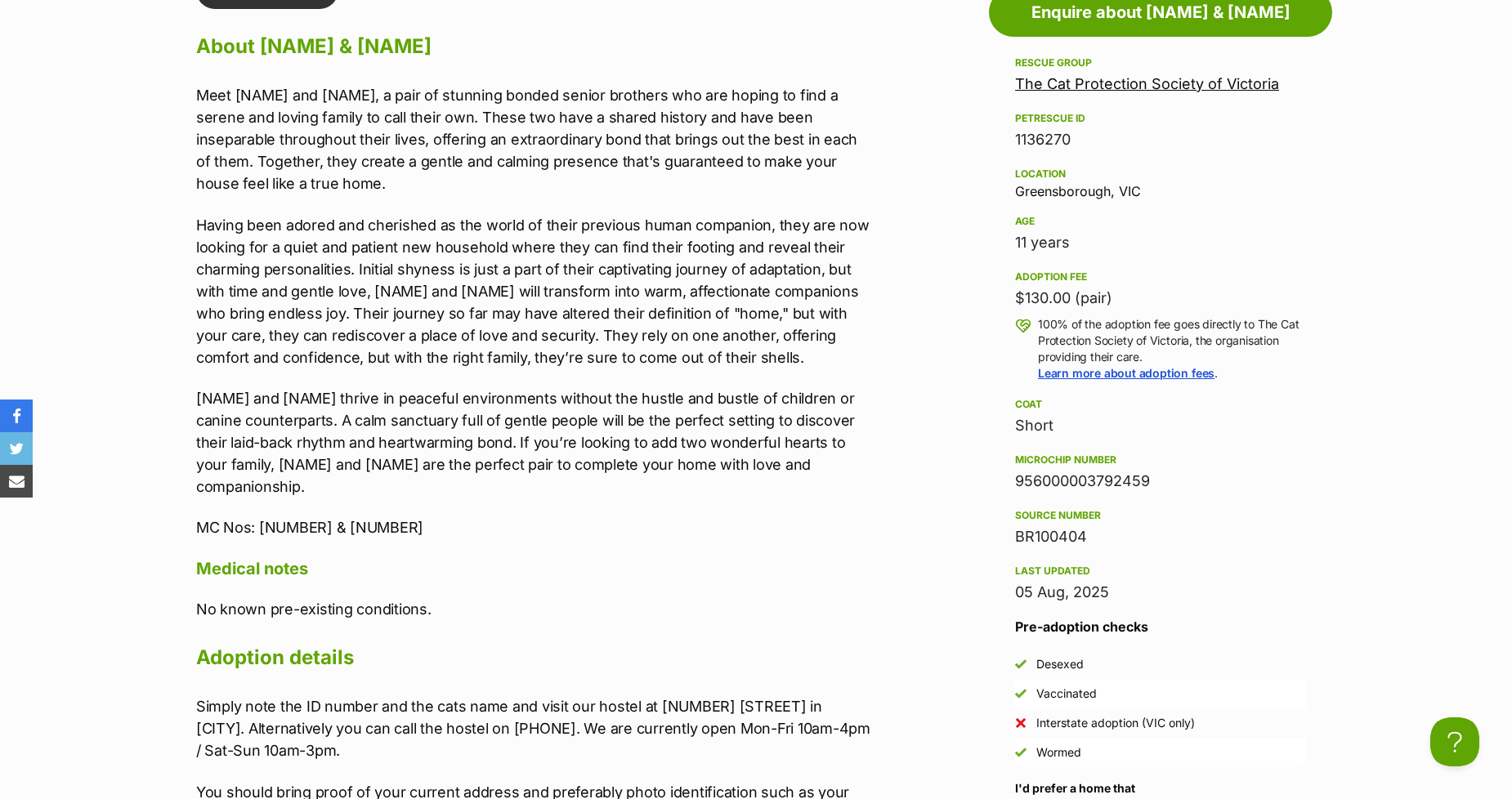 click on "Meet Charcoal and Zephur, a pair of stunning bonded senior brothers who are hoping to find a serene and loving family to call their own. These two have a shared history and have been inseparable throughout their lives, offering an extraordinary bond that brings out the best in each of them. Together, they create a gentle and calming presence that's guaranteed to make your house feel like a true home." at bounding box center [534, 139] 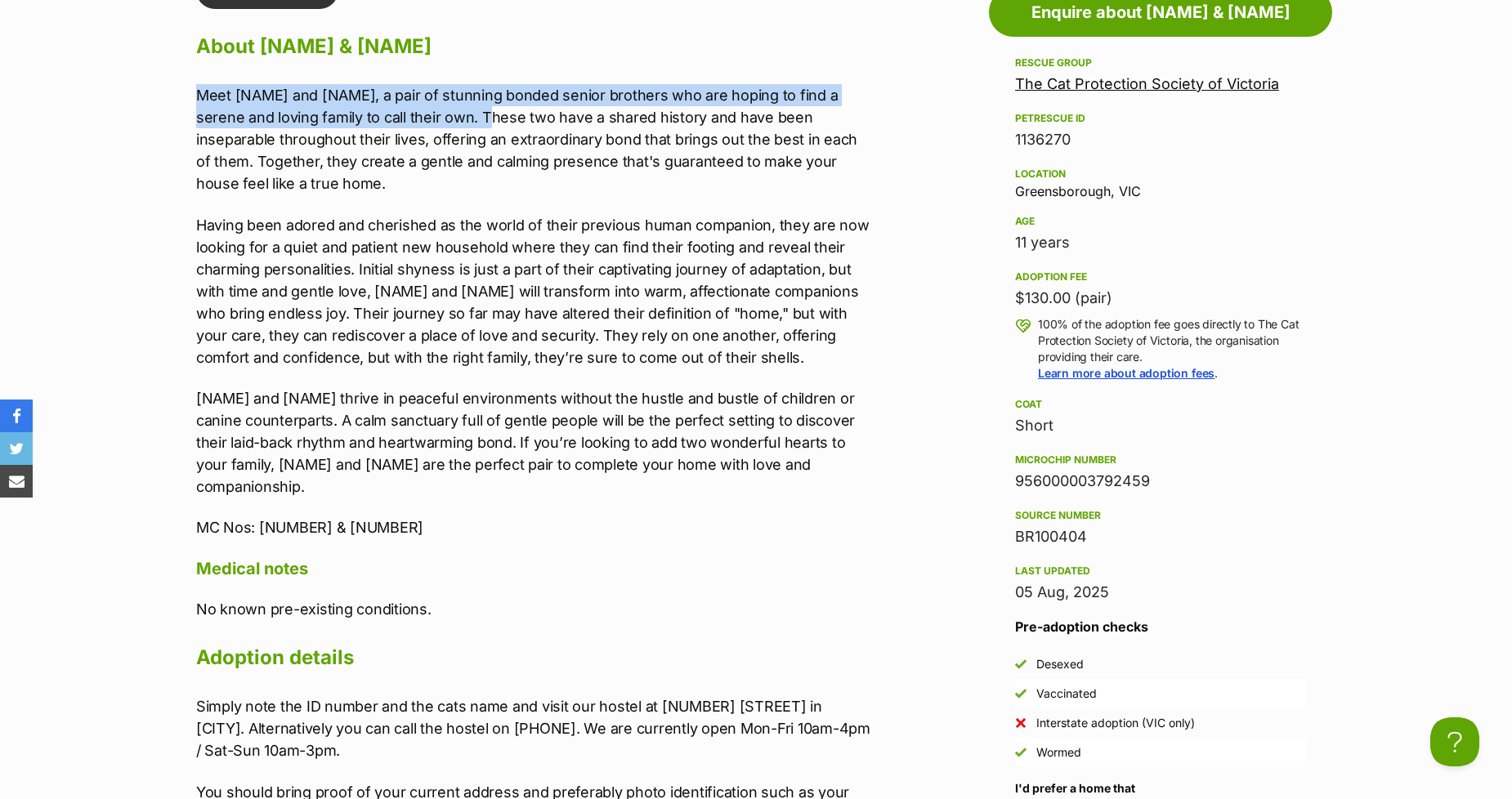drag, startPoint x: 474, startPoint y: 113, endPoint x: 181, endPoint y: 92, distance: 293.7516 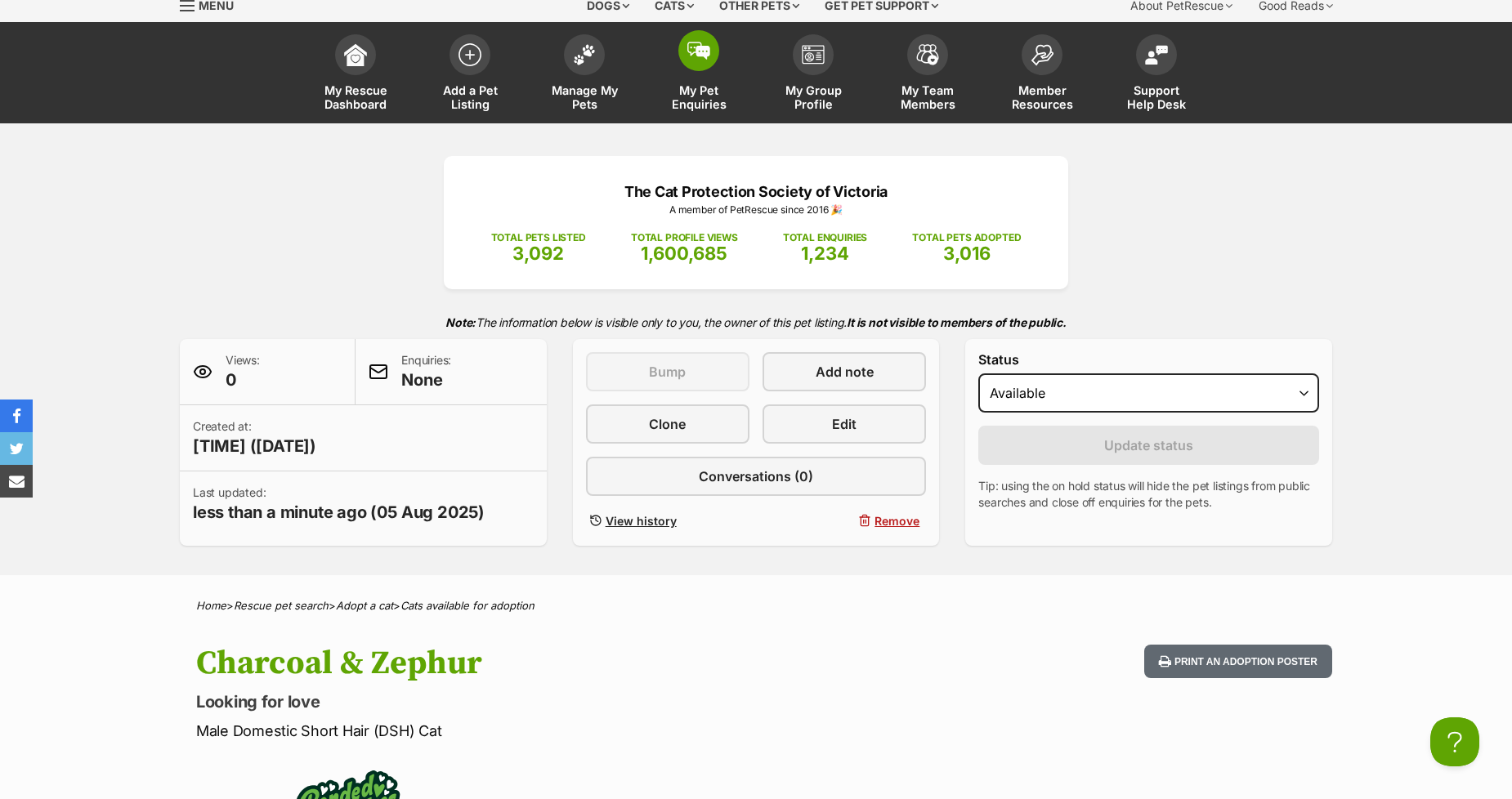 scroll, scrollTop: 0, scrollLeft: 0, axis: both 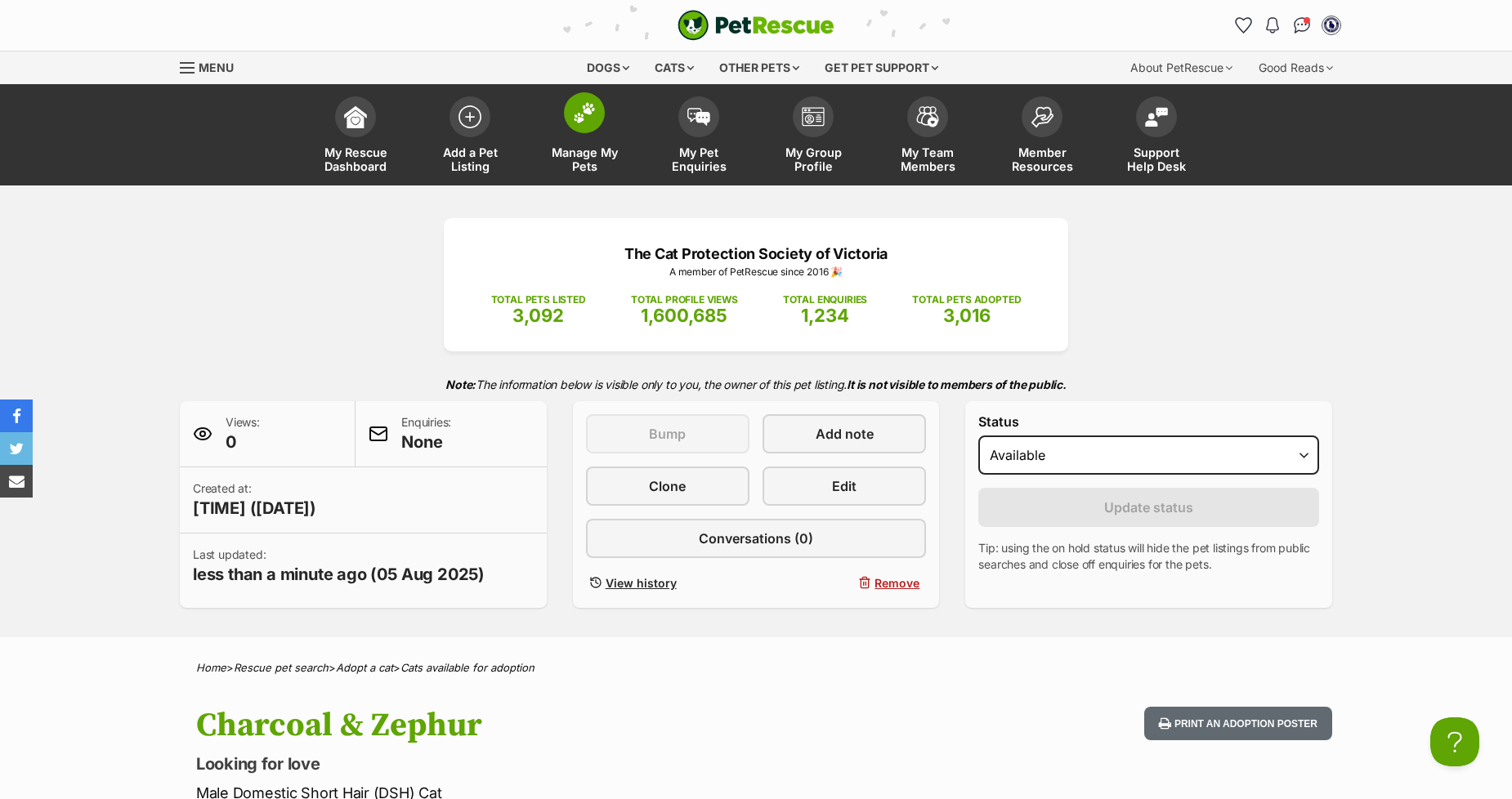 click at bounding box center [584, 113] 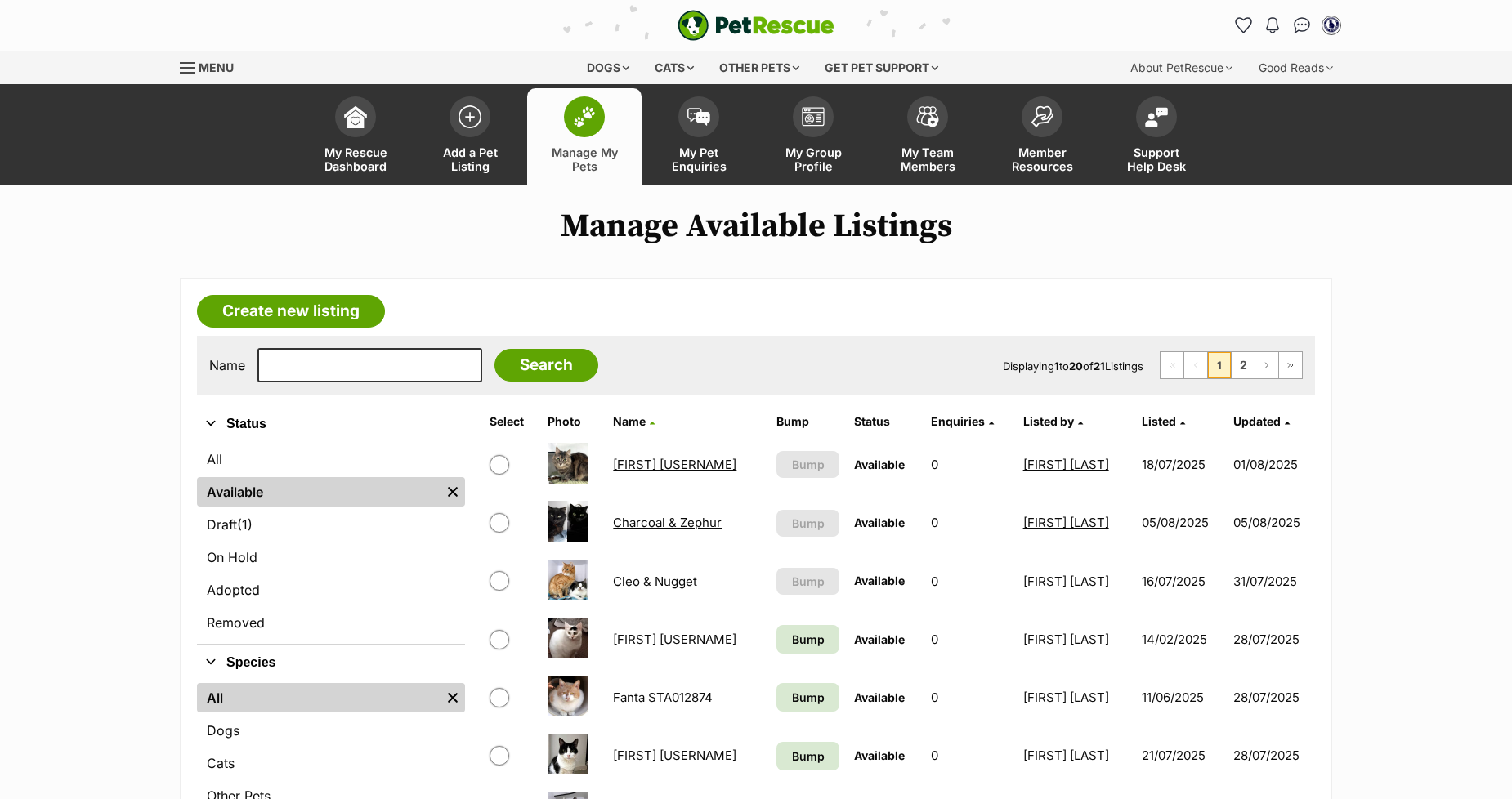 scroll, scrollTop: 0, scrollLeft: 0, axis: both 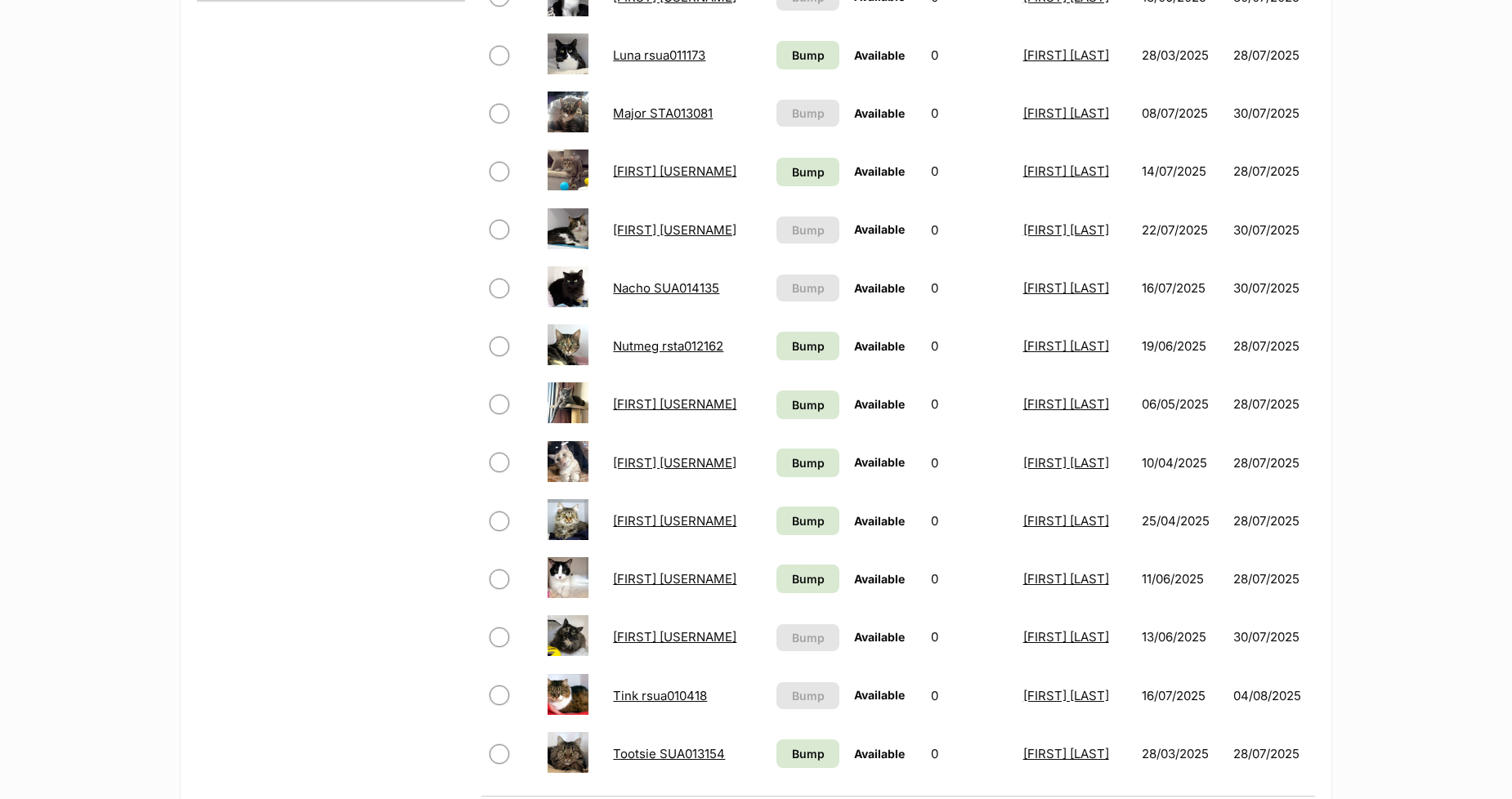 click on "[FIRST] [USERNAME]" at bounding box center [674, 636] 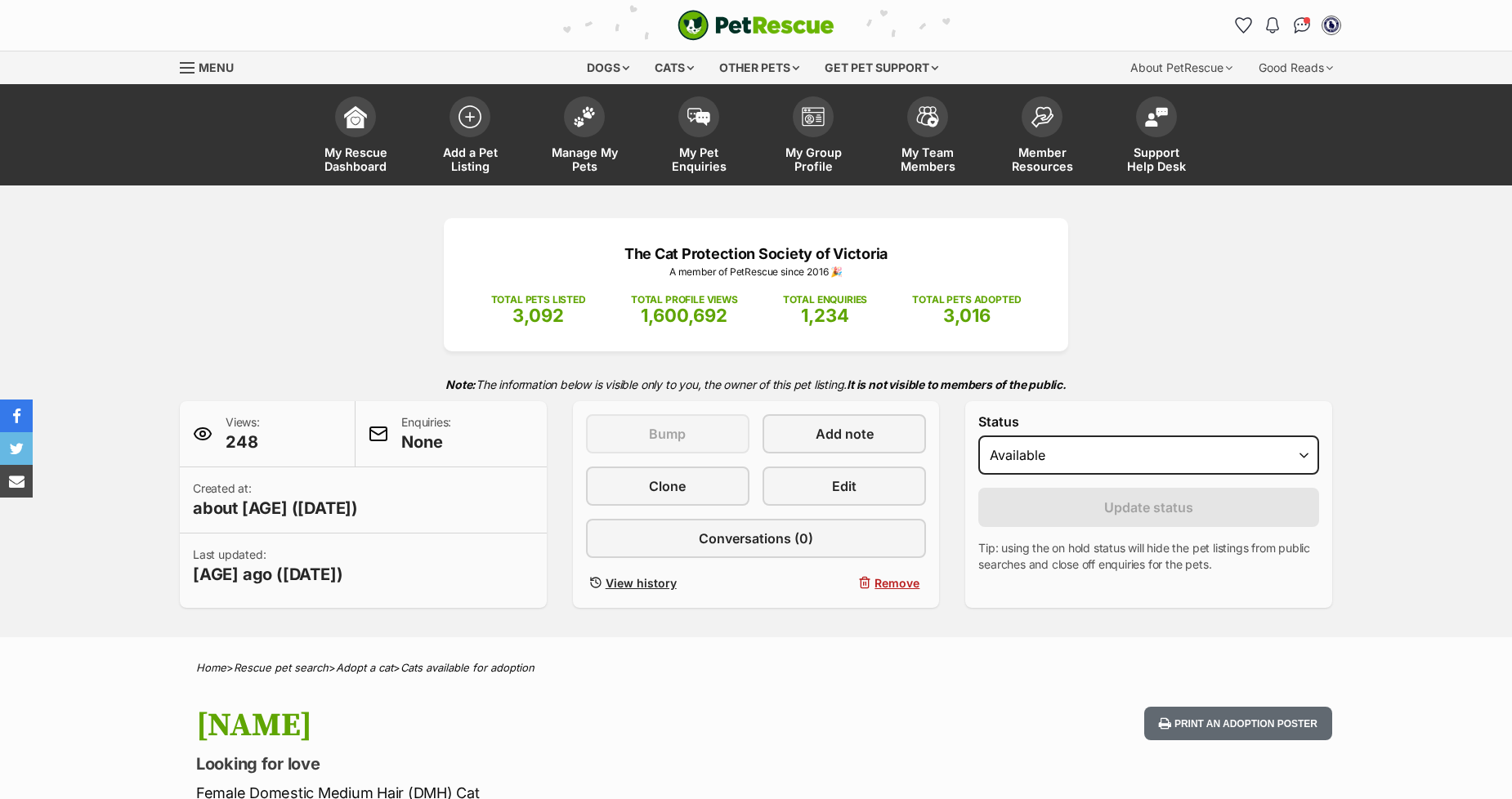 scroll, scrollTop: 0, scrollLeft: 0, axis: both 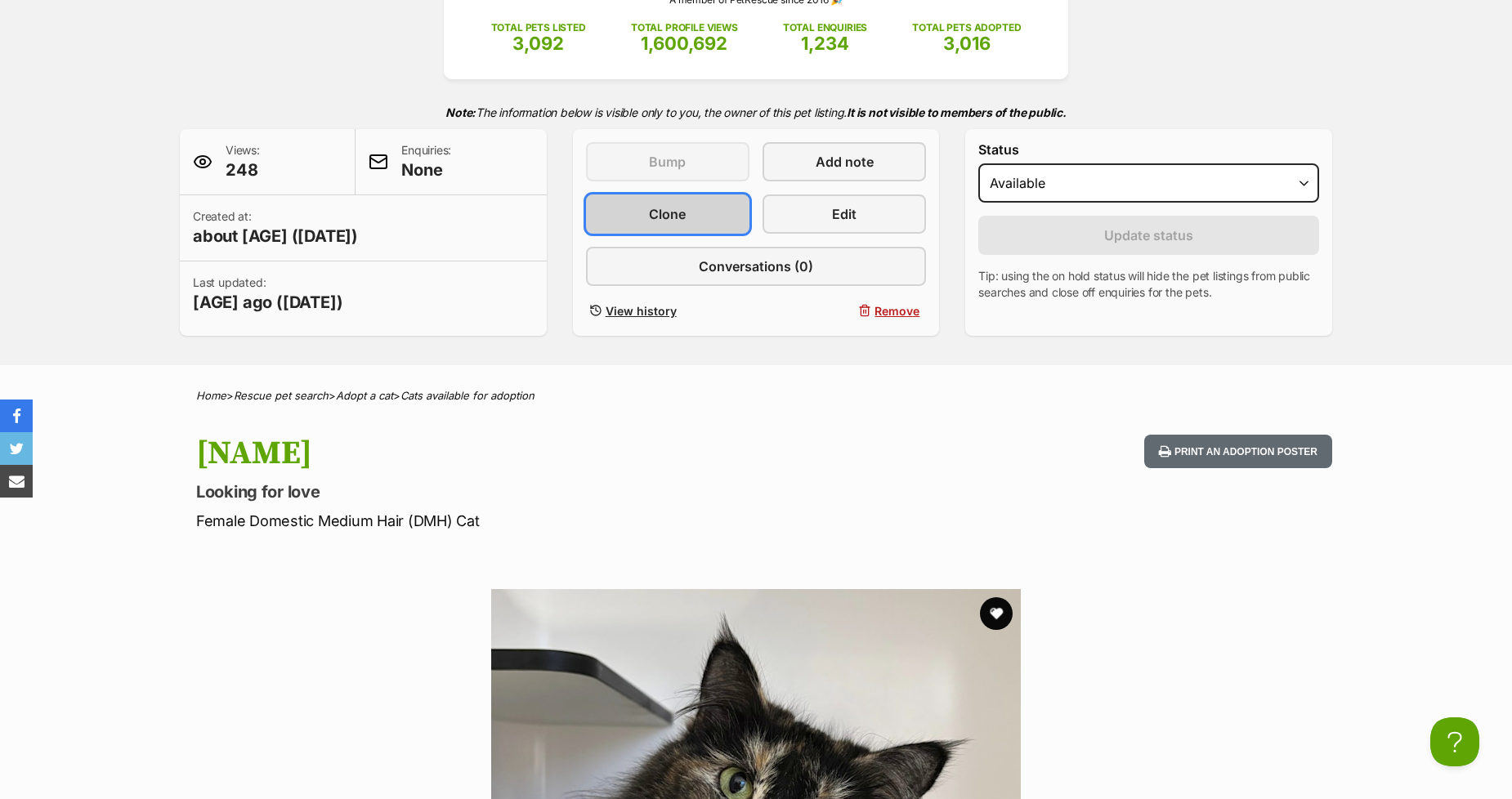 click on "Clone" at bounding box center [667, 214] 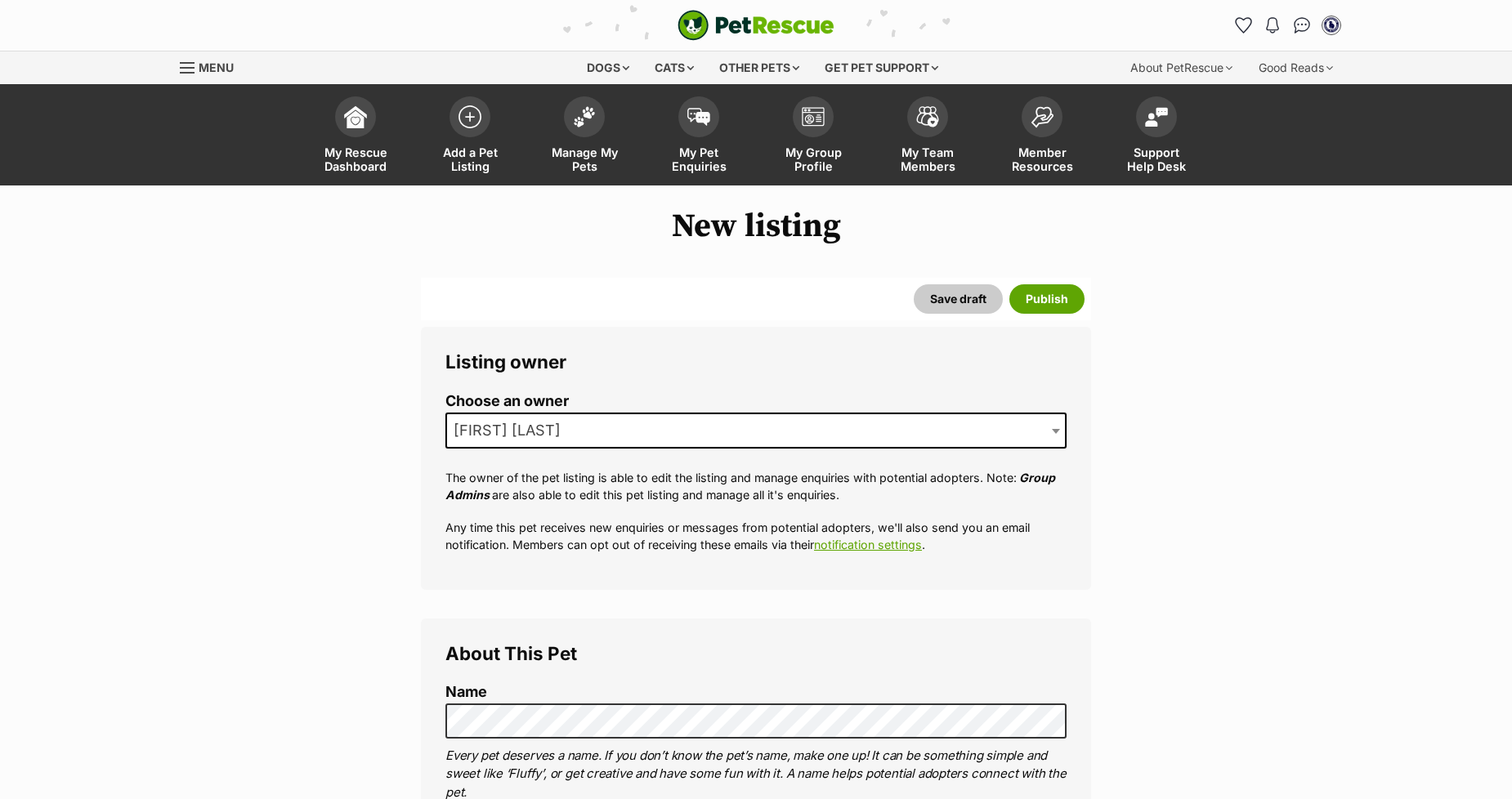 scroll, scrollTop: 0, scrollLeft: 0, axis: both 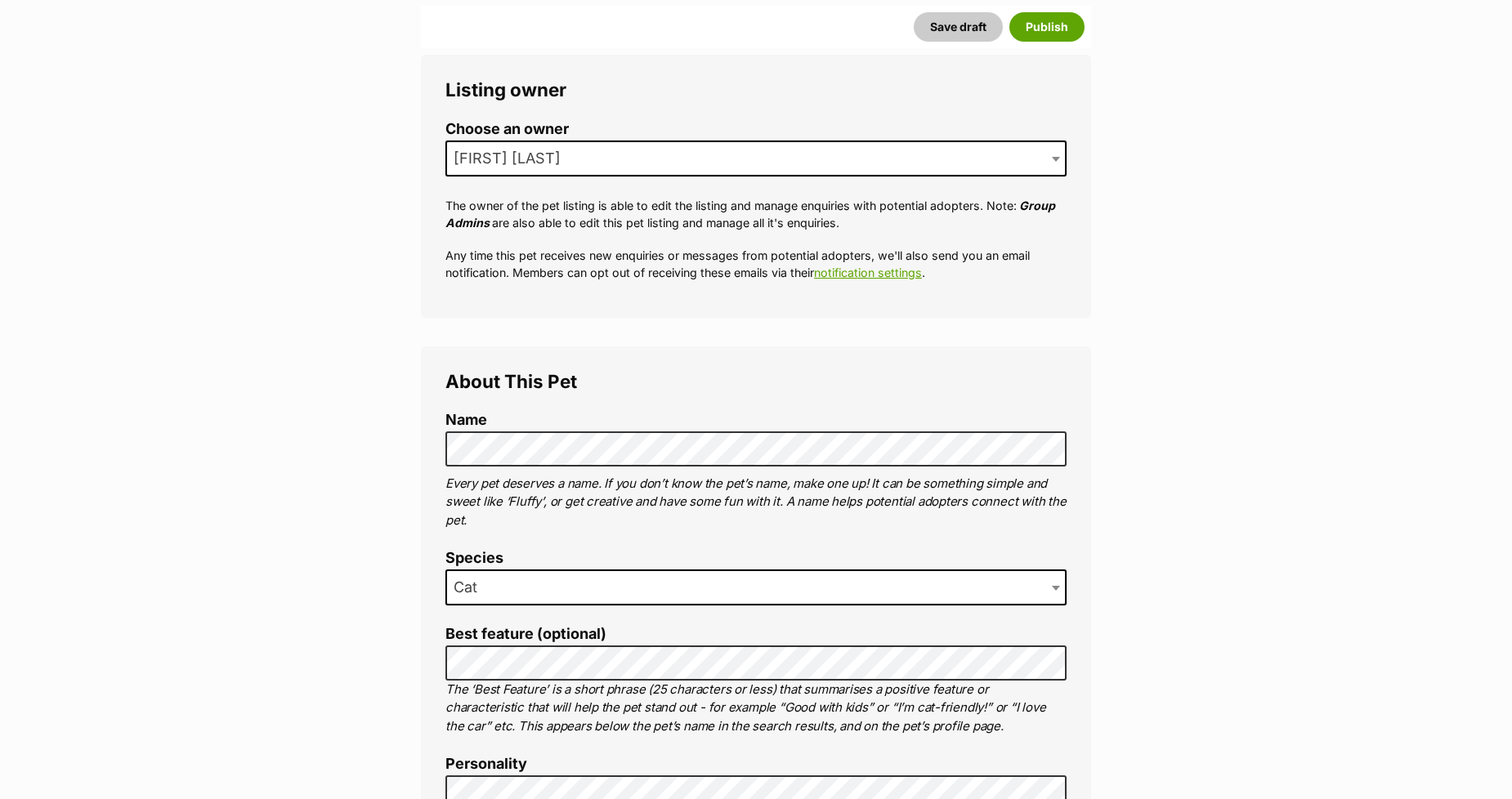 click on "New listing
Listing owner Choose an owner [FIRST] [LAST]
The owner of the pet listing is able to edit the listing and manage enquiries with potential adopters. Note:
Group Admins
are also able to edit this pet listing and manage all it's enquiries.
Any time this pet receives new enquiries or messages from potential adopters, we'll also send you an email notification. Members can opt out of receiving these emails via their
notification settings .
About This Pet Name
Henlo there, it looks like you might be using the pet name field to indicate that this pet is now on hold - we recommend updating the status to on hold from the listing page instead!
Every pet deserves a name. If you don’t know the pet’s name, make one up! It can be something simple and sweet like ‘Fluffy’, or get creative and have some fun with it. A name helps potential adopters connect with the pet.
Species Cat
Best feature (optional)
Personality [NUMBER]  characters remaining" at bounding box center [756, 3372] 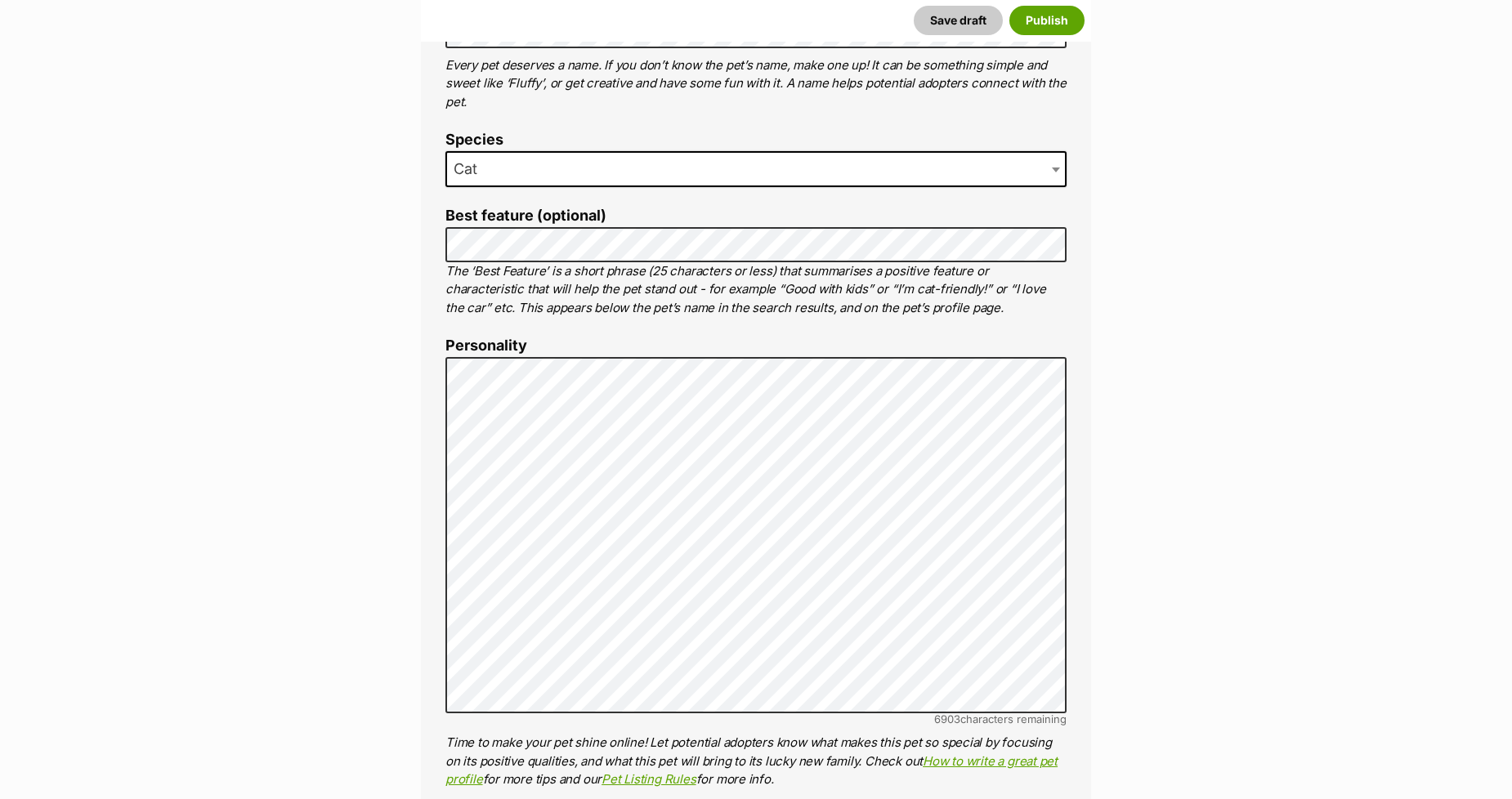 scroll, scrollTop: 725, scrollLeft: 0, axis: vertical 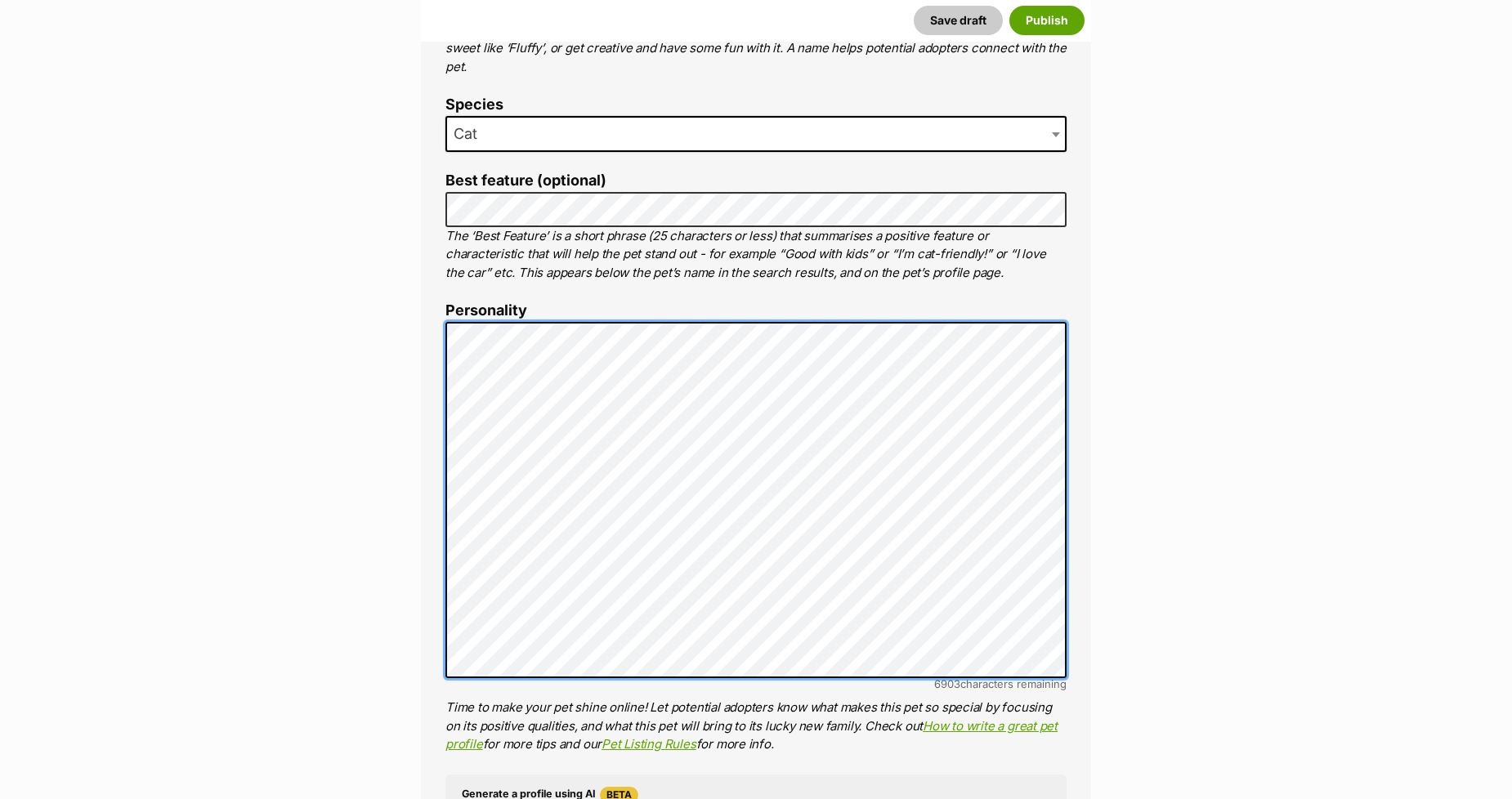 click on "New listing
Listing owner Choose an owner [FIRST] [LAST]
The owner of the pet listing is able to edit the listing and manage enquiries with potential adopters. Note:
Group Admins
are also able to edit this pet listing and manage all it's enquiries.
Any time this pet receives new enquiries or messages from potential adopters, we'll also send you an email notification. Members can opt out of receiving these emails via their
notification settings .
About This Pet Name
Henlo there, it looks like you might be using the pet name field to indicate that this pet is now on hold - we recommend updating the status to on hold from the listing page instead!
Every pet deserves a name. If you don’t know the pet’s name, make one up! It can be something simple and sweet like ‘Fluffy’, or get creative and have some fun with it. A name helps potential adopters connect with the pet.
Species Cat
Best feature (optional)
Personality [NUMBER]  characters remaining" at bounding box center [756, 2919] 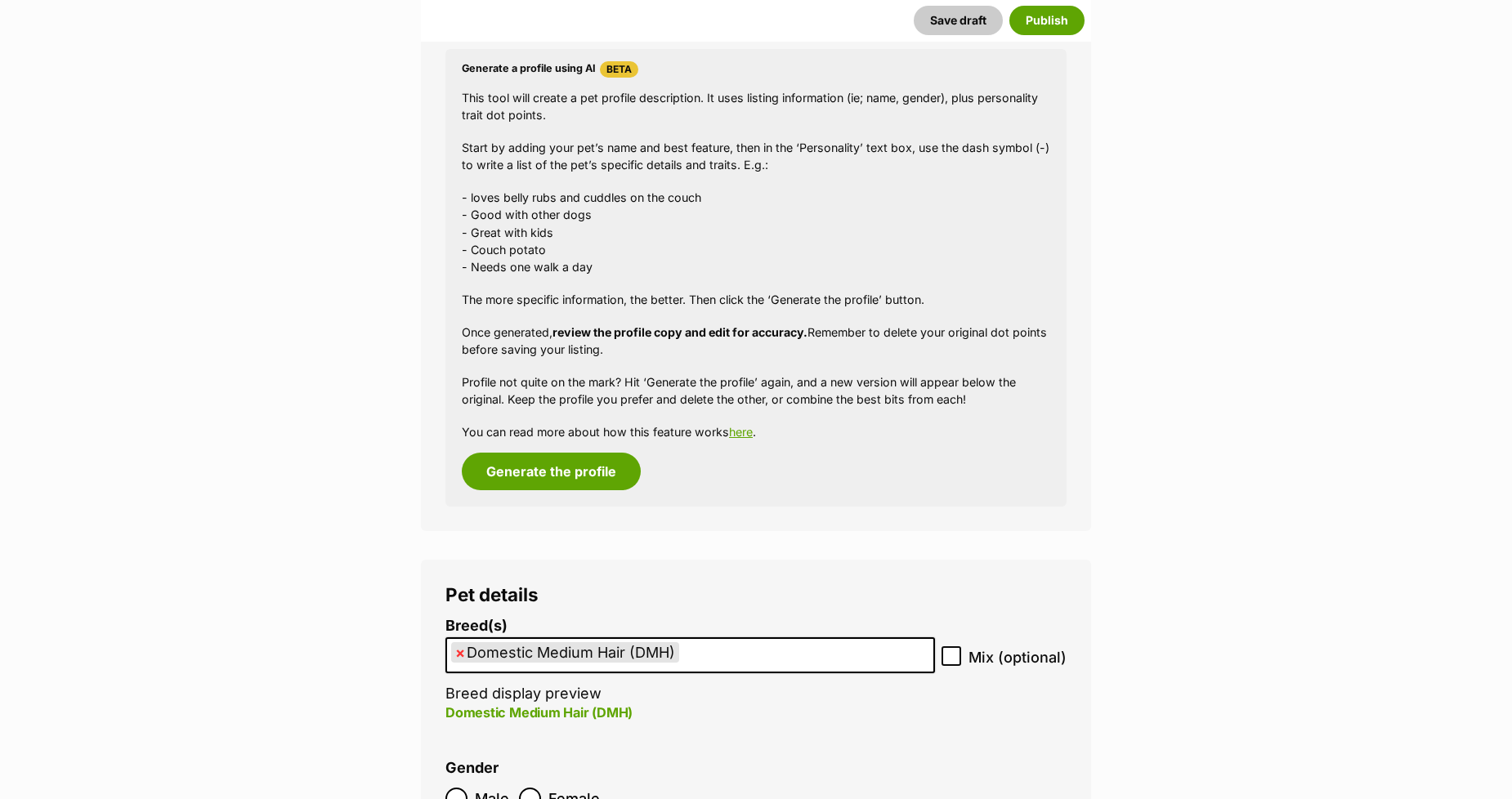 scroll, scrollTop: 1452, scrollLeft: 0, axis: vertical 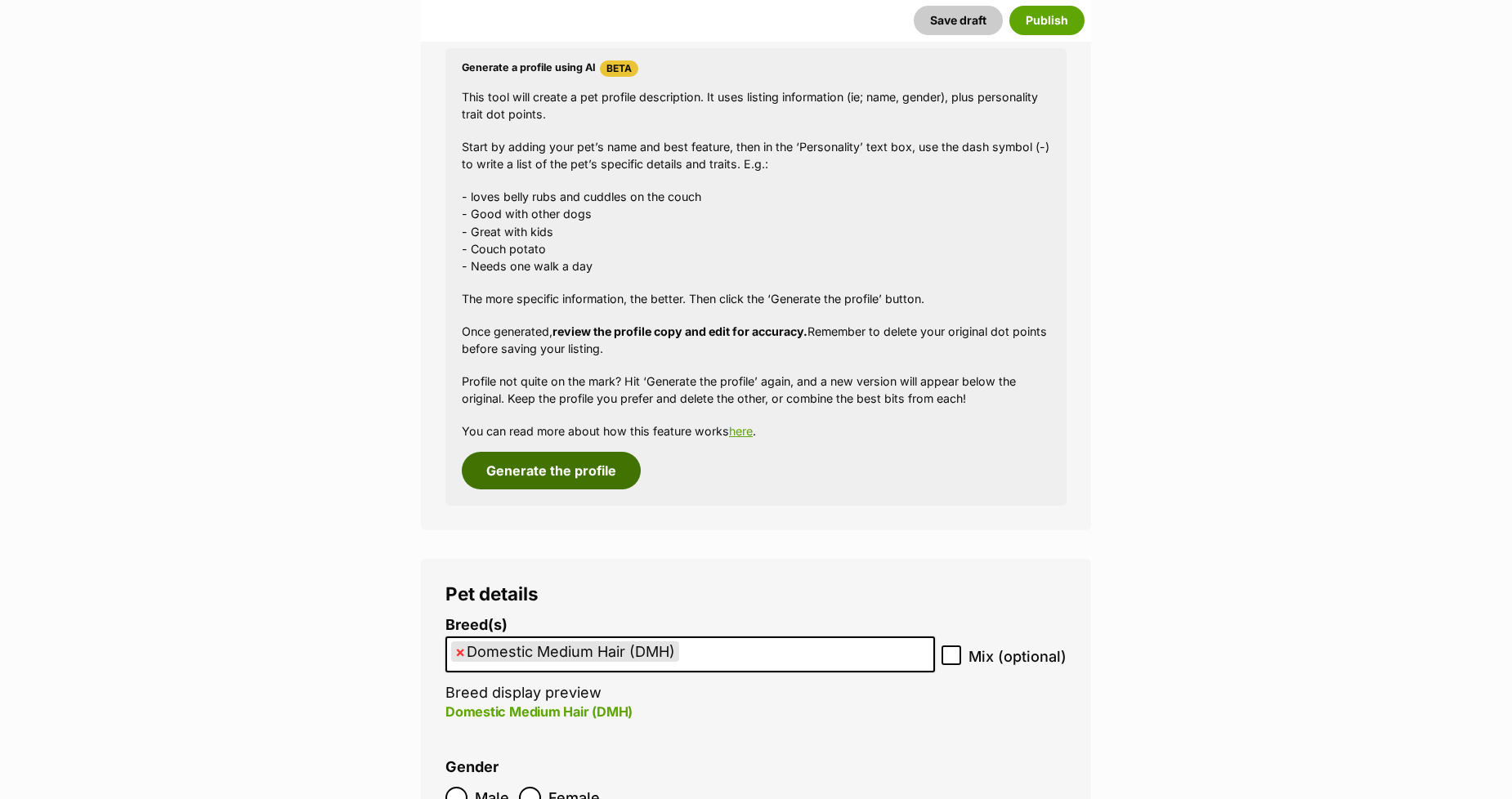 click on "Generate the profile" at bounding box center [551, 471] 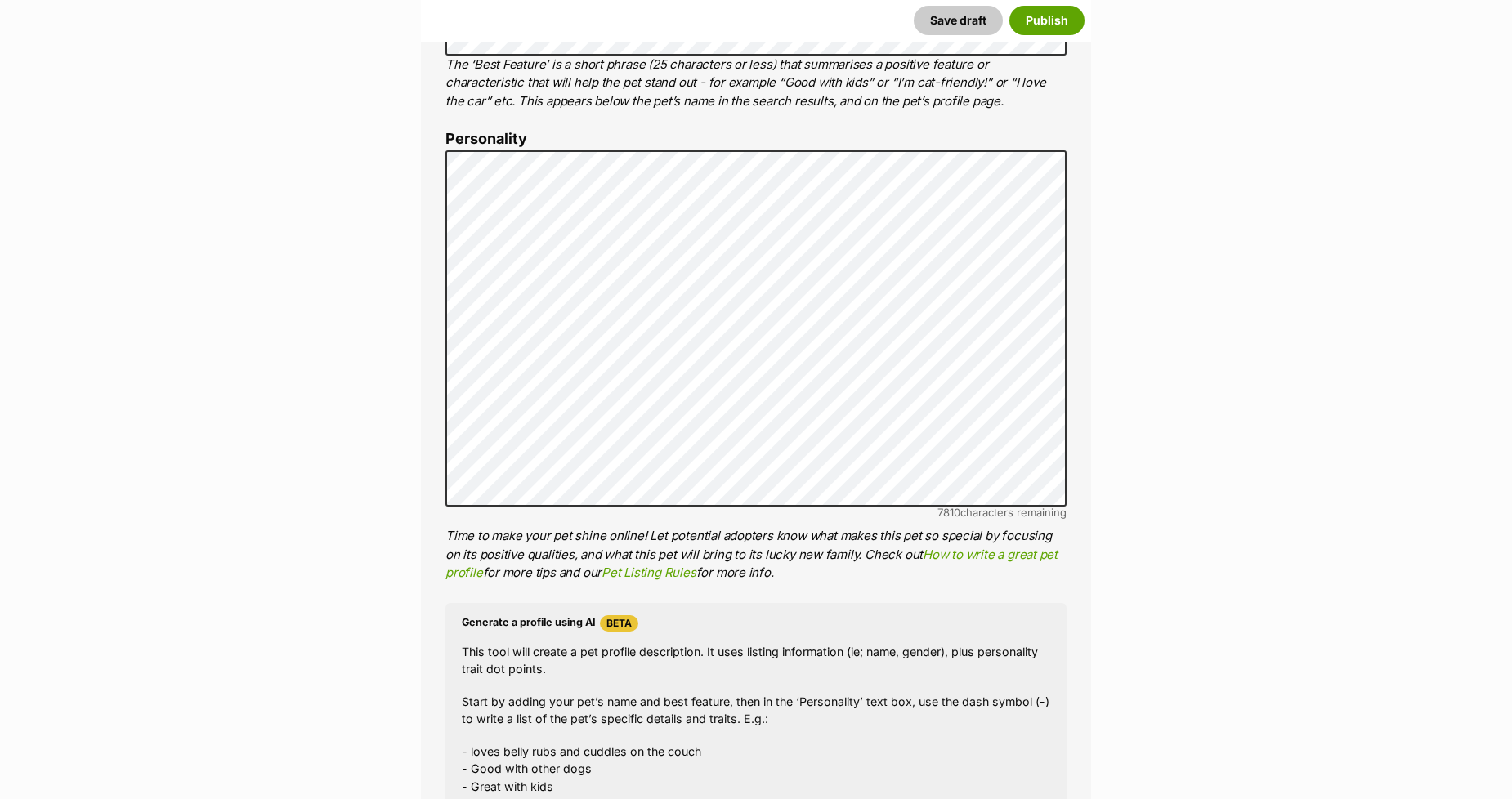 scroll, scrollTop: 826, scrollLeft: 0, axis: vertical 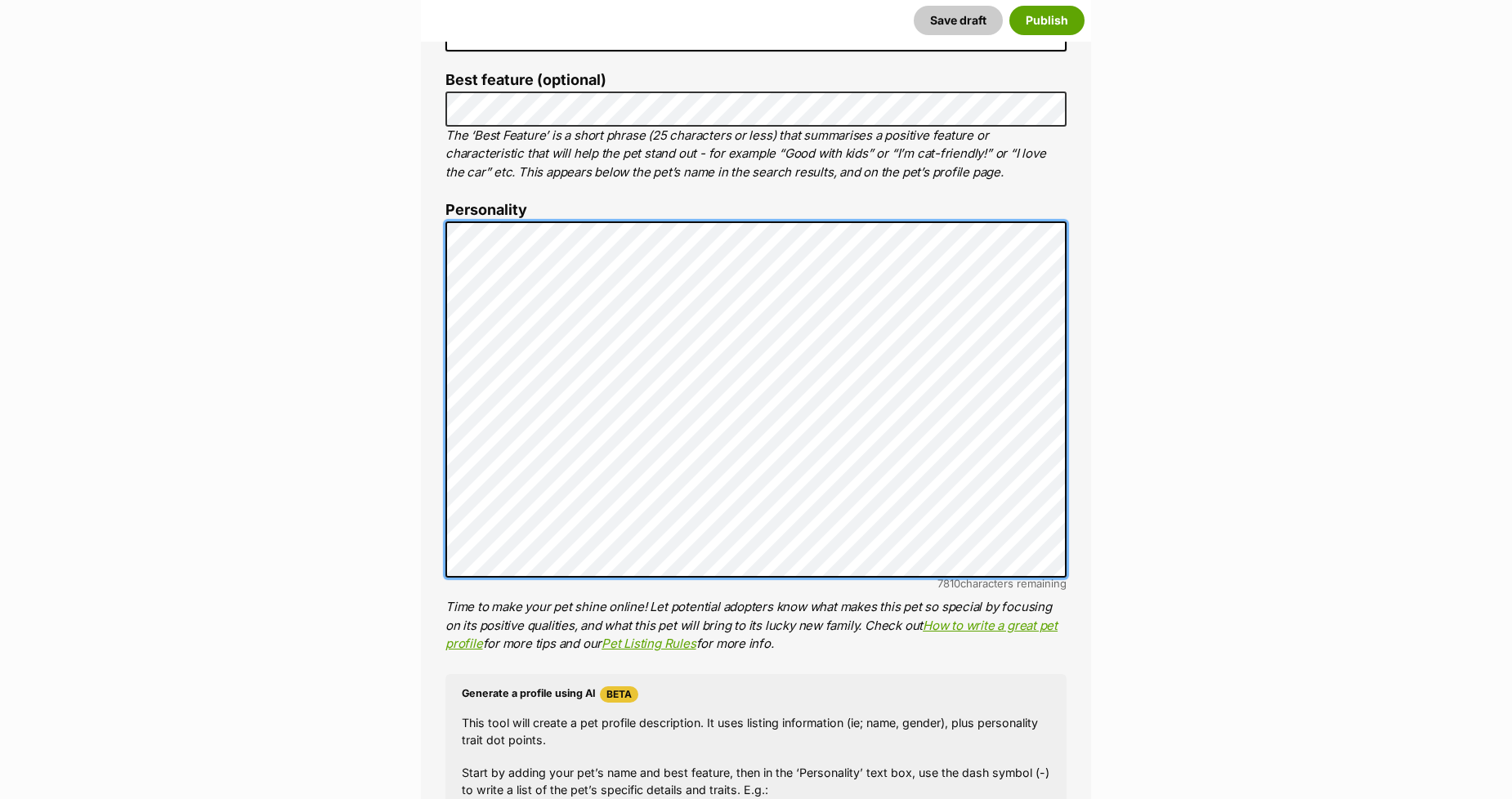 click on "New listing
Listing owner Choose an owner [FIRST] [LAST]
The owner of the pet listing is able to edit the listing and manage enquiries with potential adopters. Note:
Group Admins
are also able to edit this pet listing and manage all it's enquiries.
Any time this pet receives new enquiries or messages from potential adopters, we'll also send you an email notification. Members can opt out of receiving these emails via their
notification settings .
About This Pet Name
Henlo there, it looks like you might be using the pet name field to indicate that this pet is now on hold - we recommend updating the status to on hold from the listing page instead!
Every pet deserves a name. If you don’t know the pet’s name, make one up! It can be something simple and sweet like ‘Fluffy’, or get creative and have some fun with it. A name helps potential adopters connect with the pet.
Species Cat
Best feature (optional)
Personality [NUMBER]  characters remaining" at bounding box center [756, 2819] 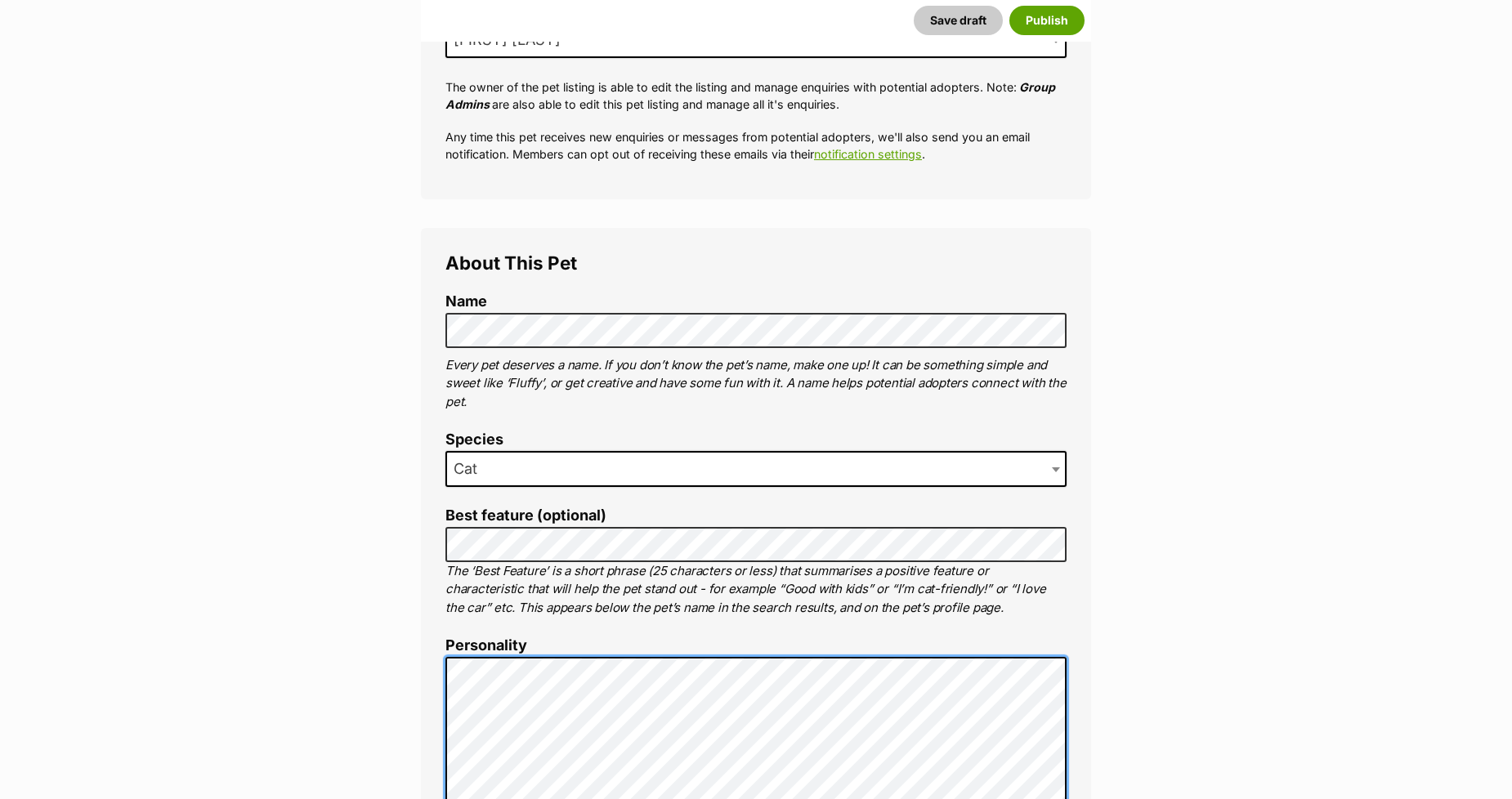 scroll, scrollTop: 372, scrollLeft: 0, axis: vertical 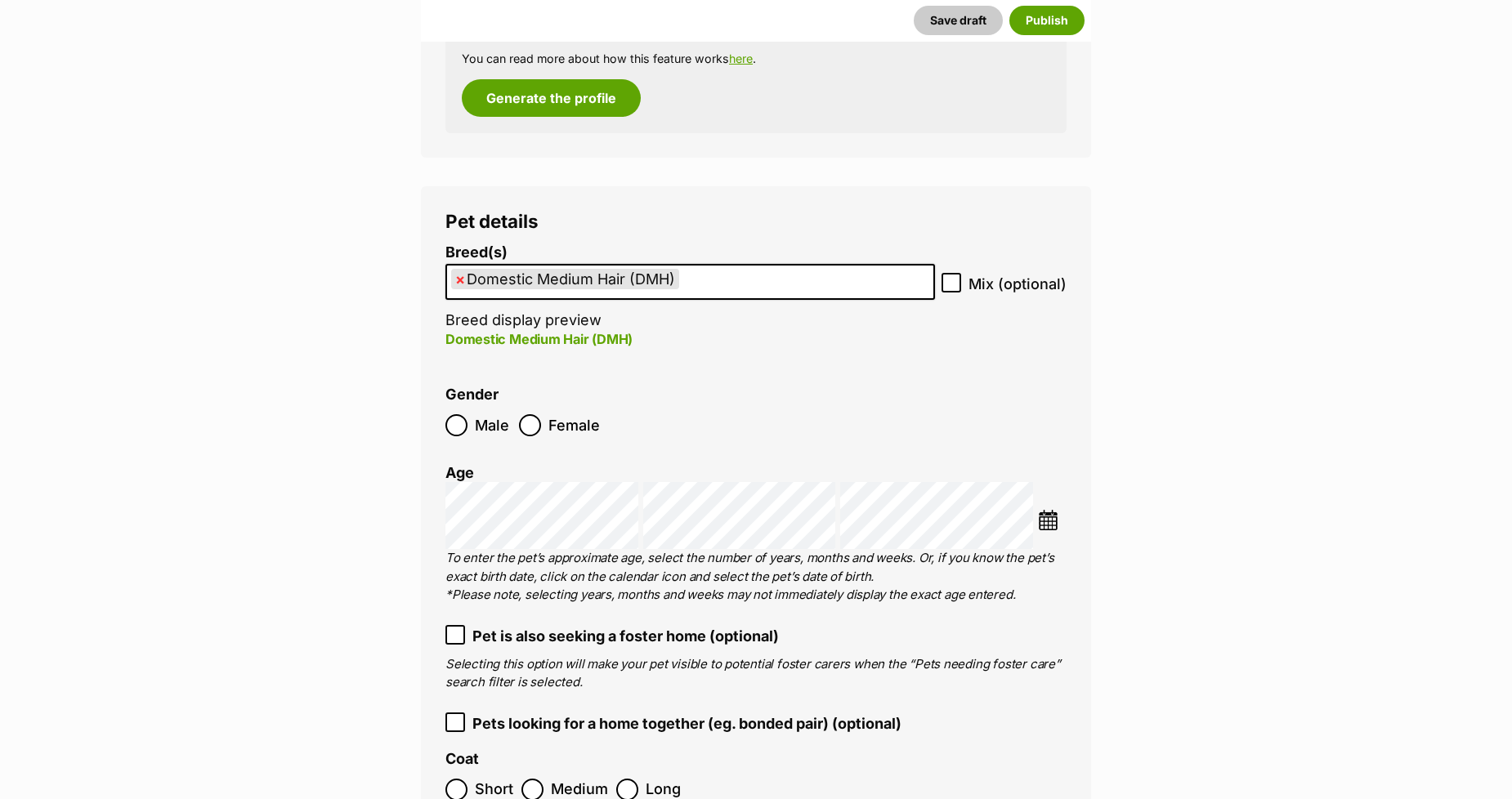 click on "×" at bounding box center (460, 279) 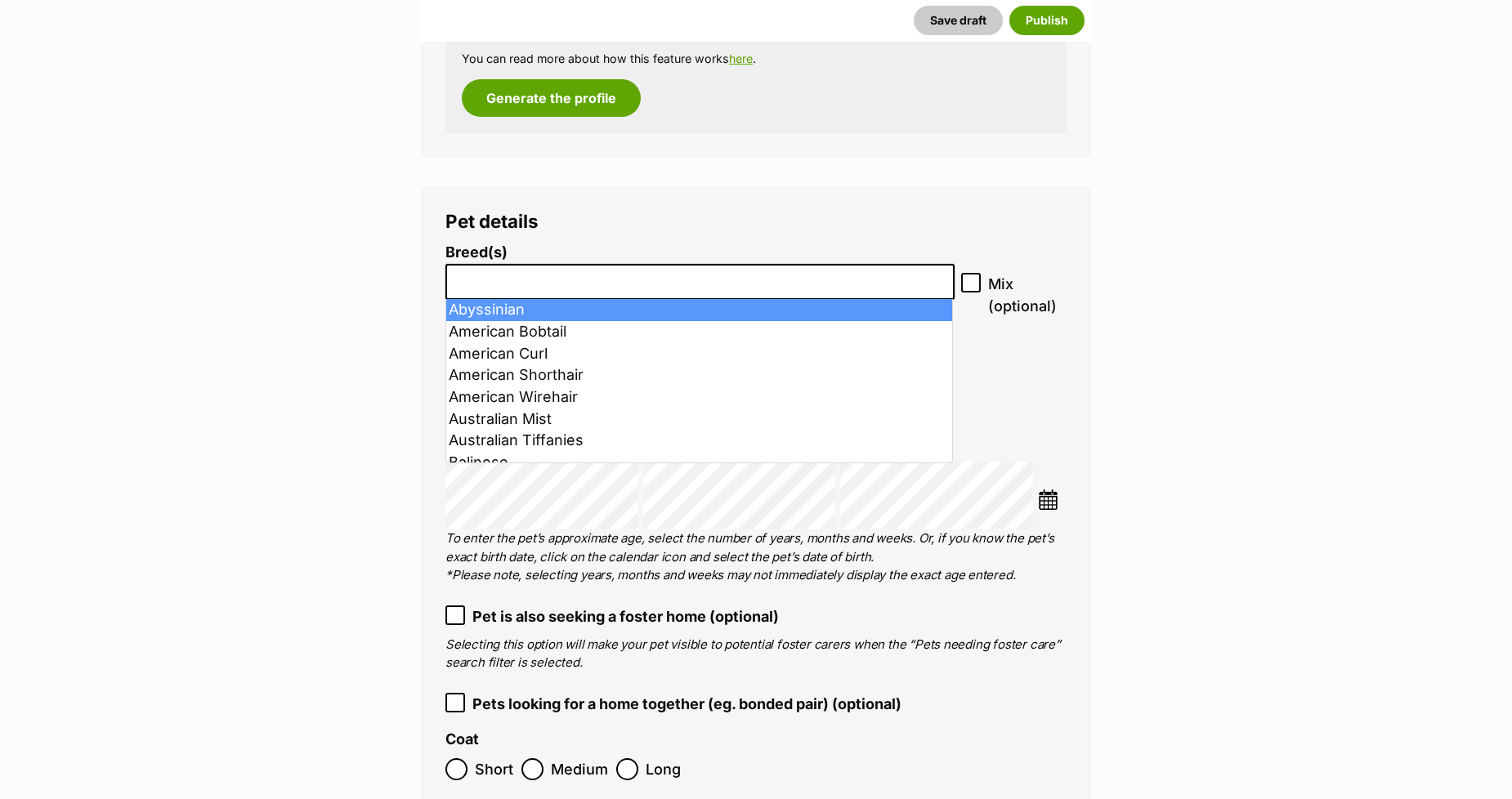 select 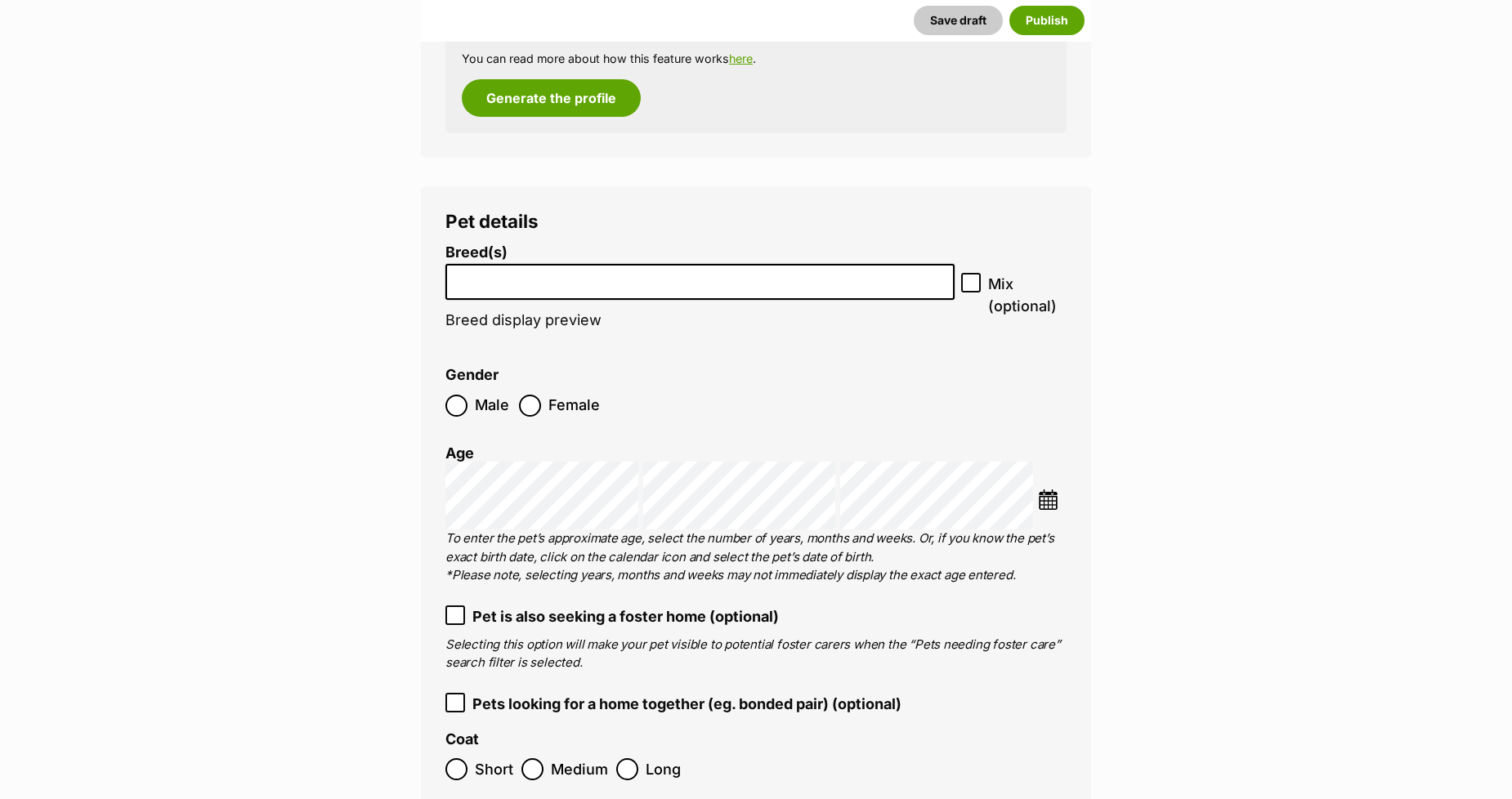 click at bounding box center (700, 278) 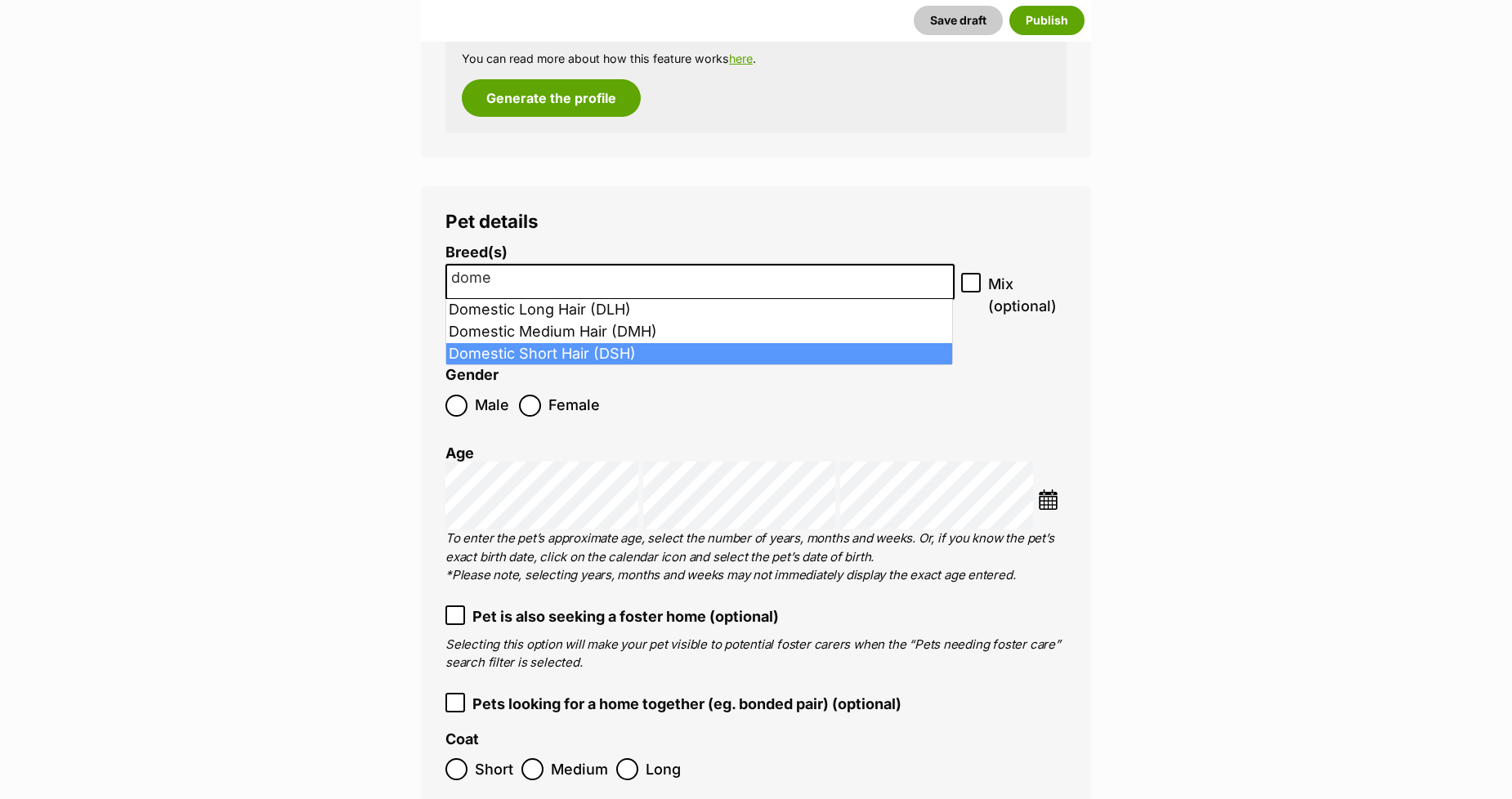 type on "dome" 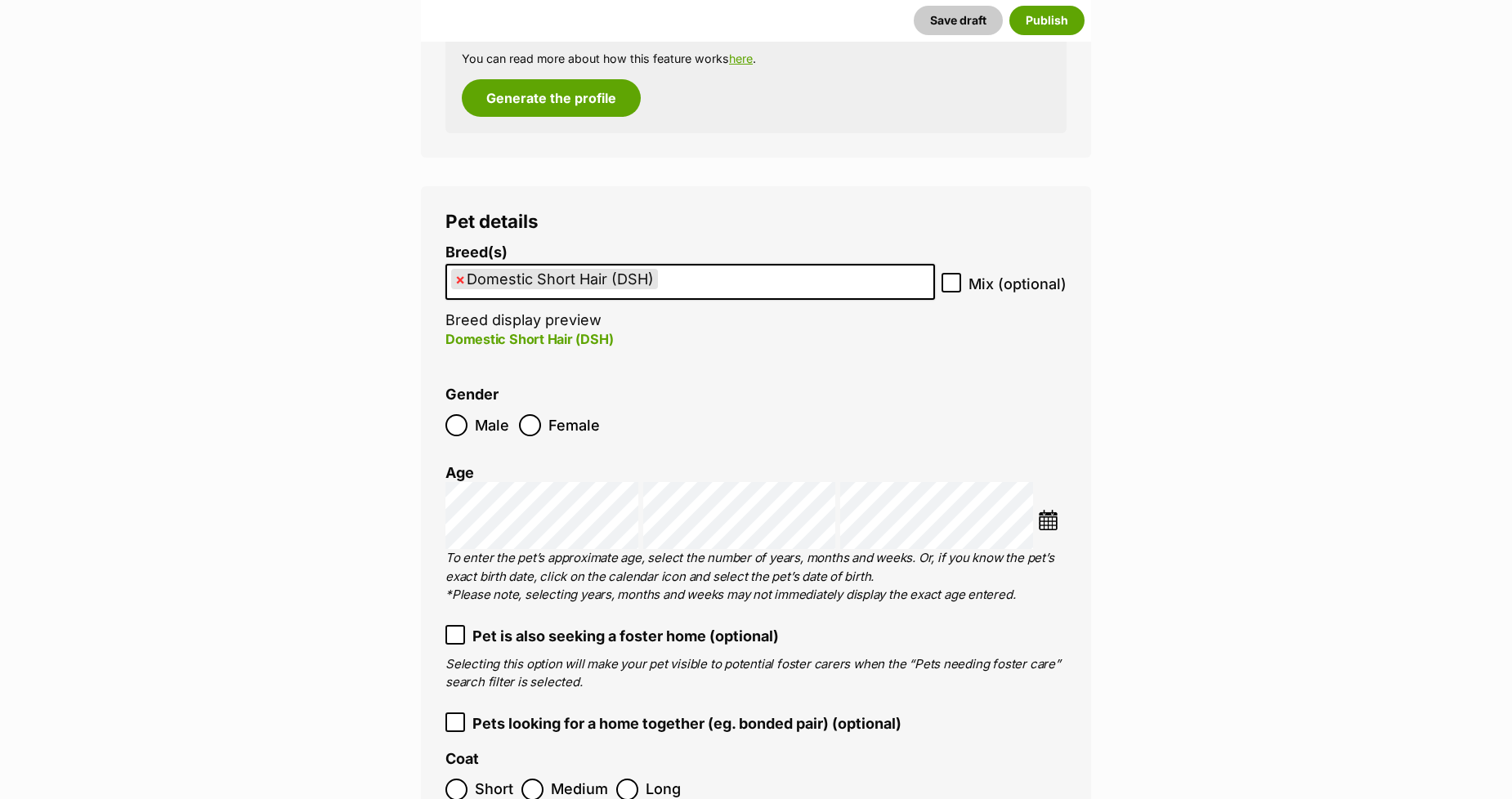 click on "New listing
Listing owner Choose an owner Alison Thompson
The owner of the pet listing is able to edit the listing and manage enquiries with potential adopters. Note:
Group Admins
are also able to edit this pet listing and manage all it's enquiries.
Any time this pet receives new enquiries or messages from potential adopters, we'll also send you an email notification. Members can opt out of receiving these emails via their
notification settings .
About This Pet Name
Henlo there, it looks like you might be using the pet name field to indicate that this pet is now on hold - we recommend updating the status to on hold from the listing page instead!
Every pet deserves a name. If you don’t know the pet’s name, make one up! It can be something simple and sweet like ‘Fluffy’, or get creative and have some fun with it. A name helps potential adopters connect with the pet.
Species Cat
Best feature (optional)
Personality 6969  characters remaining" at bounding box center (756, 1820) 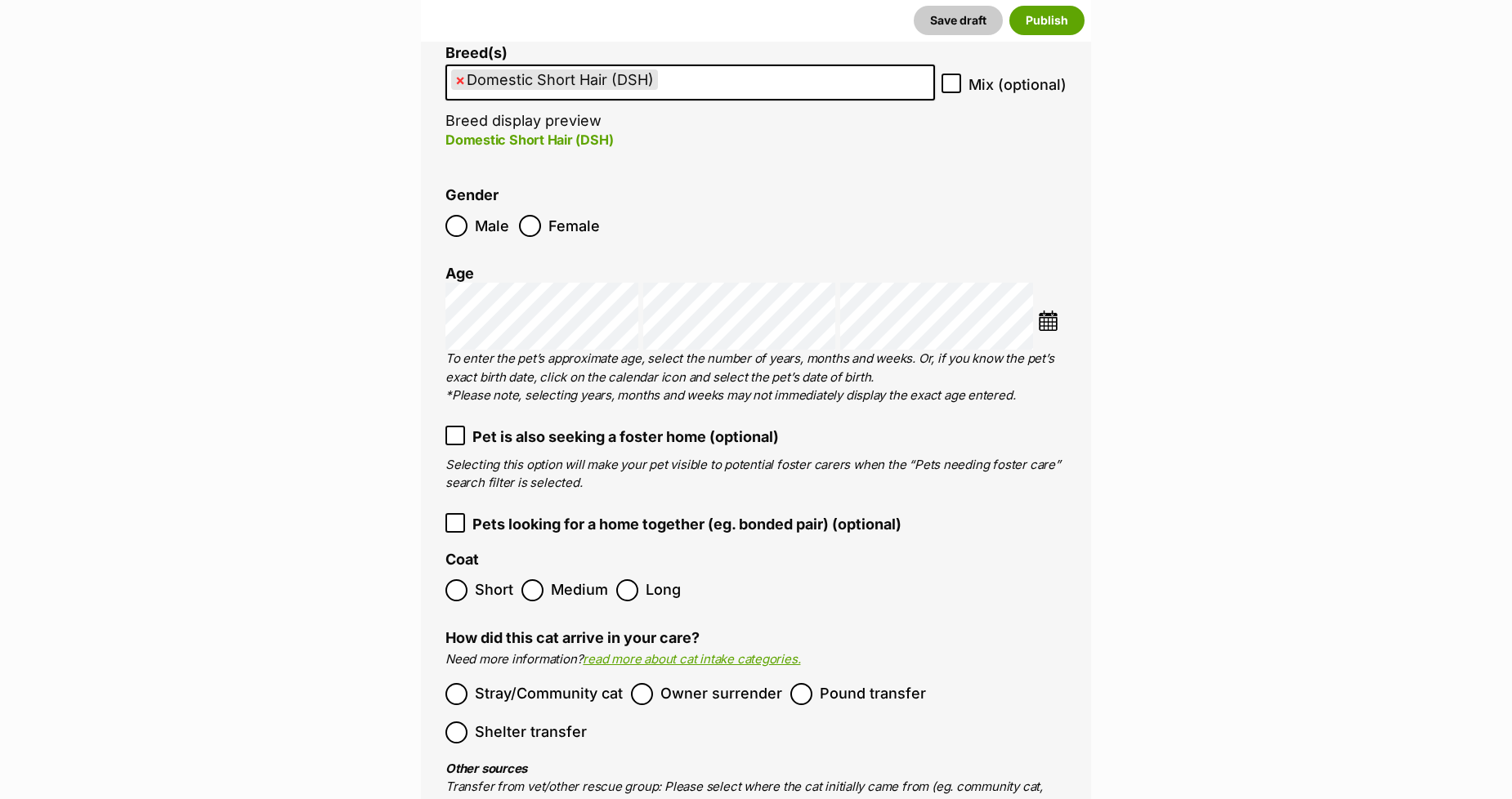 scroll, scrollTop: 2369, scrollLeft: 0, axis: vertical 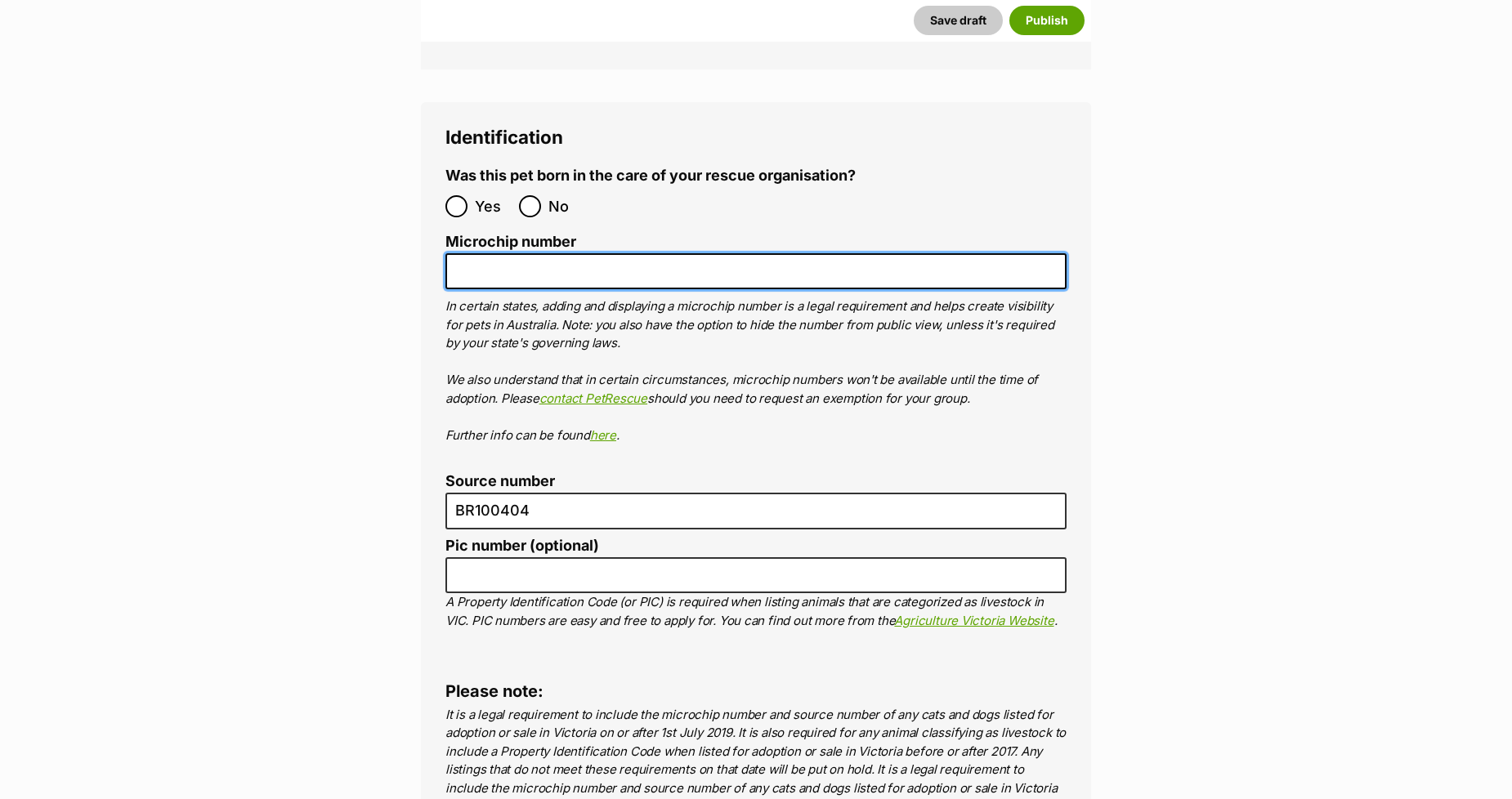 click on "Microchip number" at bounding box center [756, 271] 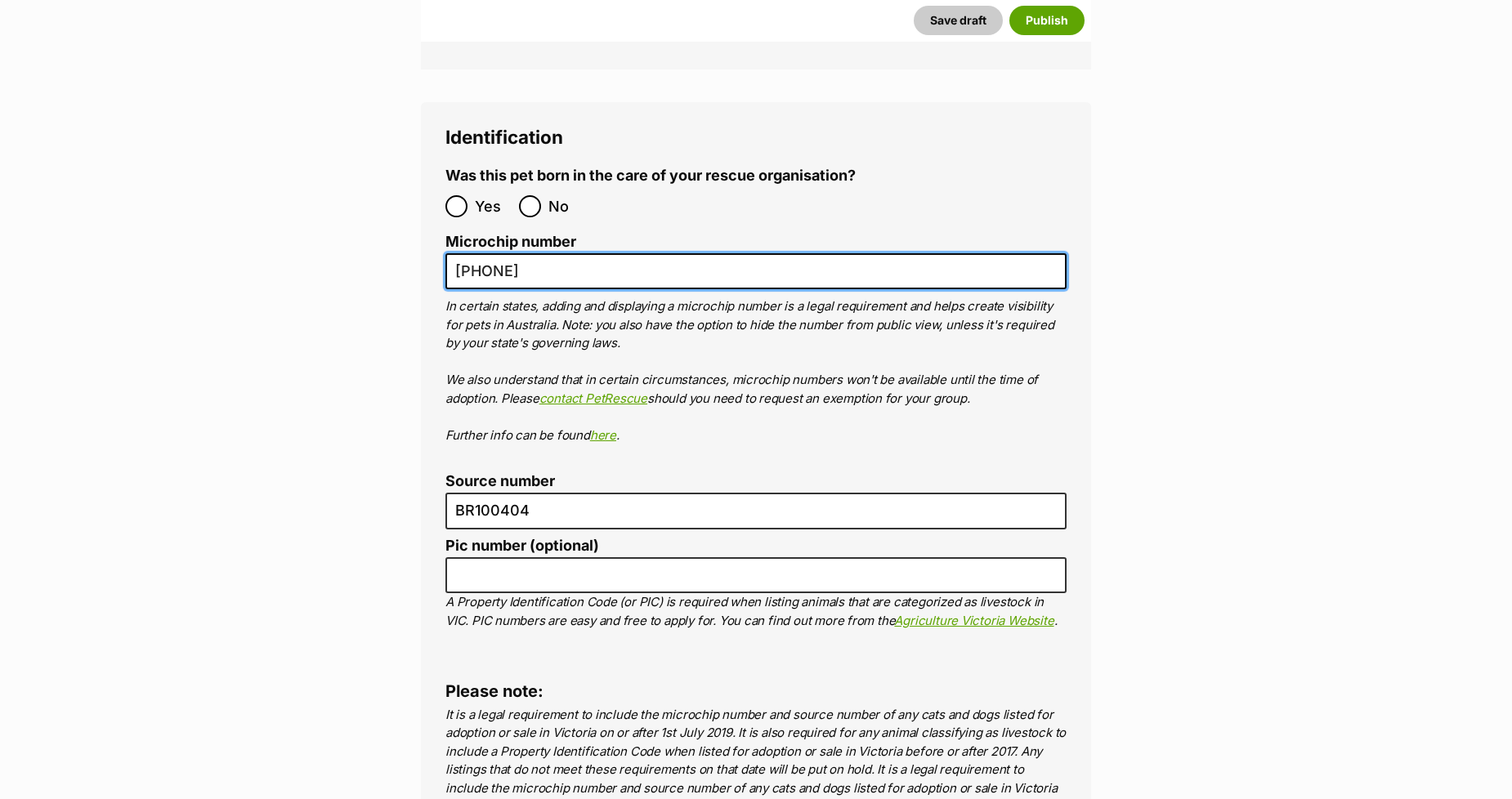 type on "953010006883881" 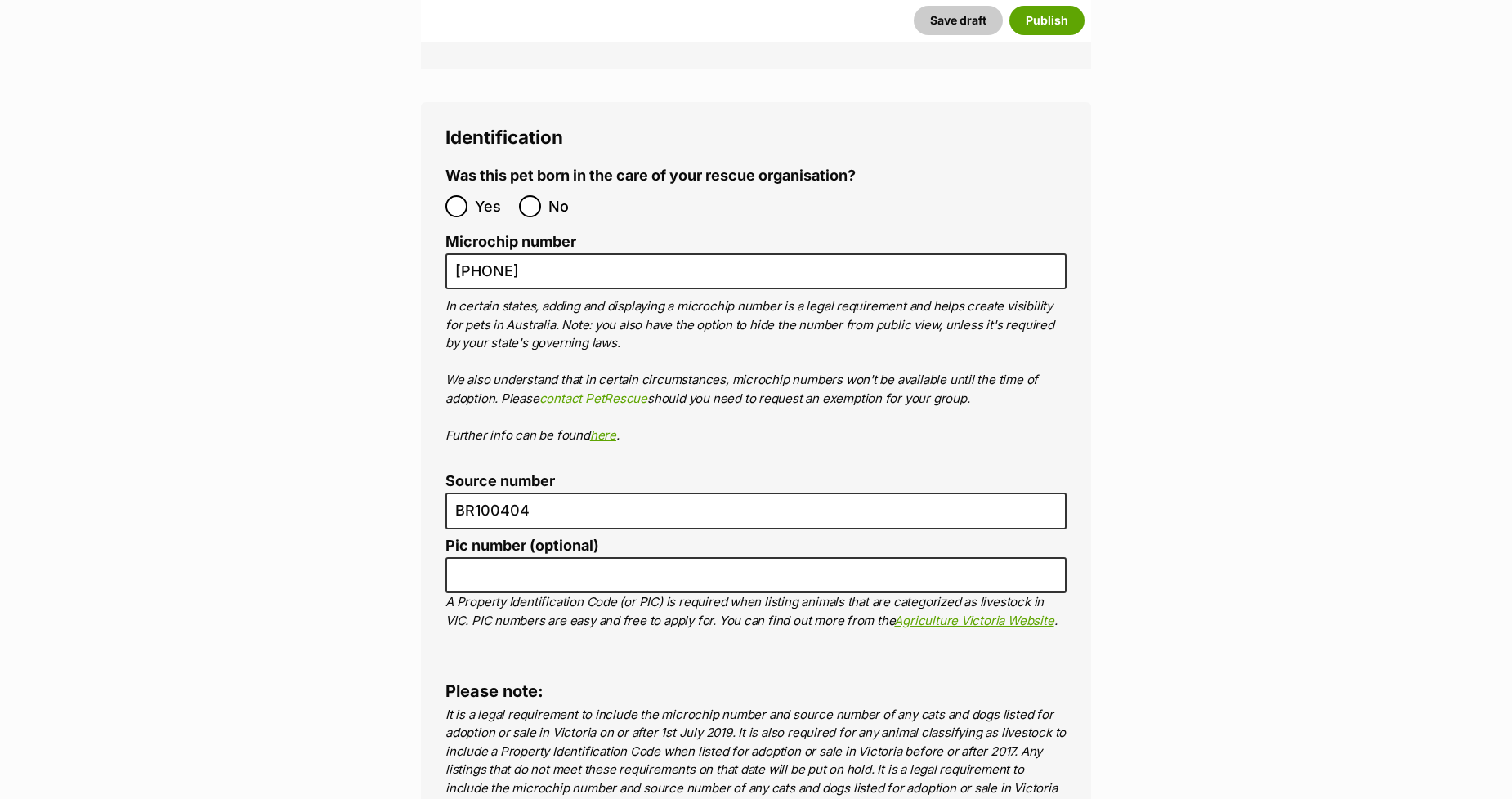 click on "New listing
Listing owner Choose an owner Alison Thompson
The owner of the pet listing is able to edit the listing and manage enquiries with potential adopters. Note:
Group Admins
are also able to edit this pet listing and manage all it's enquiries.
Any time this pet receives new enquiries or messages from potential adopters, we'll also send you an email notification. Members can opt out of receiving these emails via their
notification settings .
About This Pet Name
Henlo there, it looks like you might be using the pet name field to indicate that this pet is now on hold - we recommend updating the status to on hold from the listing page instead!
Every pet deserves a name. If you don’t know the pet’s name, make one up! It can be something simple and sweet like ‘Fluffy’, or get creative and have some fun with it. A name helps potential adopters connect with the pet.
Species Cat
Best feature (optional)
Personality 6969  characters remaining" at bounding box center (756, -1810) 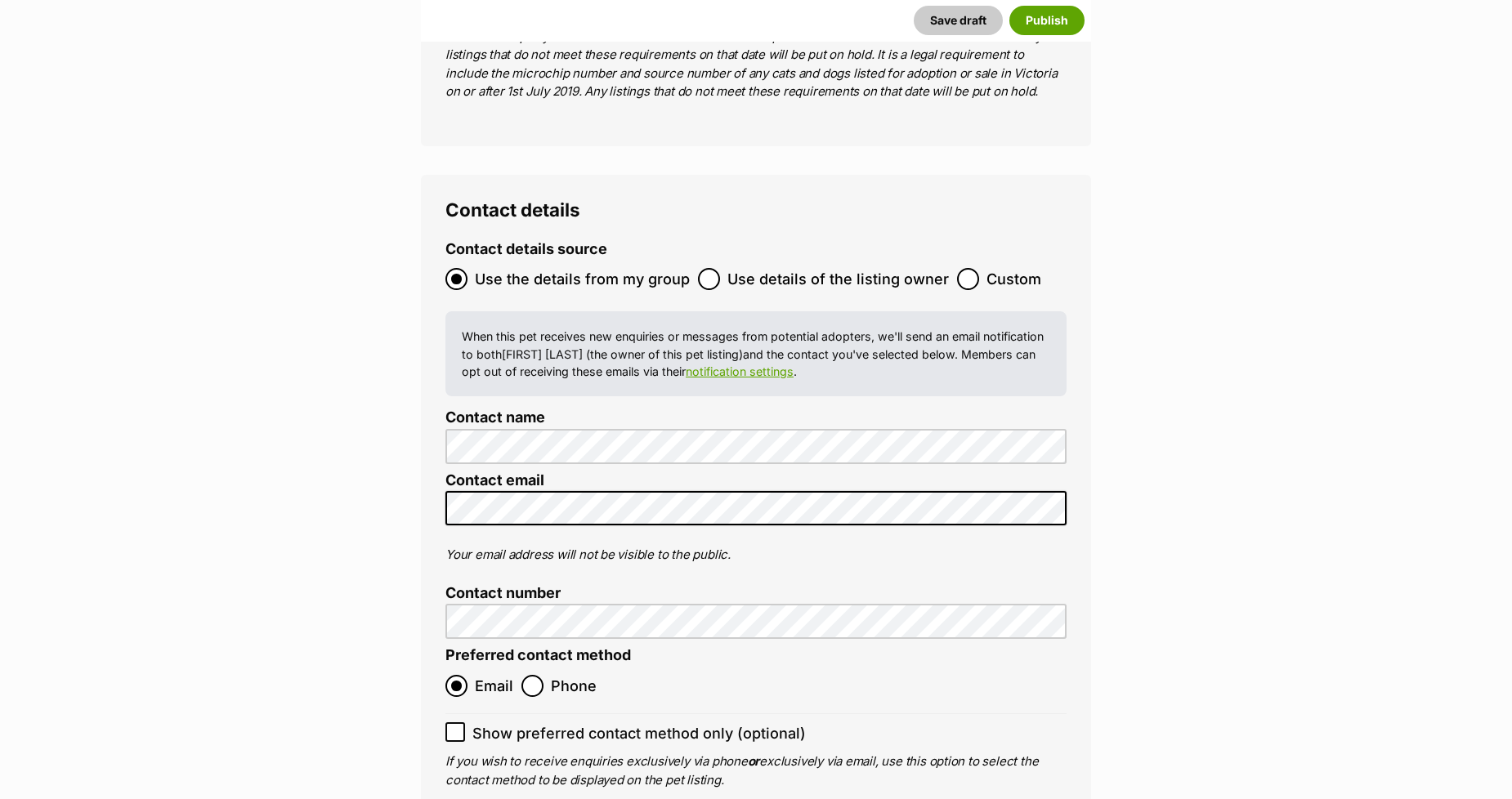 scroll, scrollTop: 6454, scrollLeft: 0, axis: vertical 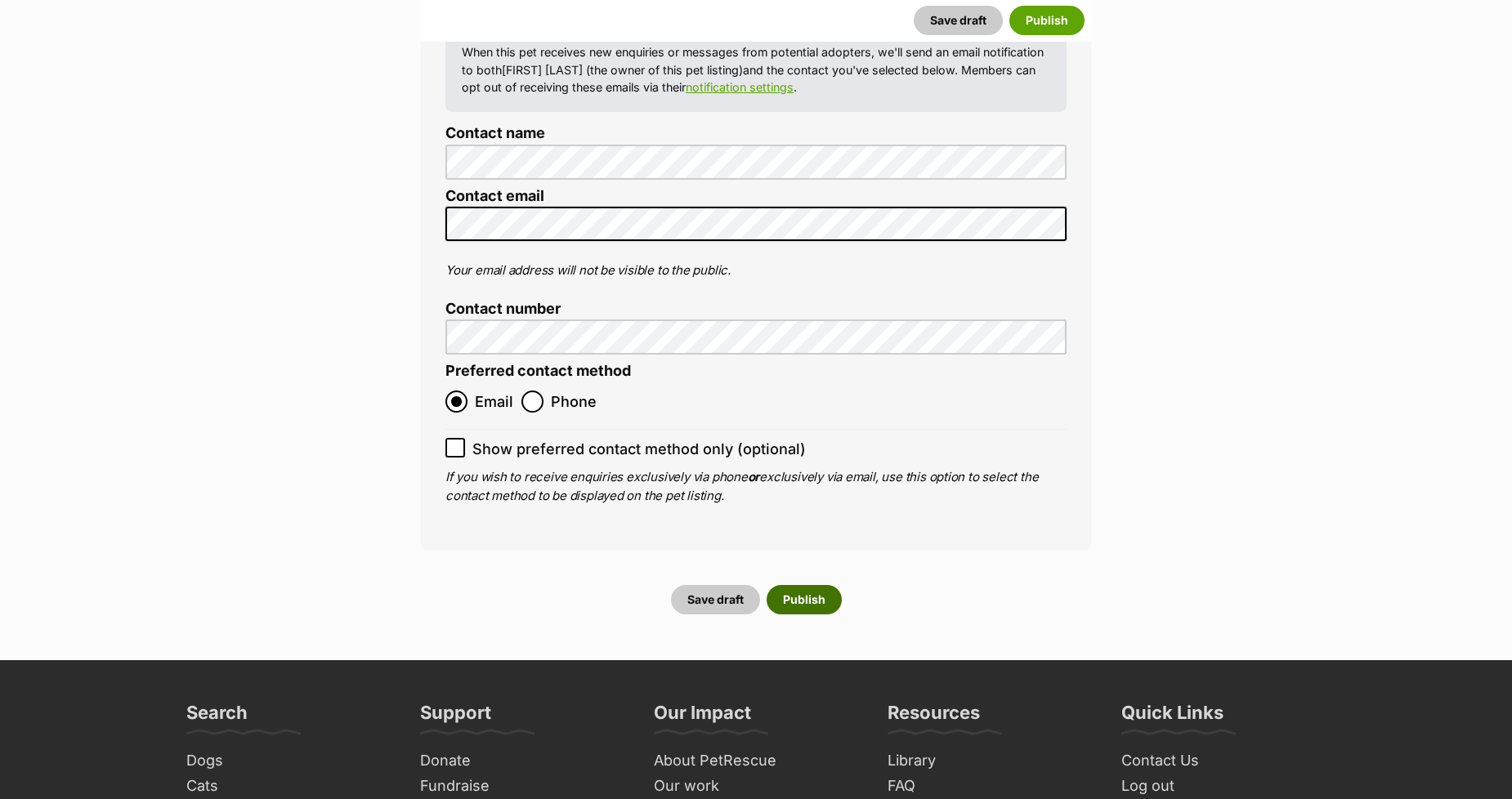 click on "Publish" at bounding box center [804, 600] 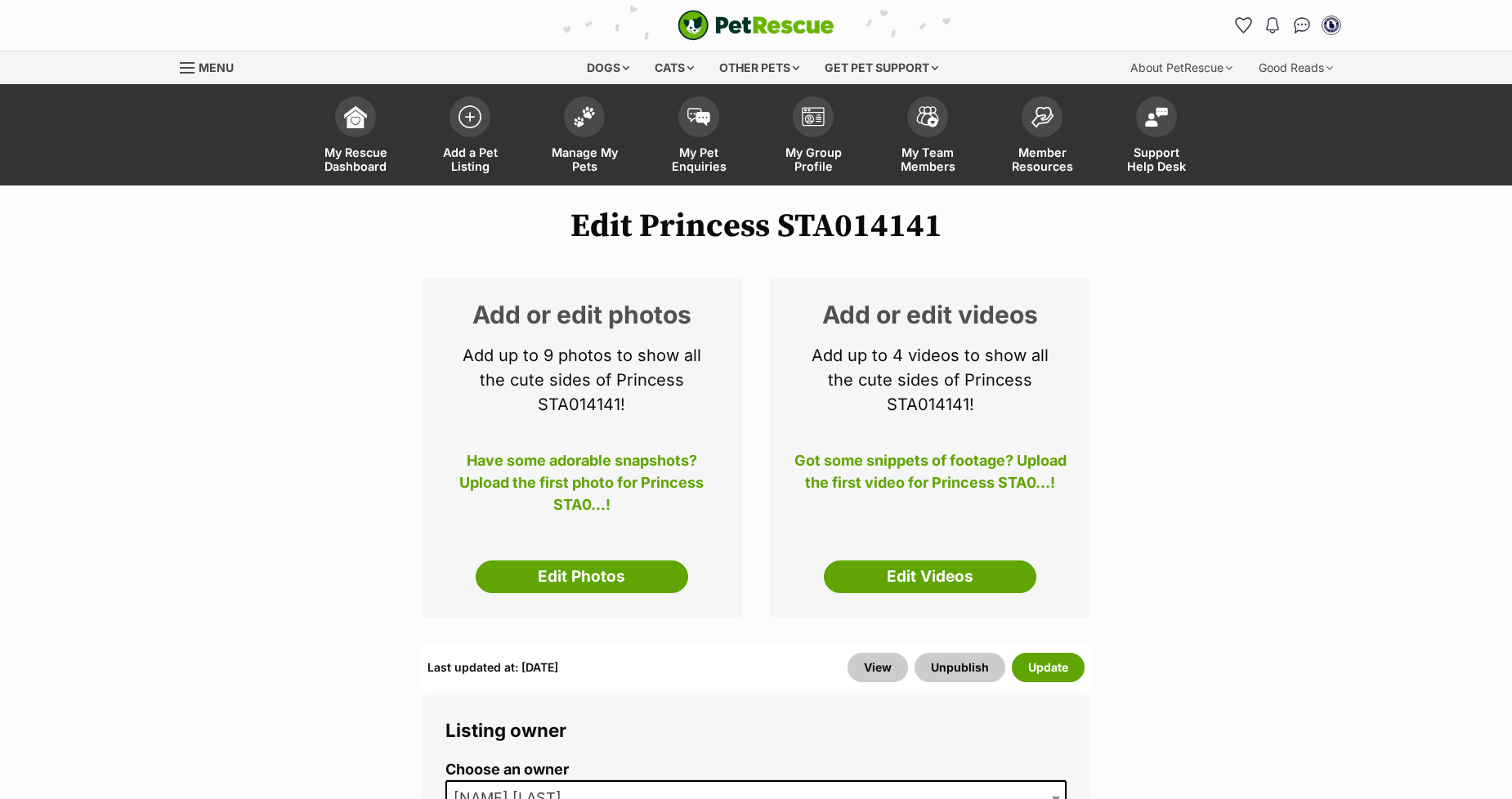 scroll, scrollTop: 0, scrollLeft: 0, axis: both 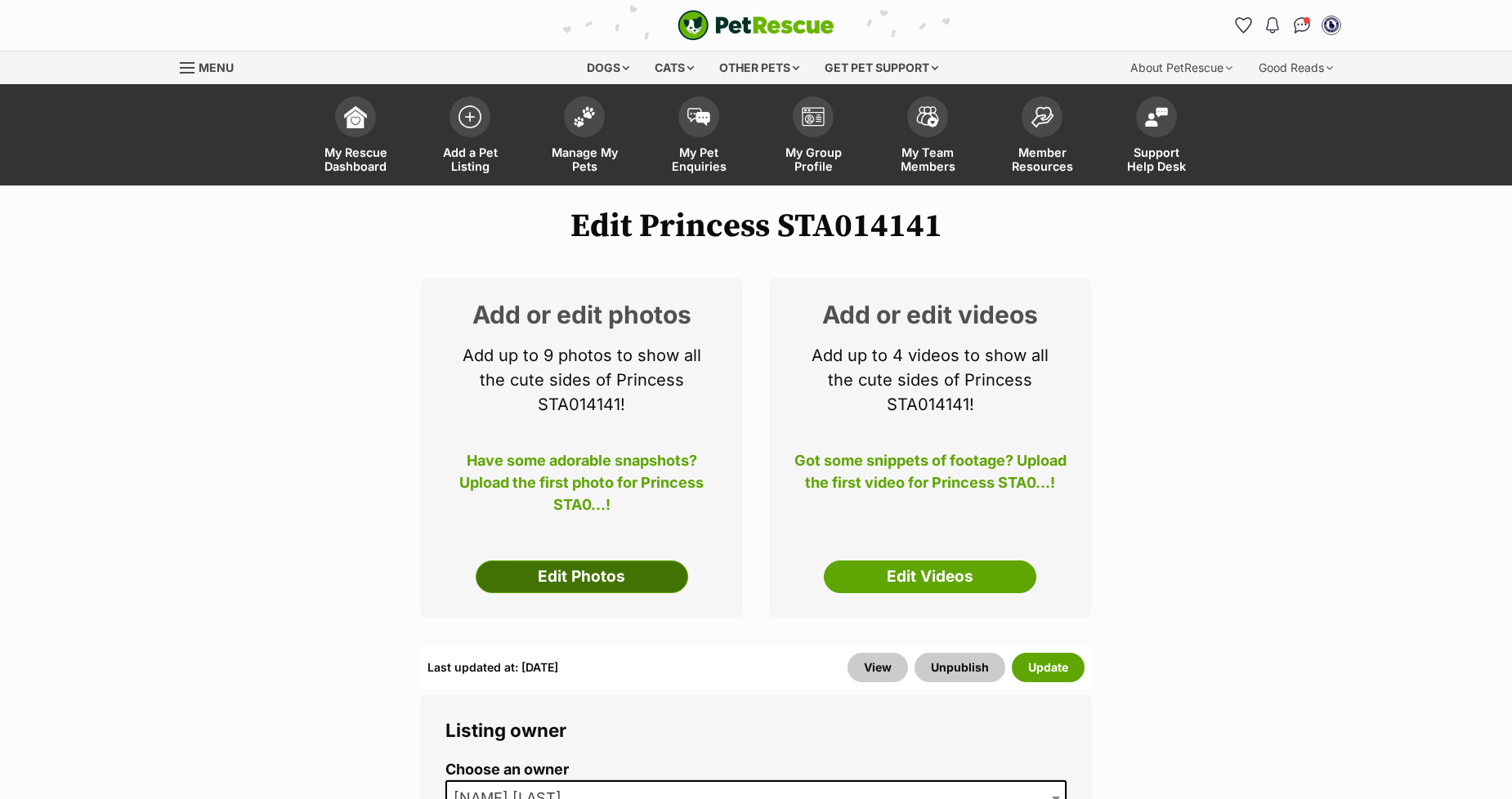 click on "Edit Photos" at bounding box center [582, 577] 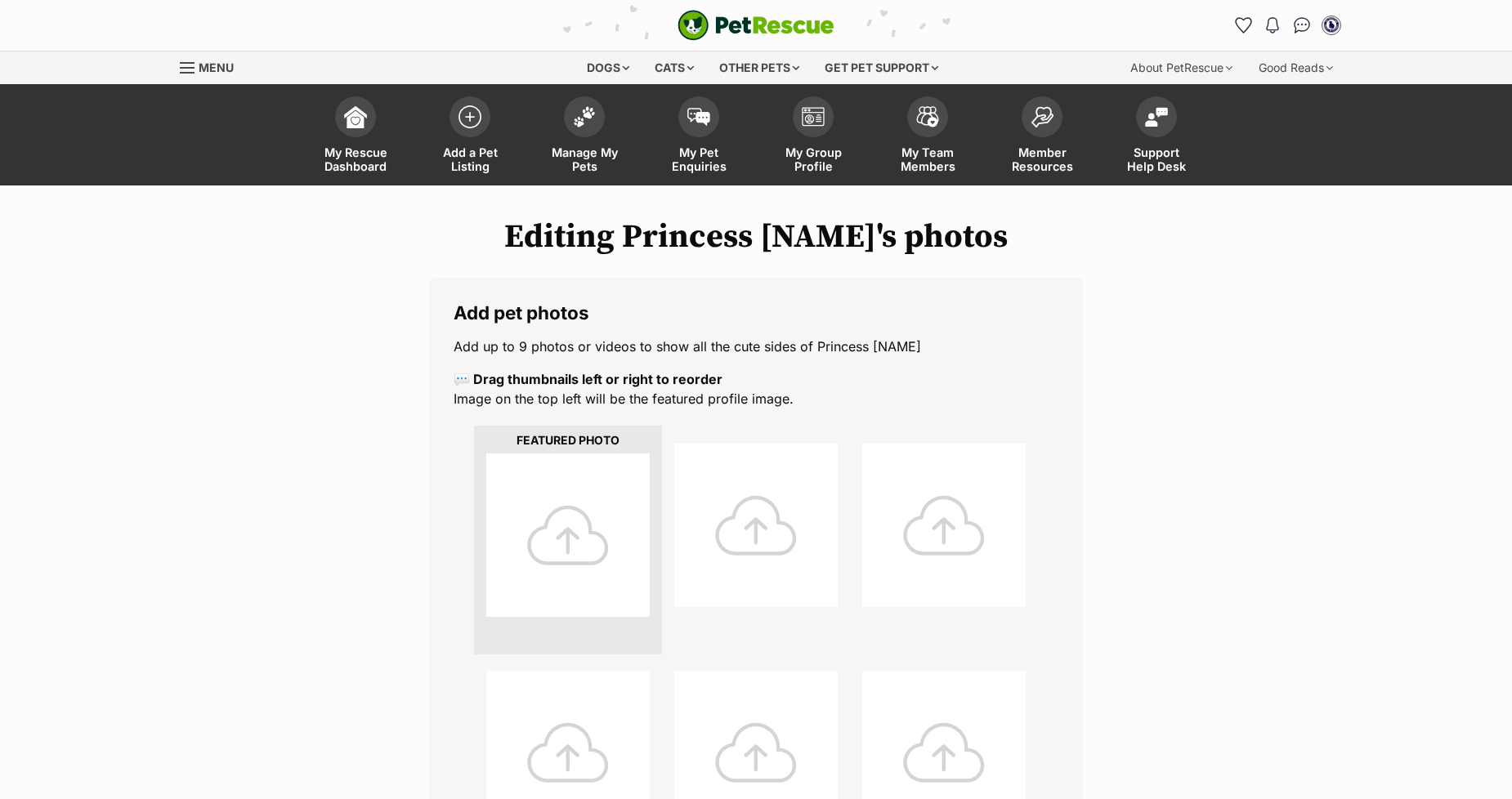 scroll, scrollTop: 0, scrollLeft: 0, axis: both 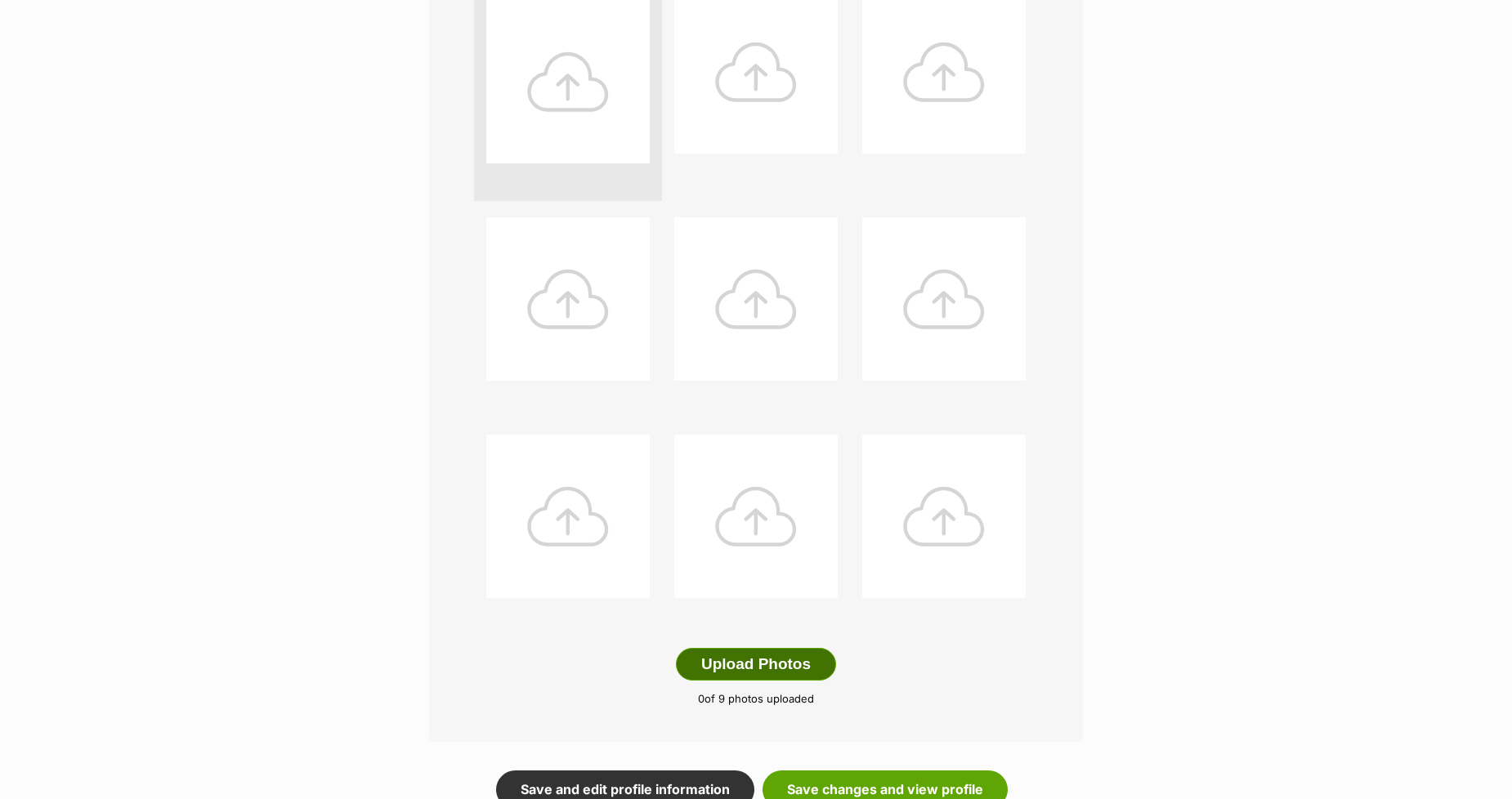 click on "Upload Photos" at bounding box center [756, 664] 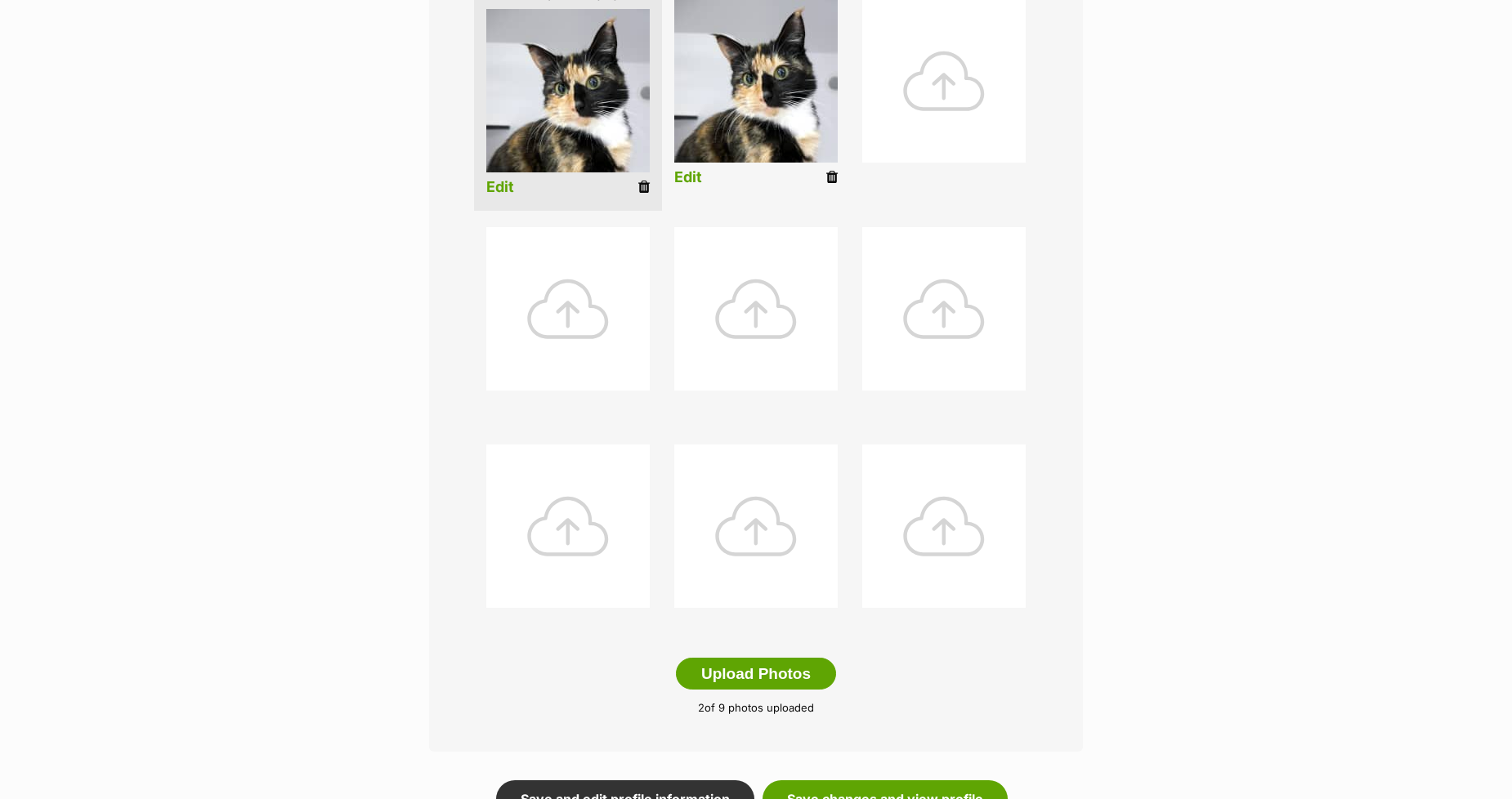scroll, scrollTop: 454, scrollLeft: 0, axis: vertical 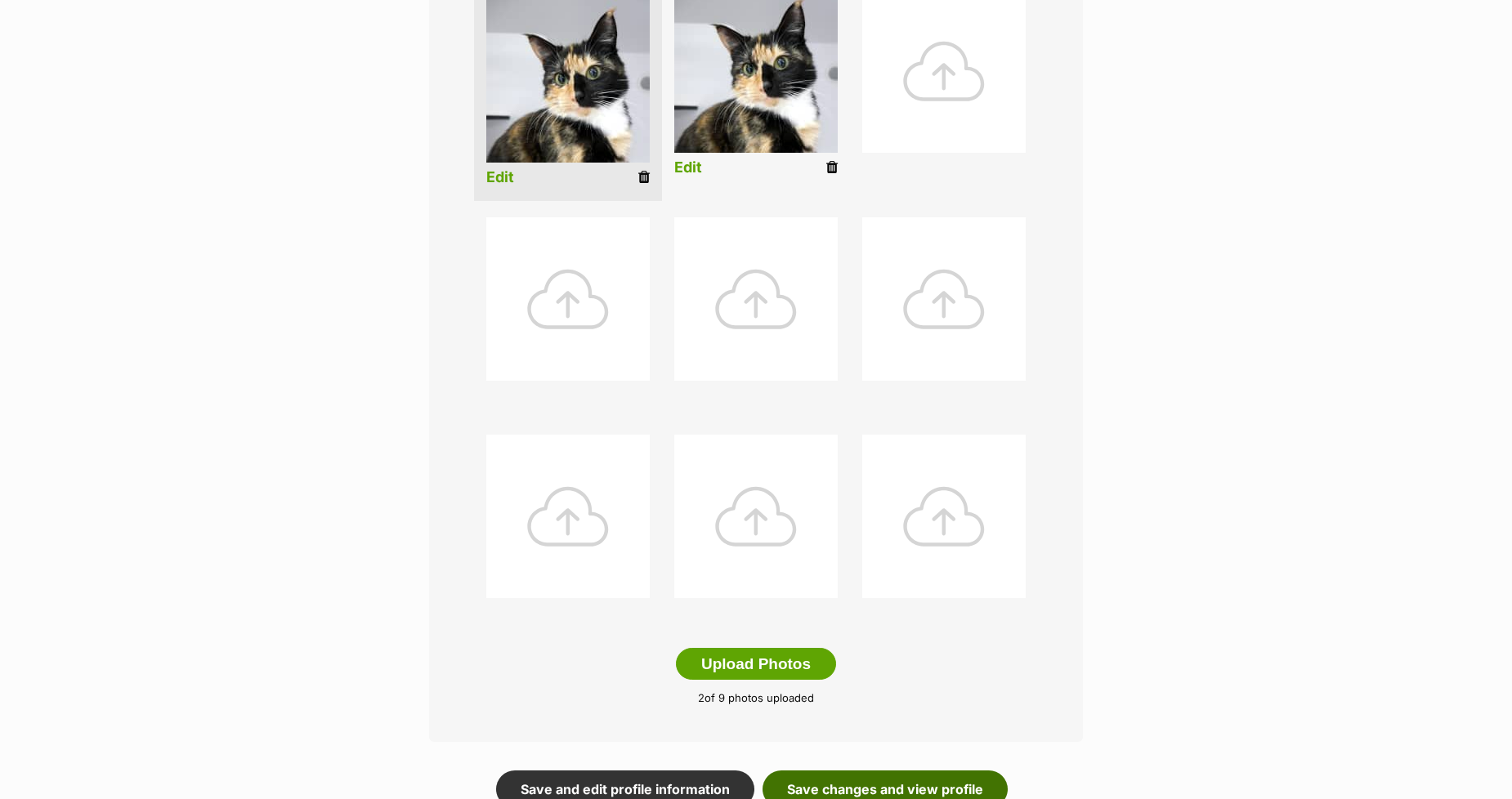 click on "Save changes and view profile" at bounding box center (885, 789) 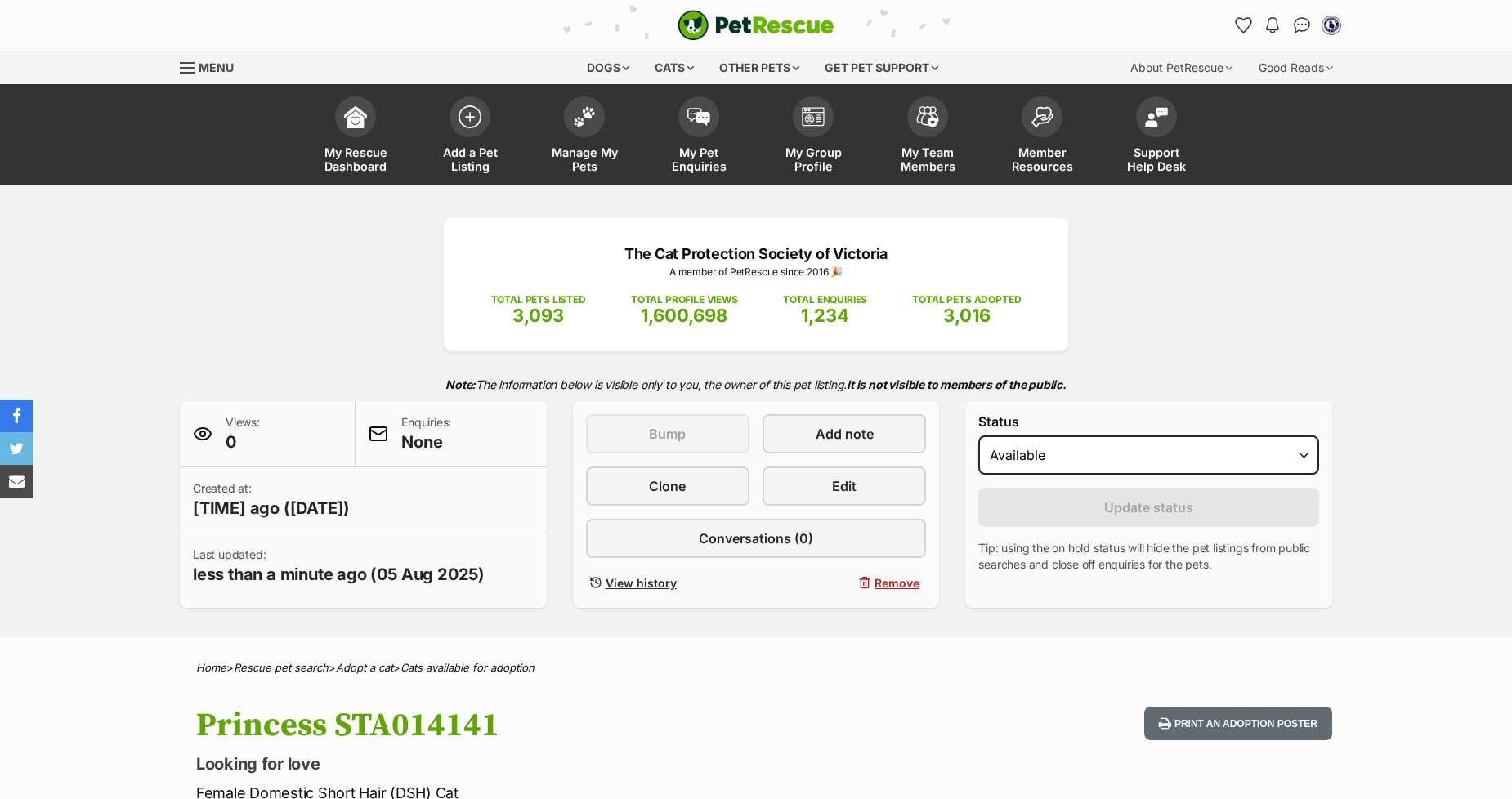 scroll, scrollTop: 0, scrollLeft: 0, axis: both 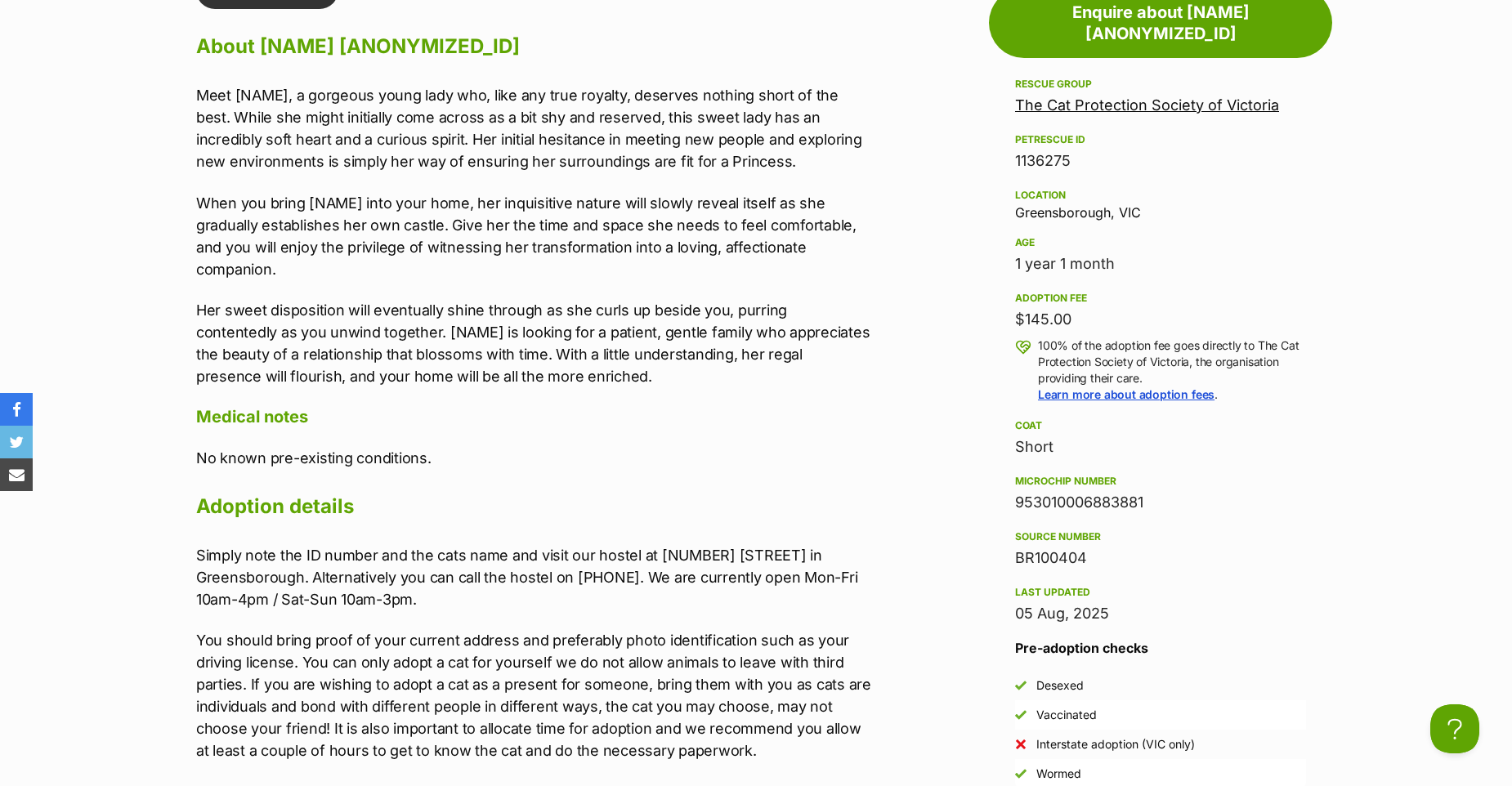 drag, startPoint x: 515, startPoint y: 378, endPoint x: 90, endPoint y: 91, distance: 512.8294 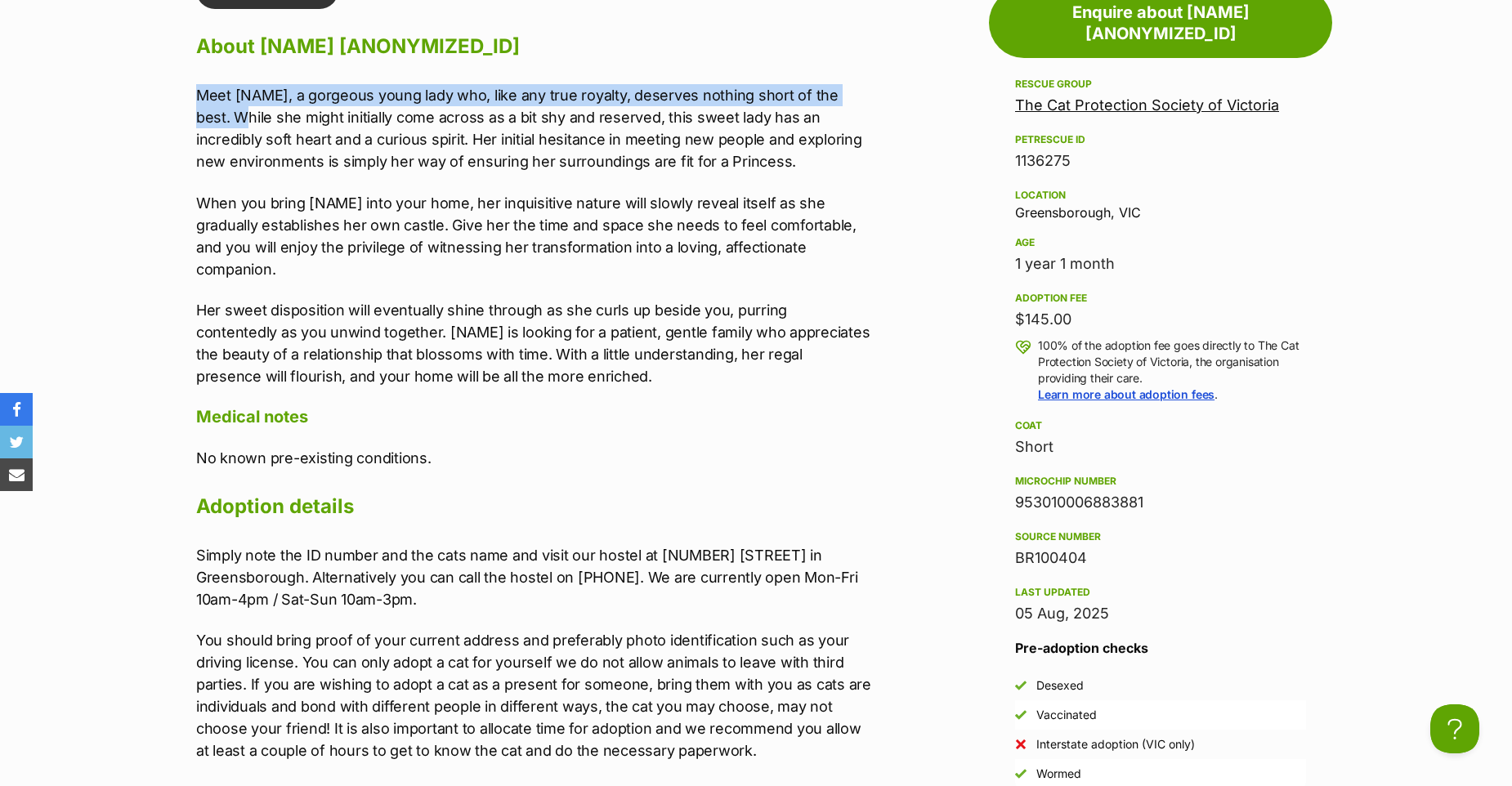 drag, startPoint x: 875, startPoint y: 86, endPoint x: 172, endPoint y: 87, distance: 703.0007 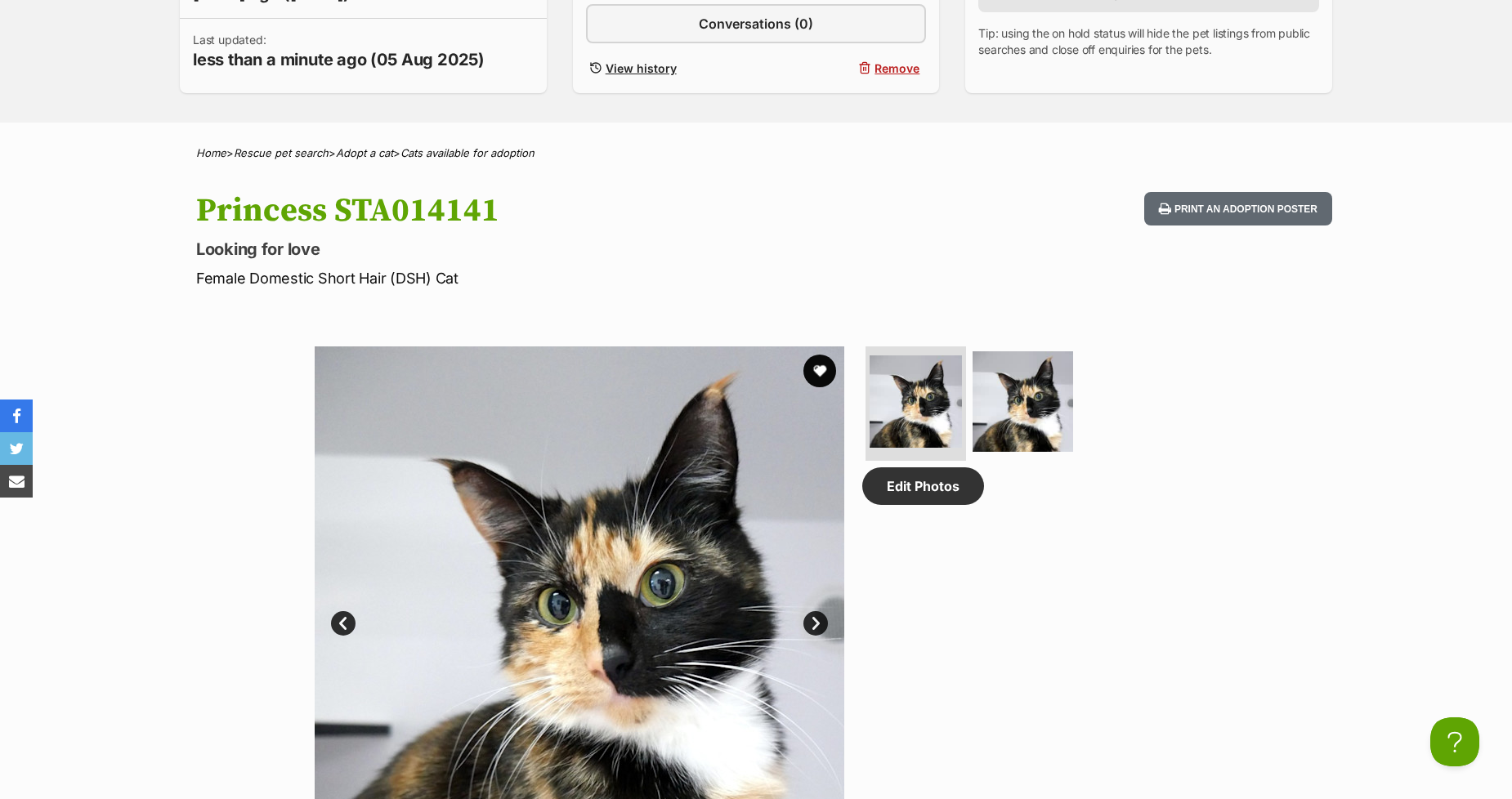 scroll, scrollTop: 0, scrollLeft: 0, axis: both 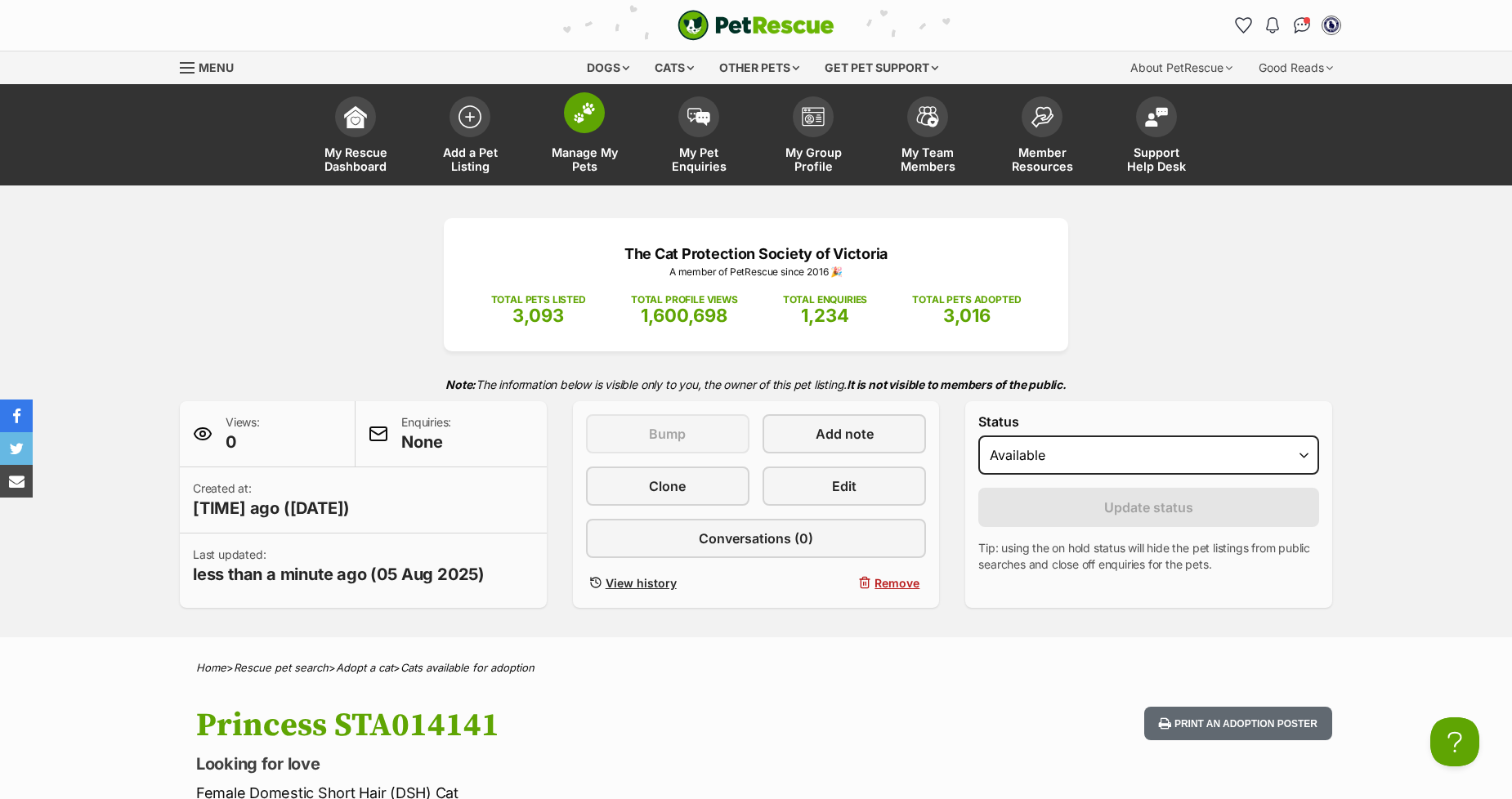click at bounding box center [584, 113] 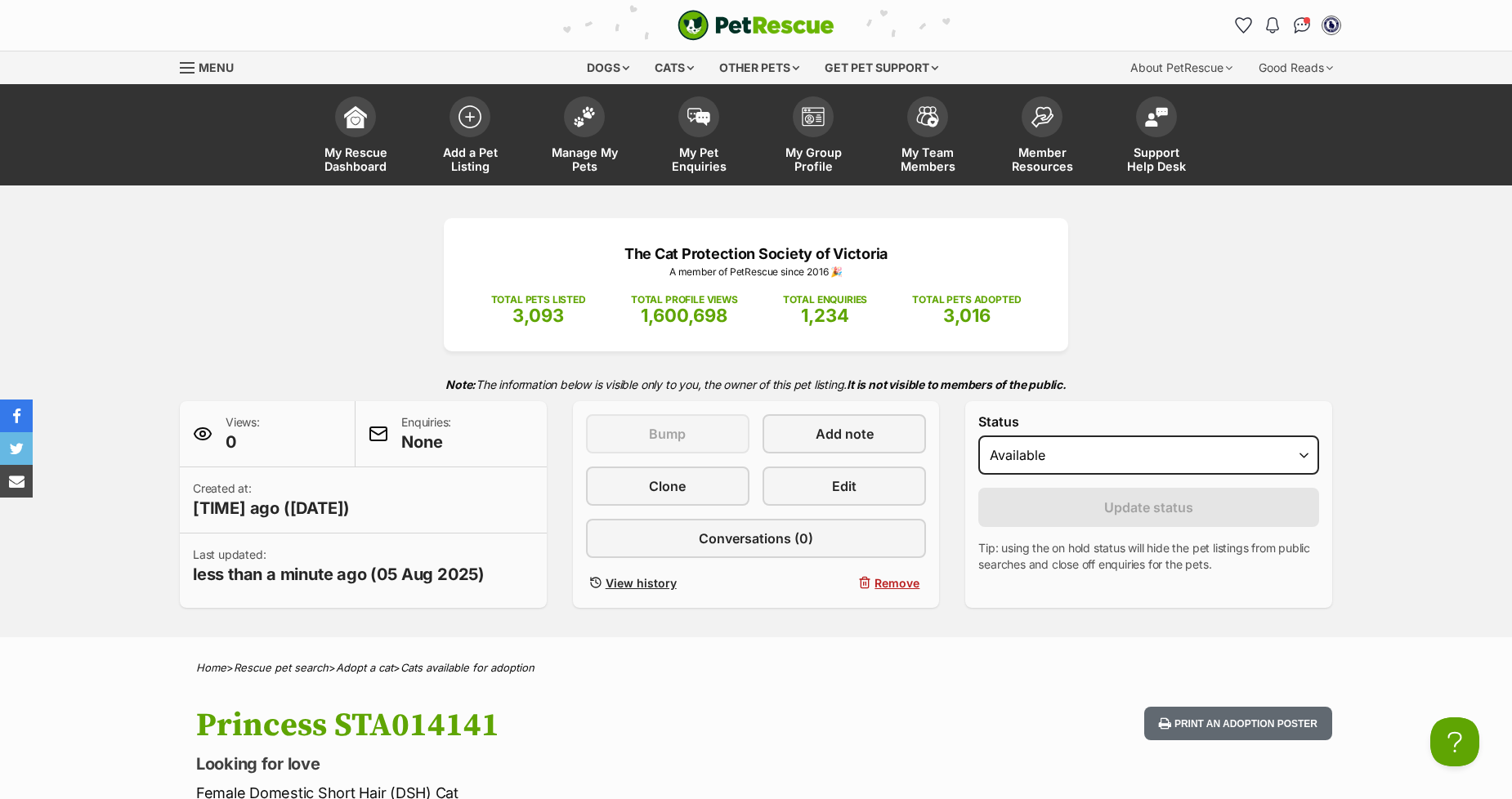 scroll, scrollTop: 0, scrollLeft: 0, axis: both 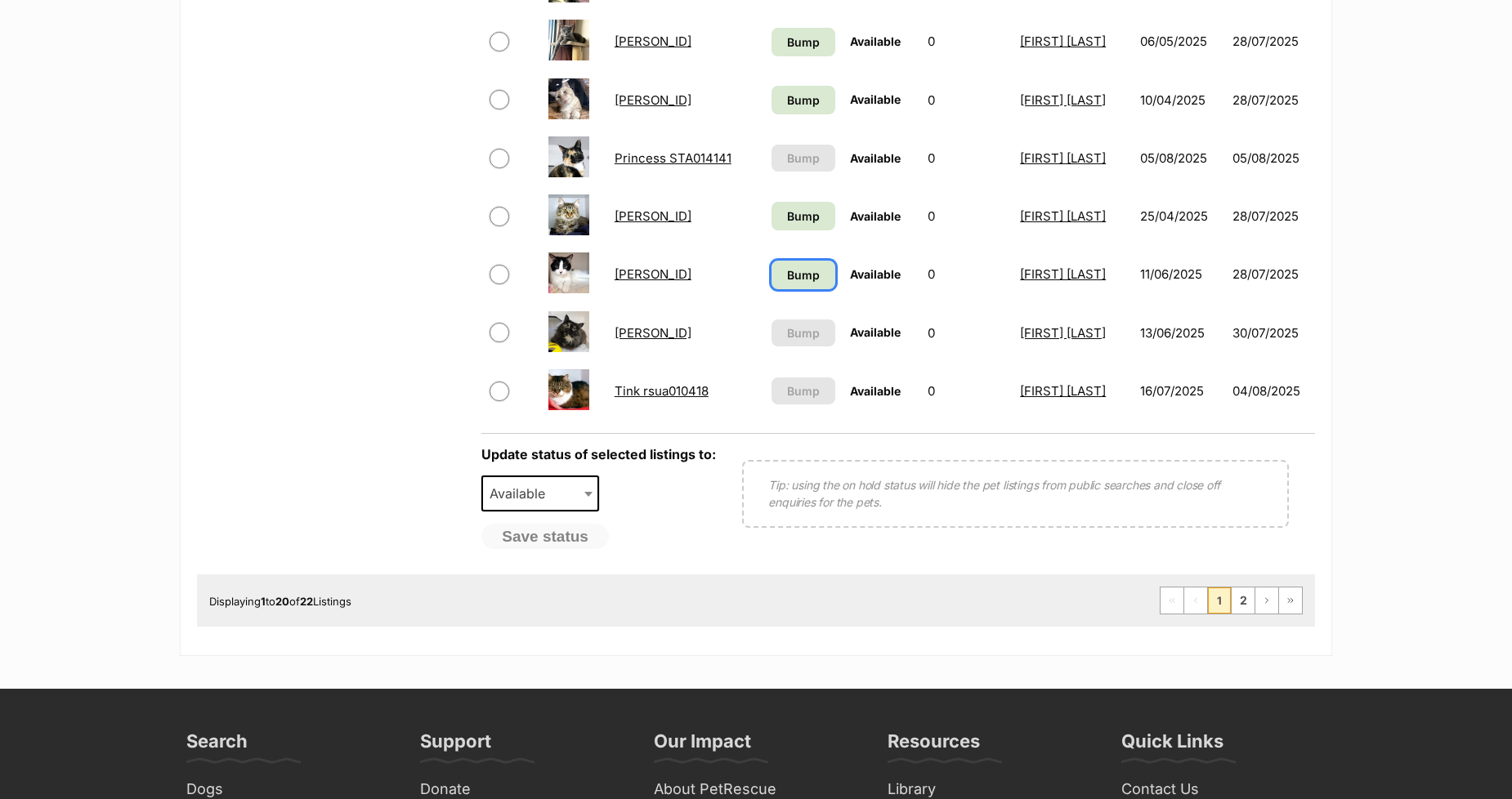 click on "Bump" at bounding box center [803, 275] 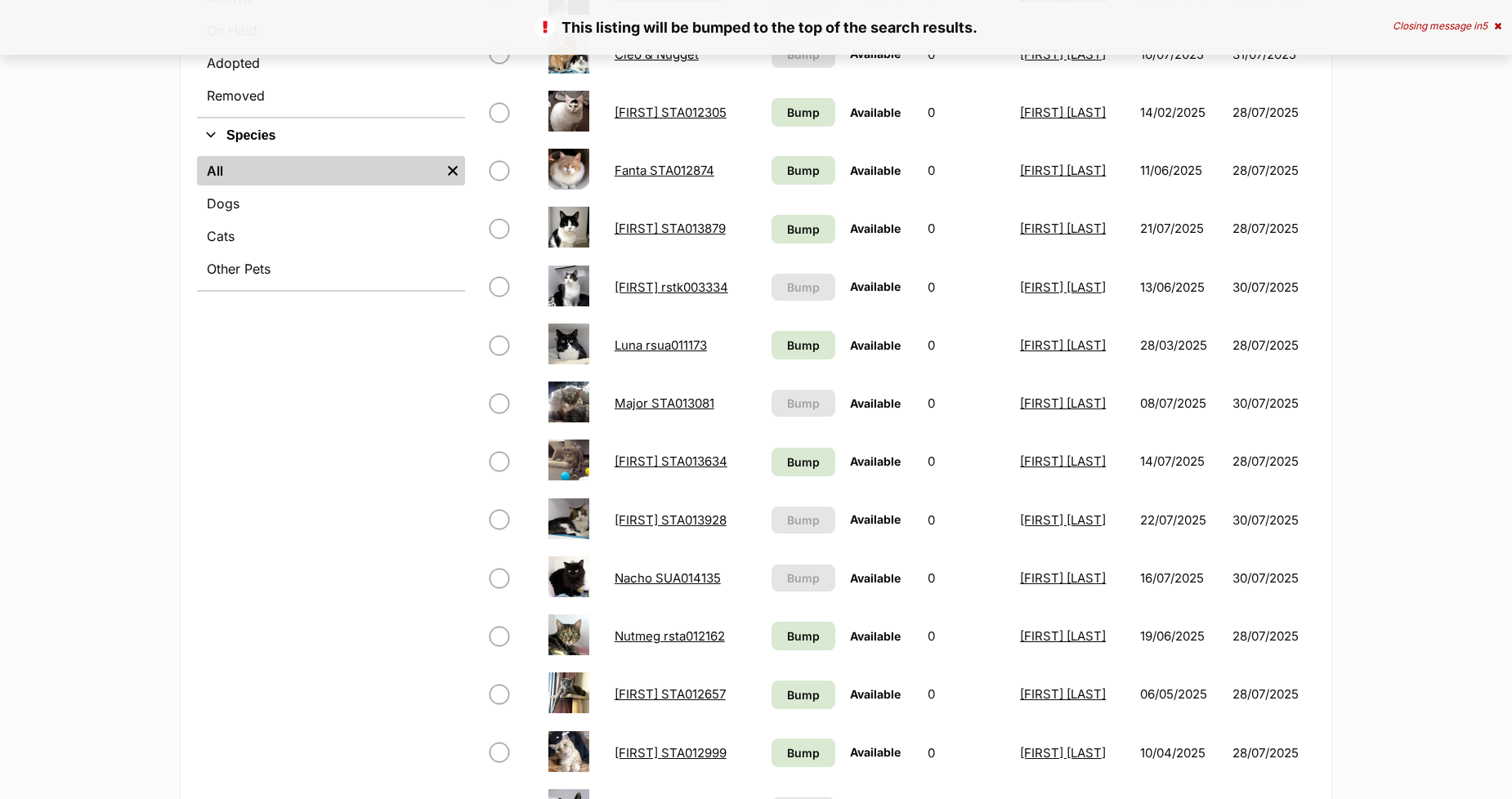 scroll, scrollTop: 635, scrollLeft: 0, axis: vertical 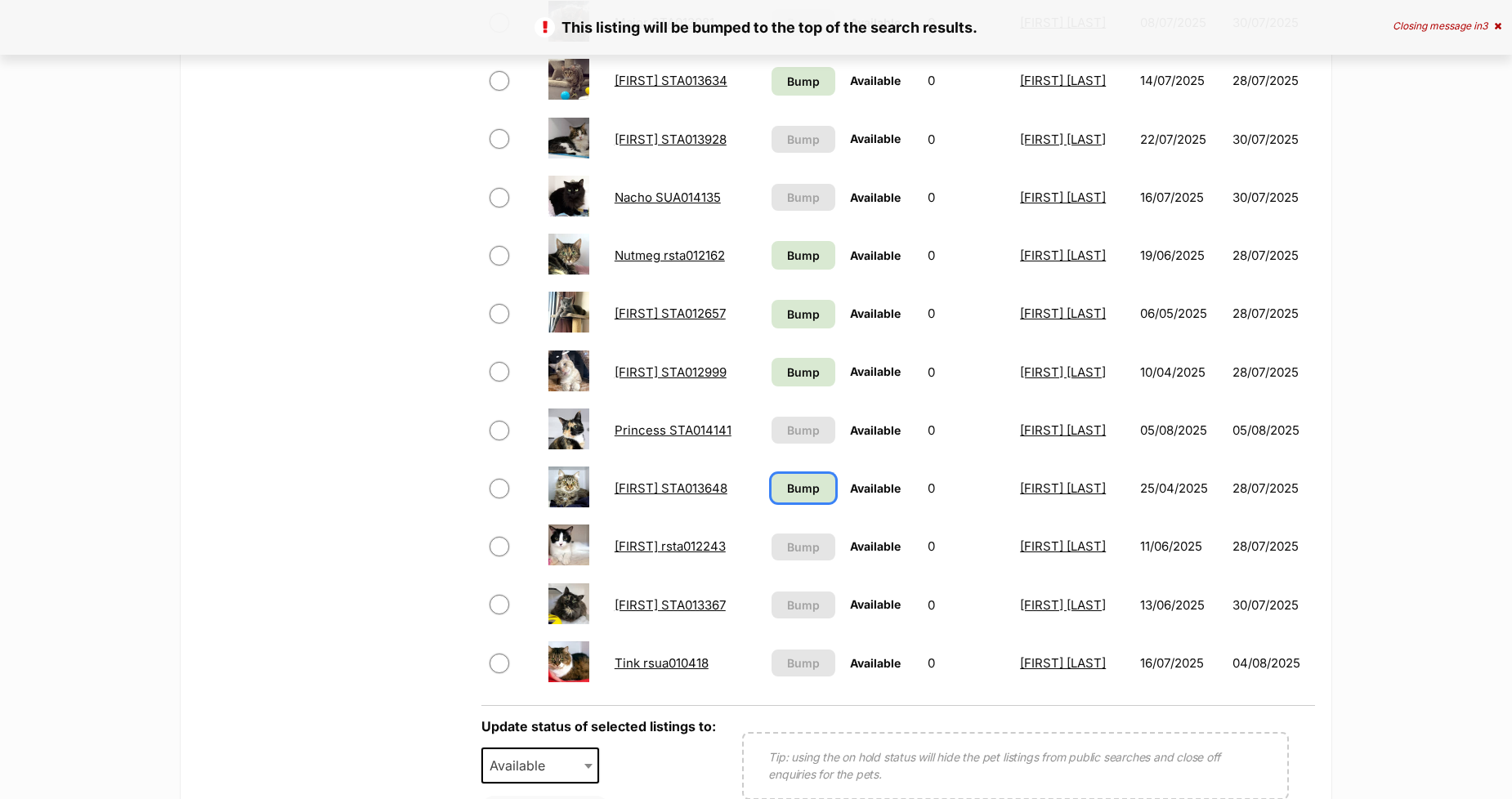 click on "Bump" at bounding box center [803, 488] 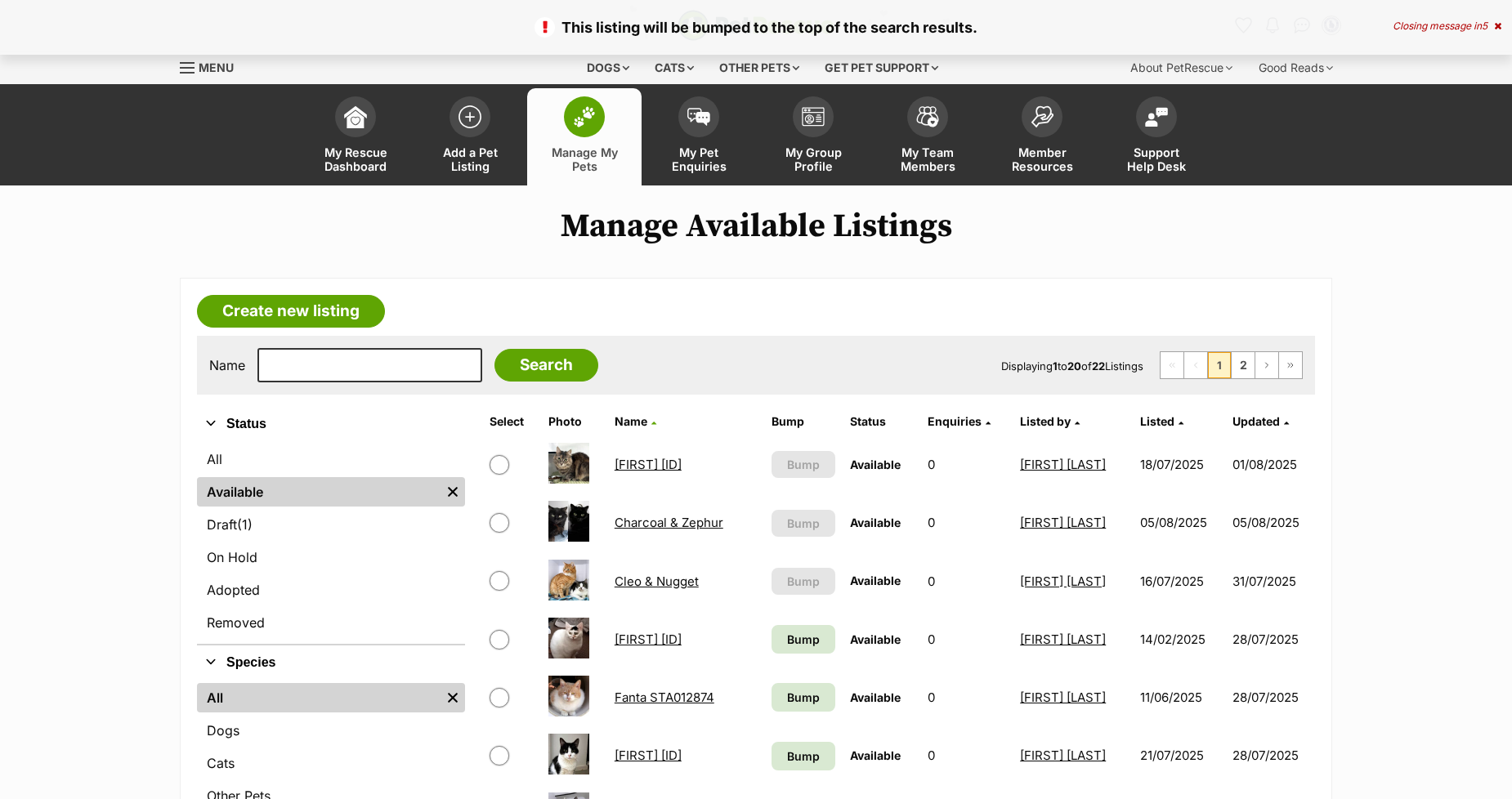 scroll, scrollTop: 635, scrollLeft: 0, axis: vertical 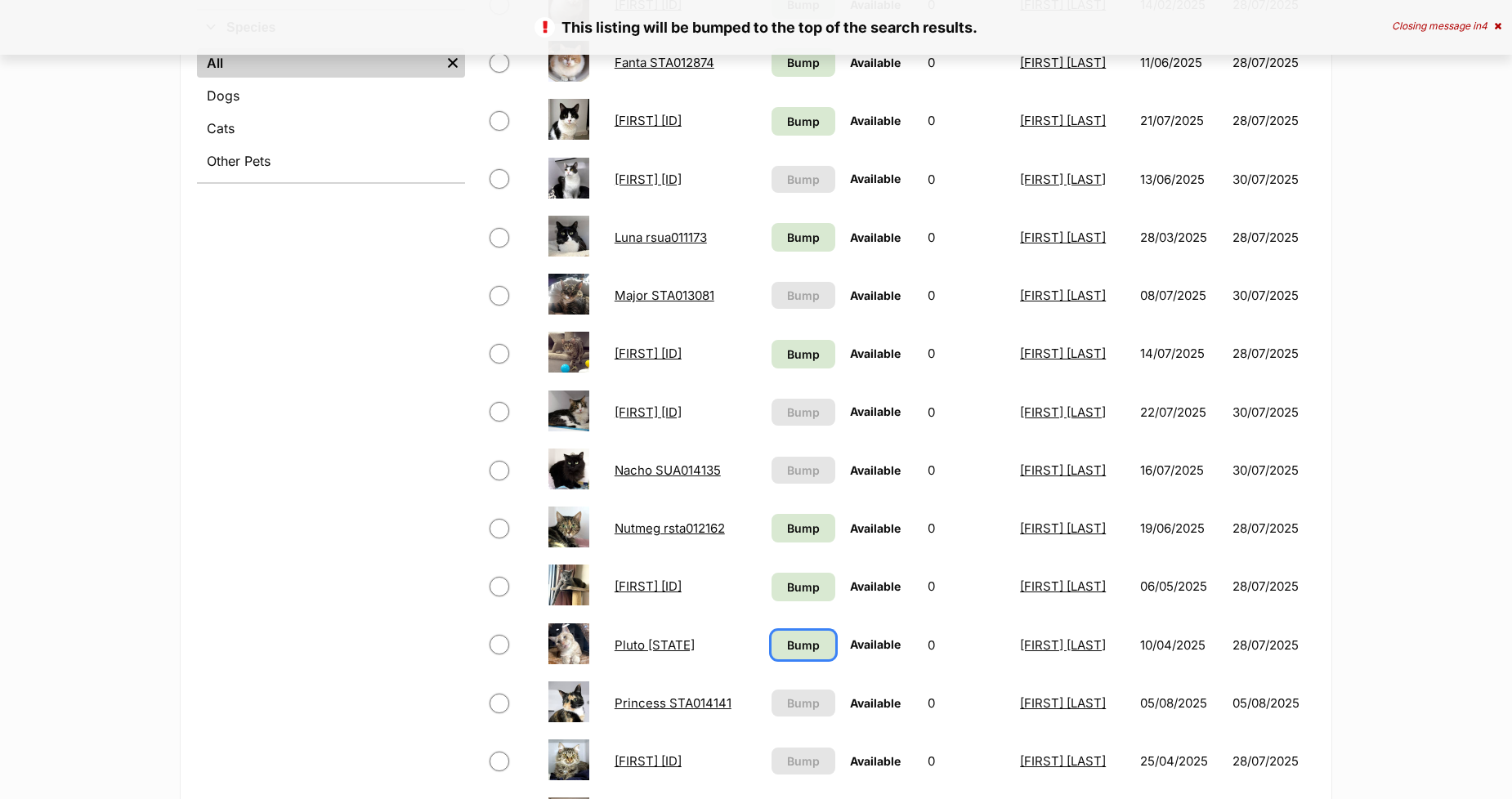 click on "Bump" at bounding box center [803, 645] 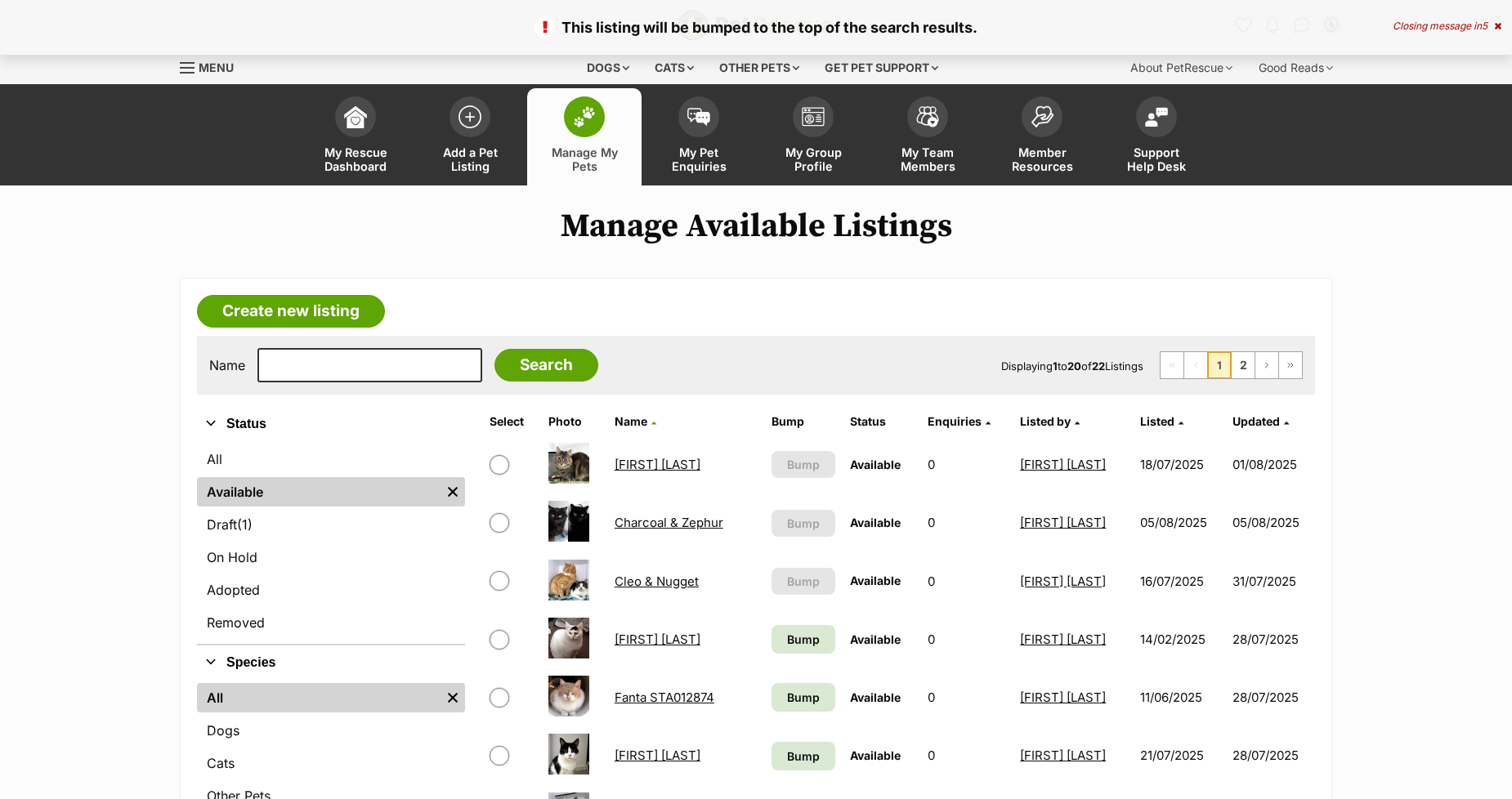 scroll, scrollTop: 635, scrollLeft: 0, axis: vertical 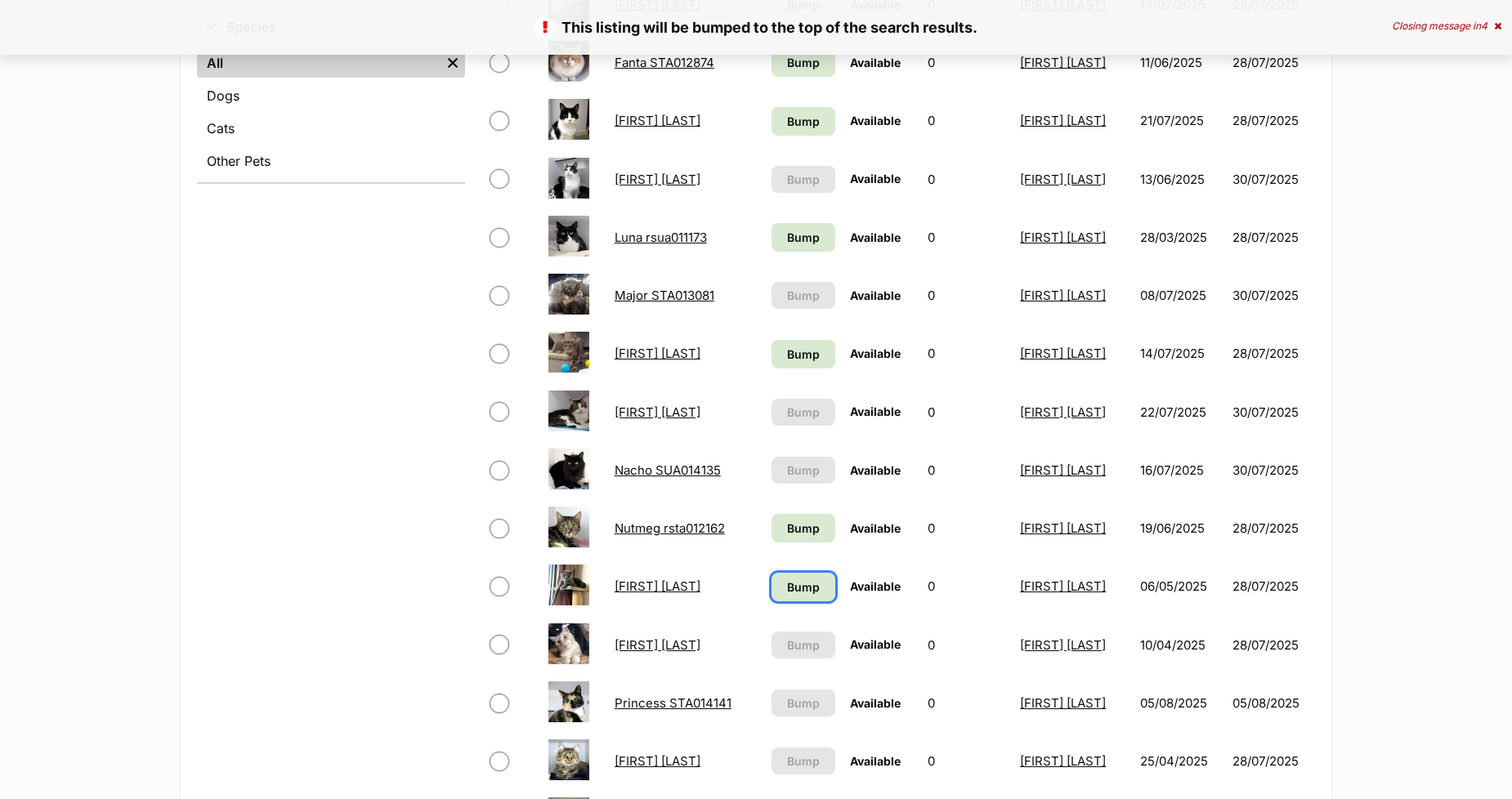 click on "Bump" at bounding box center (803, 587) 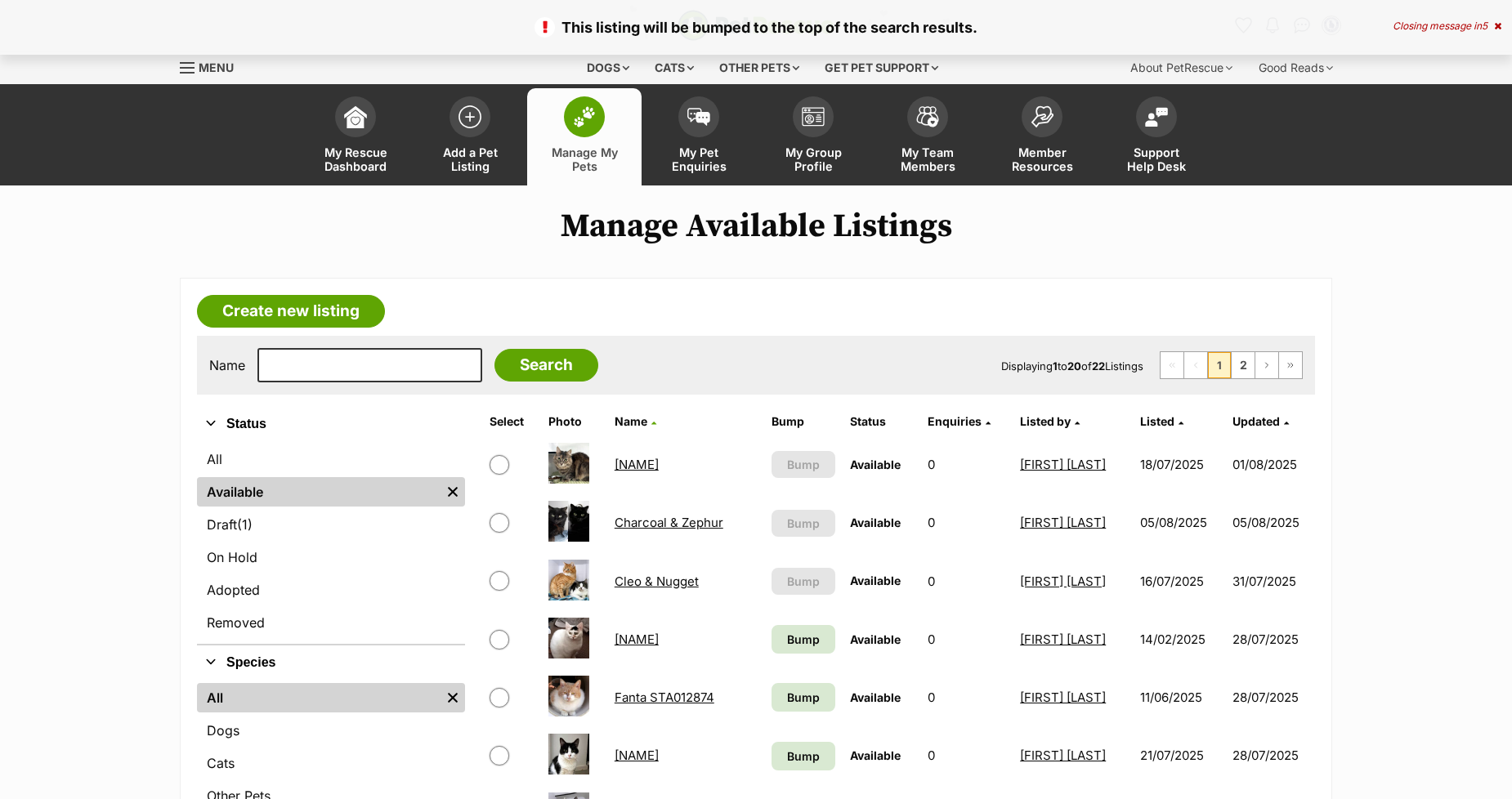 scroll, scrollTop: 603, scrollLeft: 0, axis: vertical 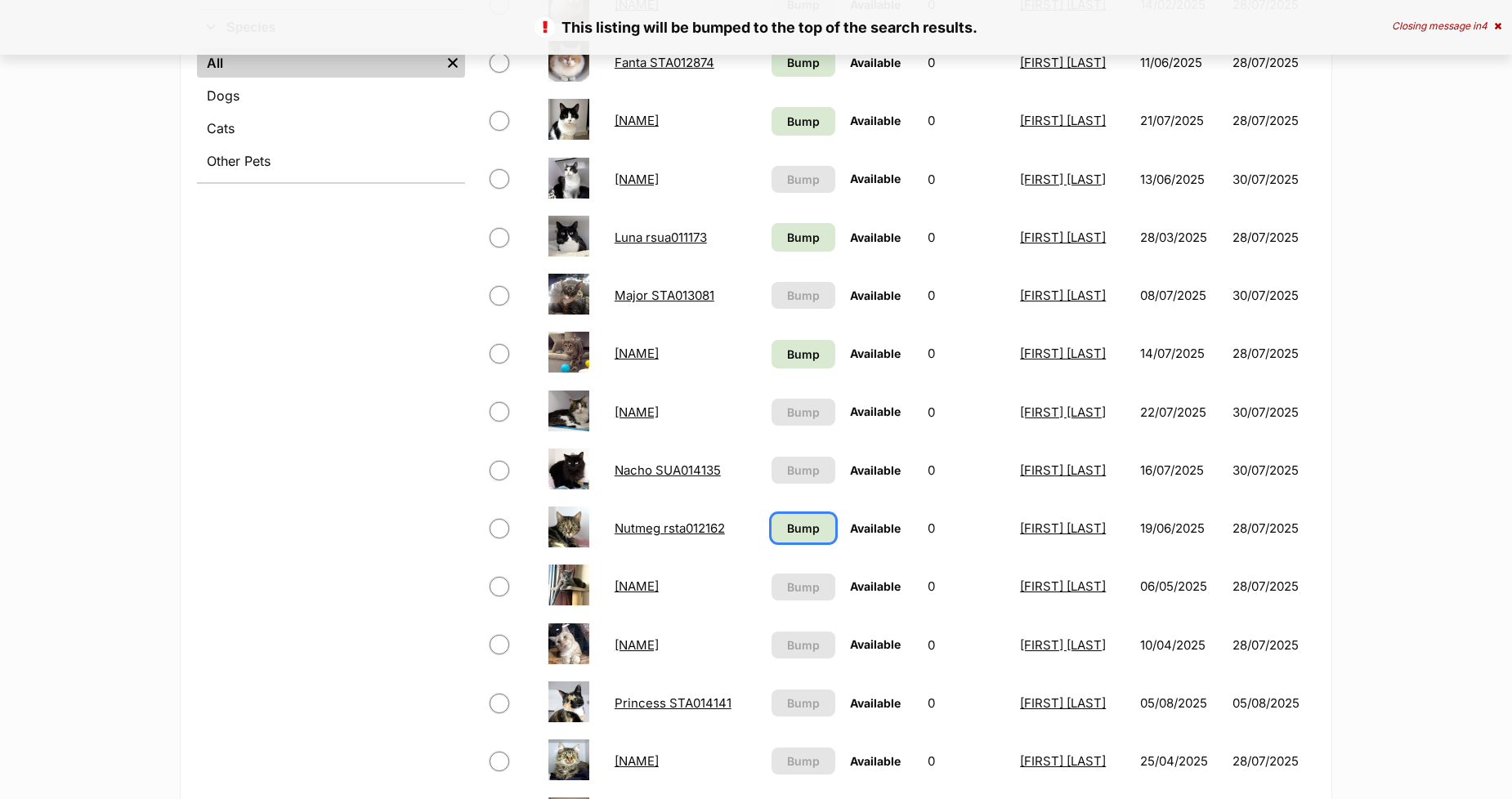 click on "Bump" at bounding box center [803, 528] 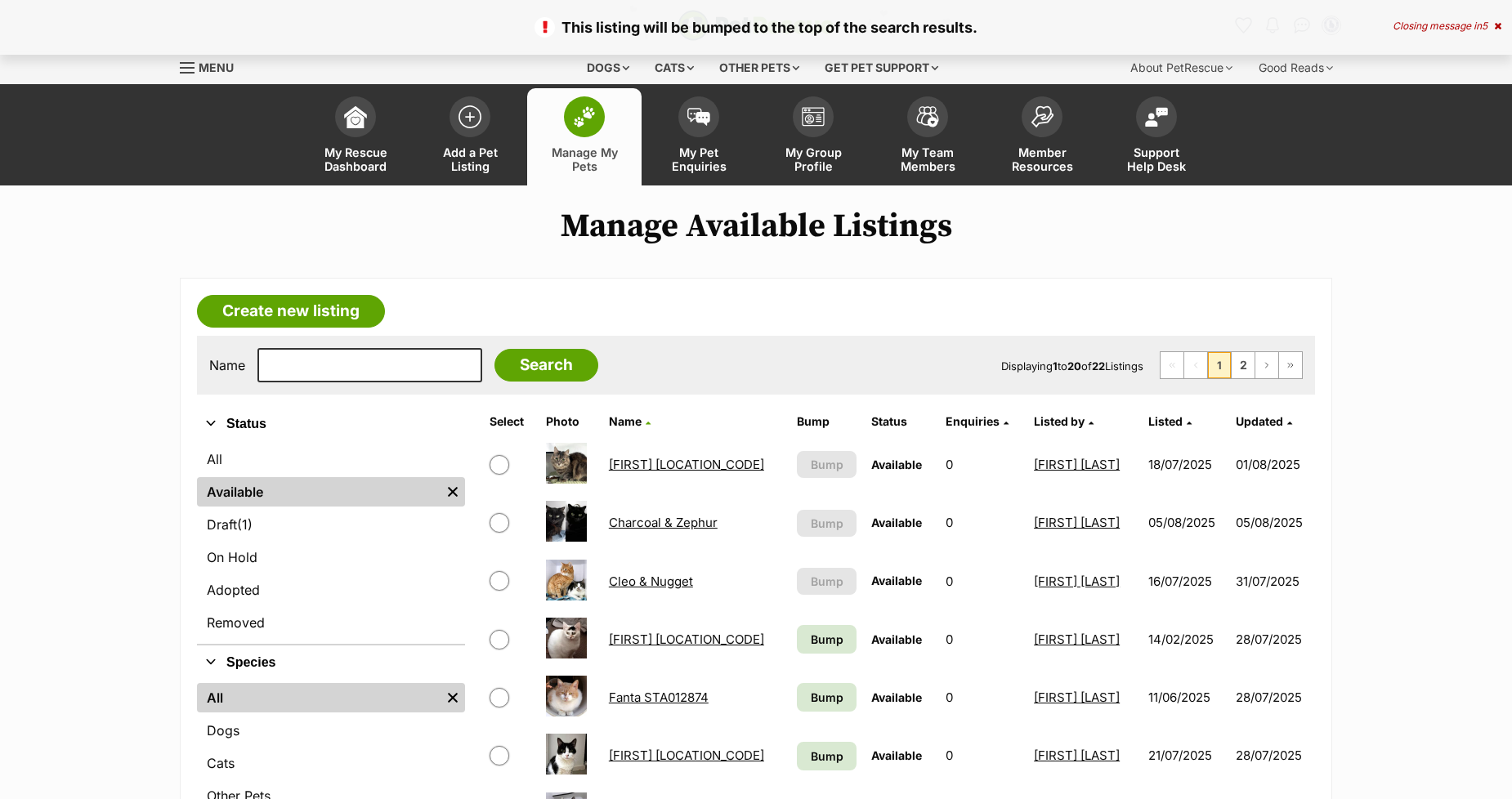 scroll, scrollTop: 165, scrollLeft: 0, axis: vertical 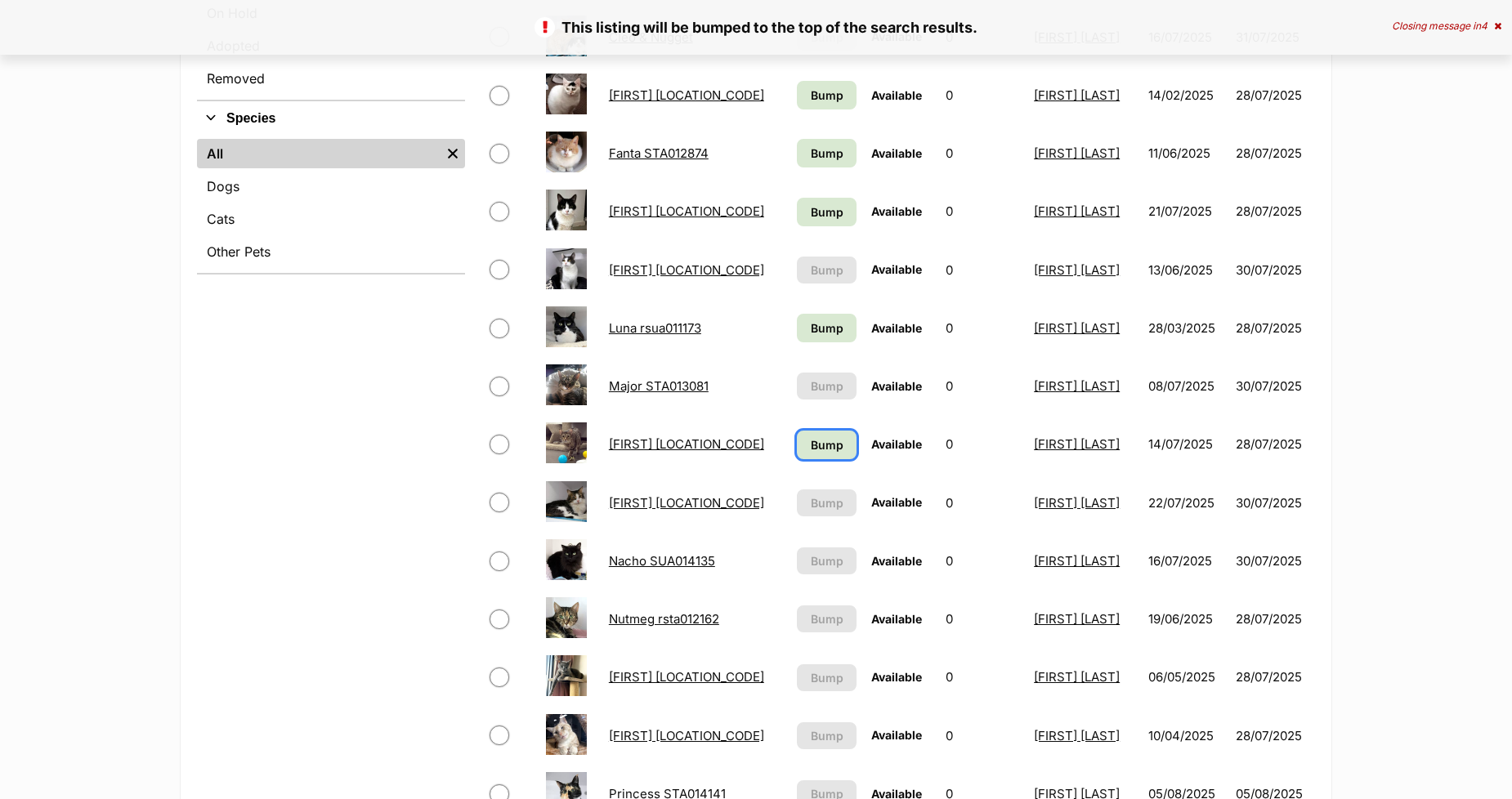 click on "Bump" at bounding box center (827, 444) 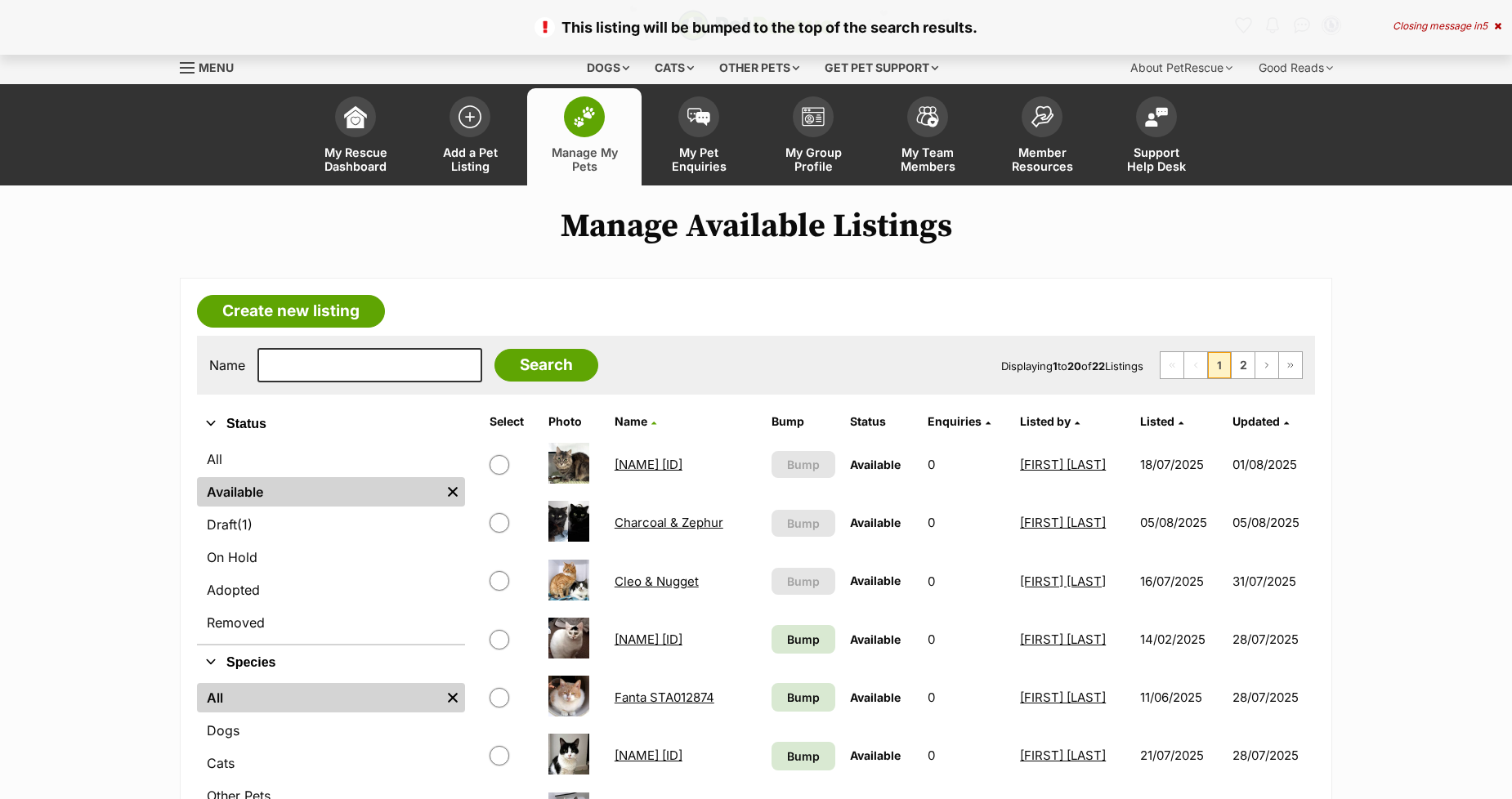 scroll, scrollTop: 132, scrollLeft: 0, axis: vertical 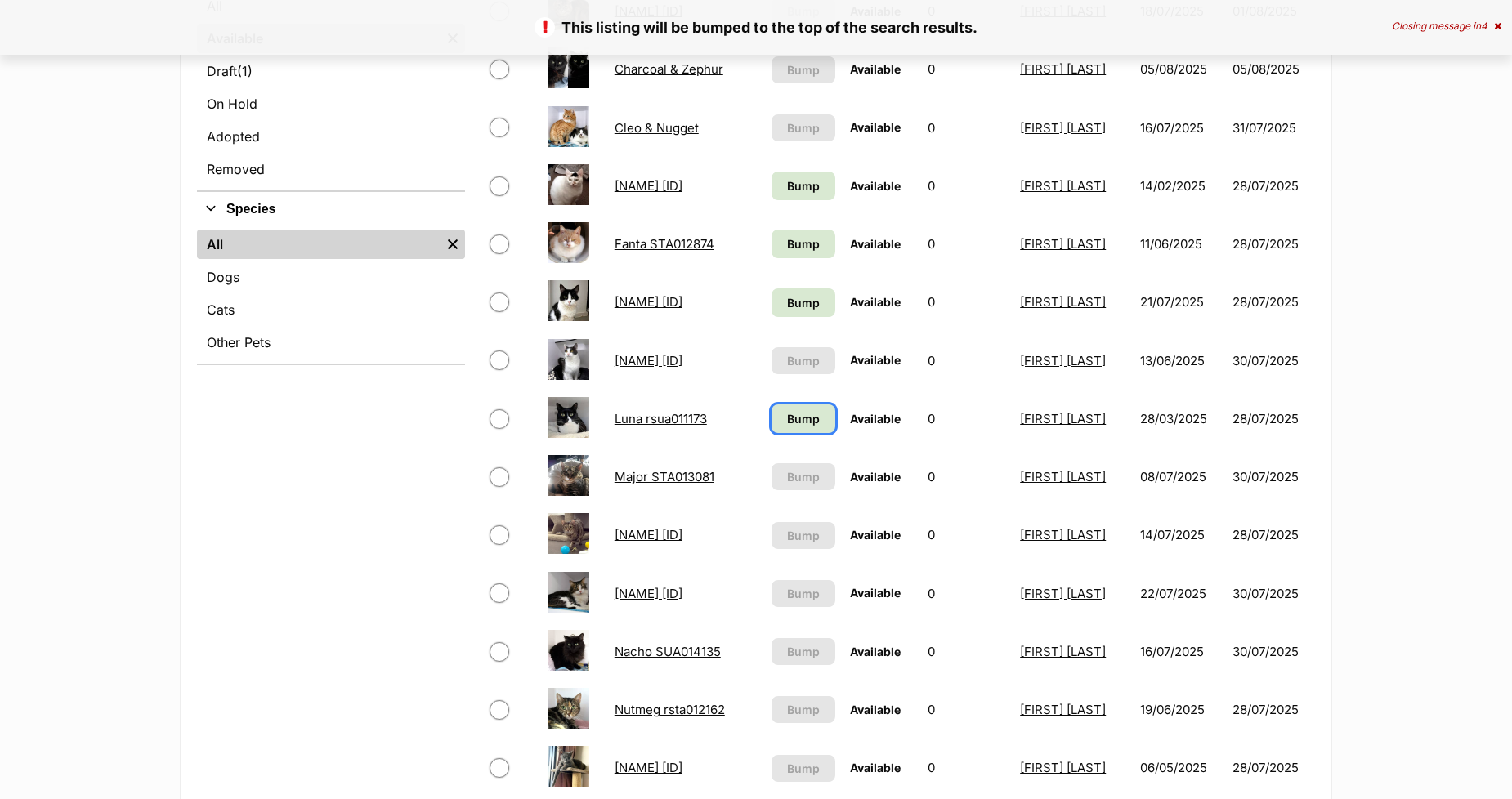 click on "Bump" at bounding box center [803, 418] 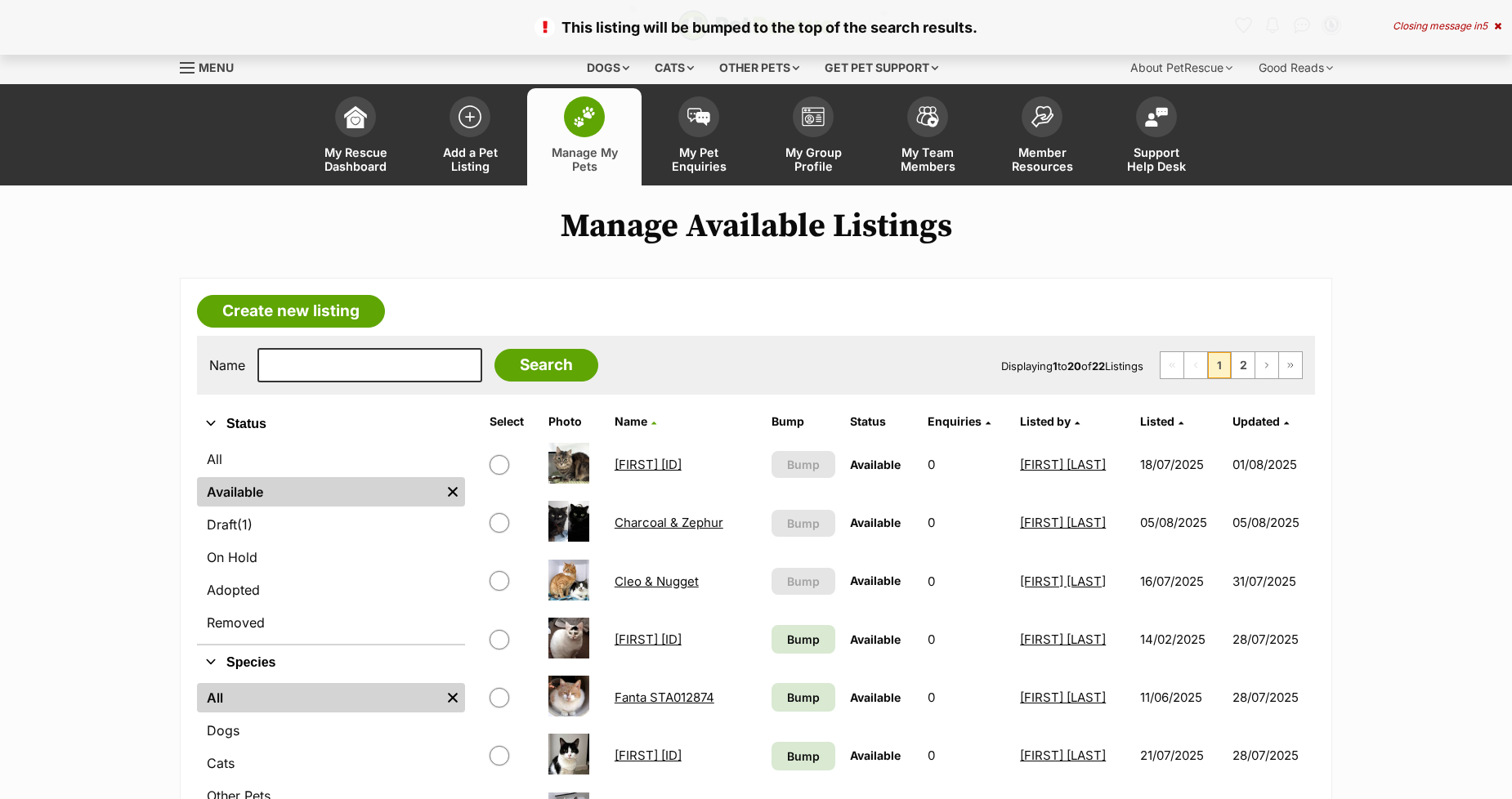 scroll, scrollTop: 511, scrollLeft: 0, axis: vertical 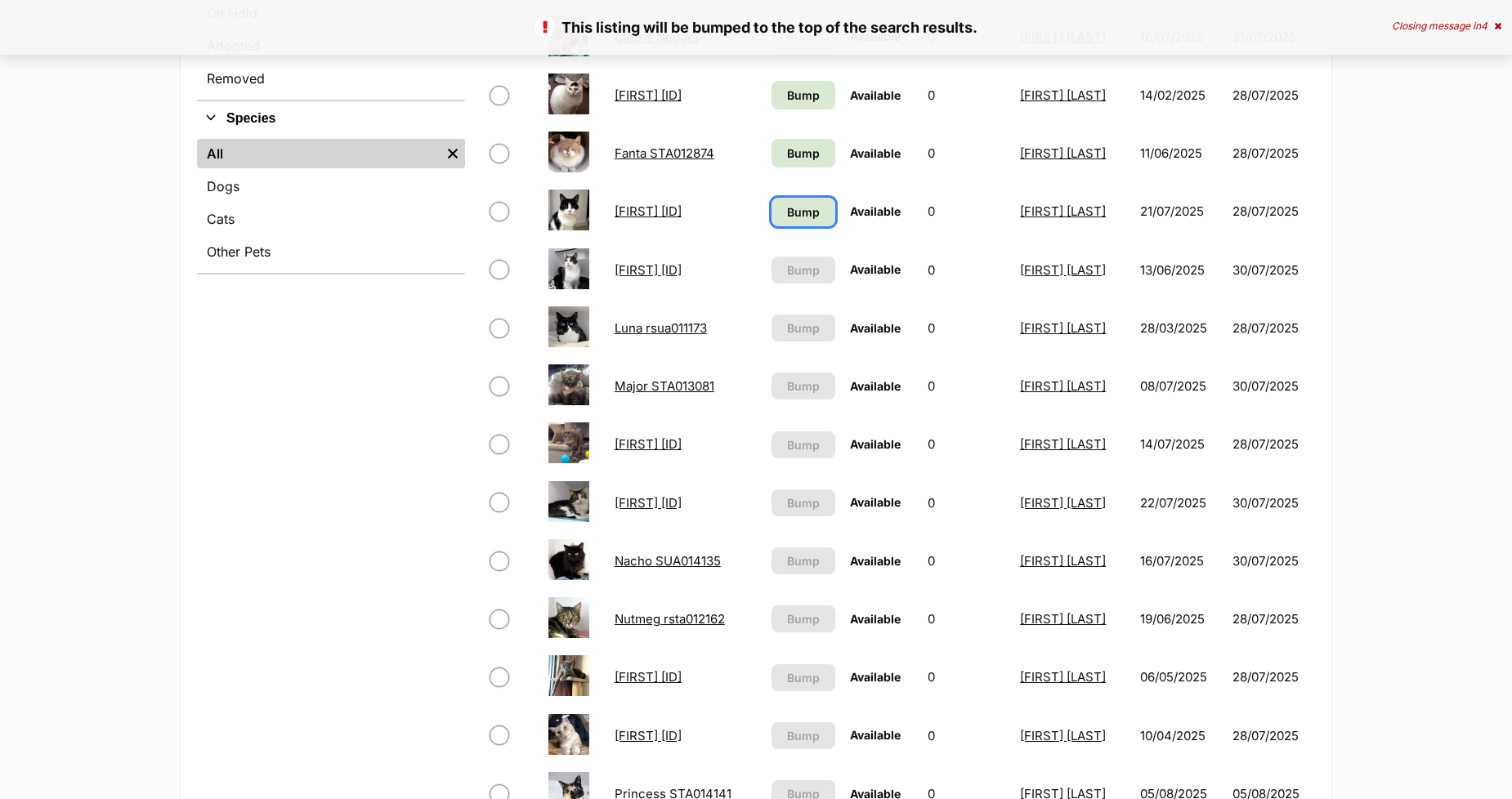 click on "Bump" at bounding box center [803, 212] 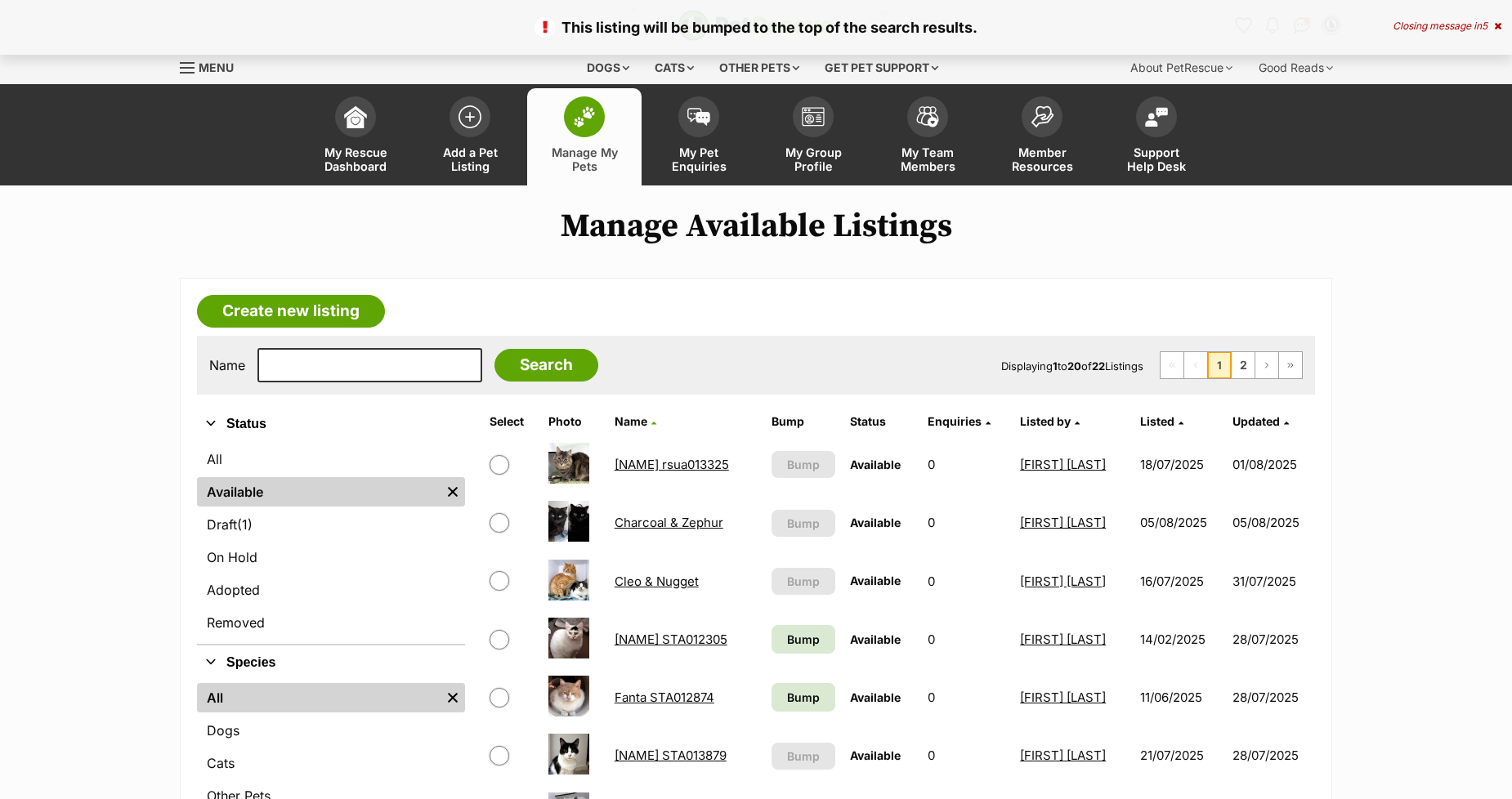 scroll, scrollTop: 453, scrollLeft: 0, axis: vertical 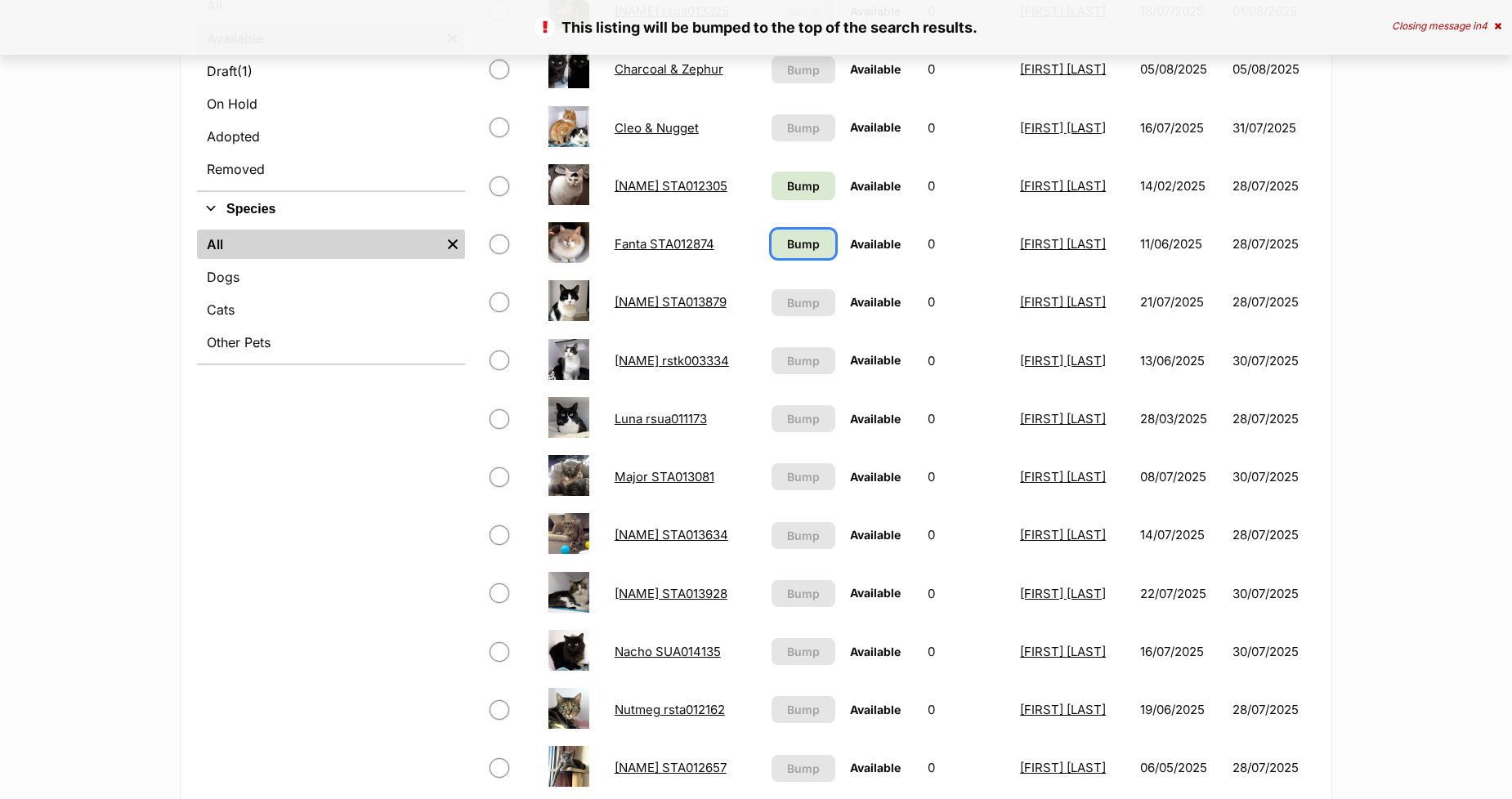 click on "Bump" at bounding box center [803, 243] 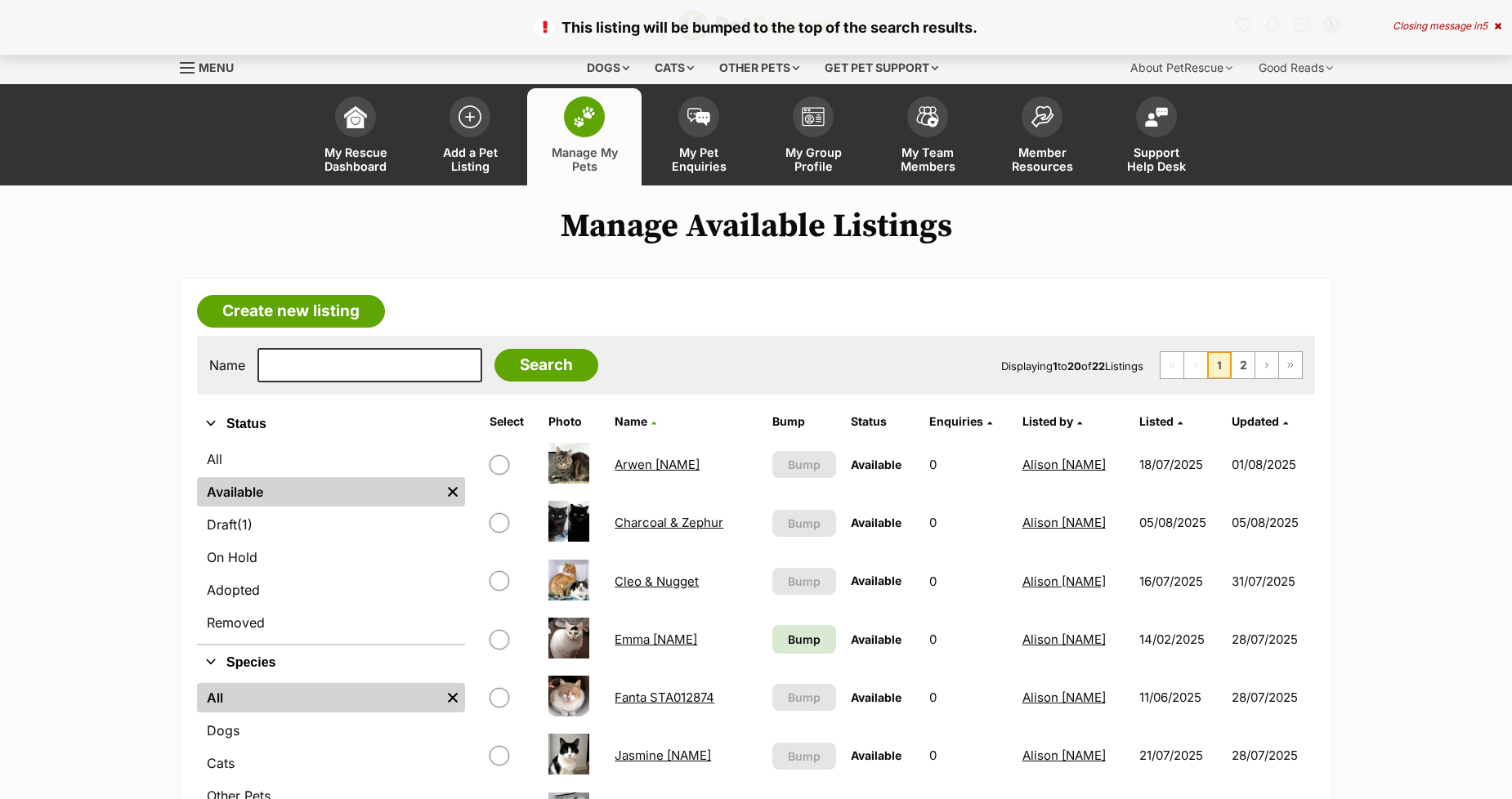 scroll, scrollTop: 544, scrollLeft: 0, axis: vertical 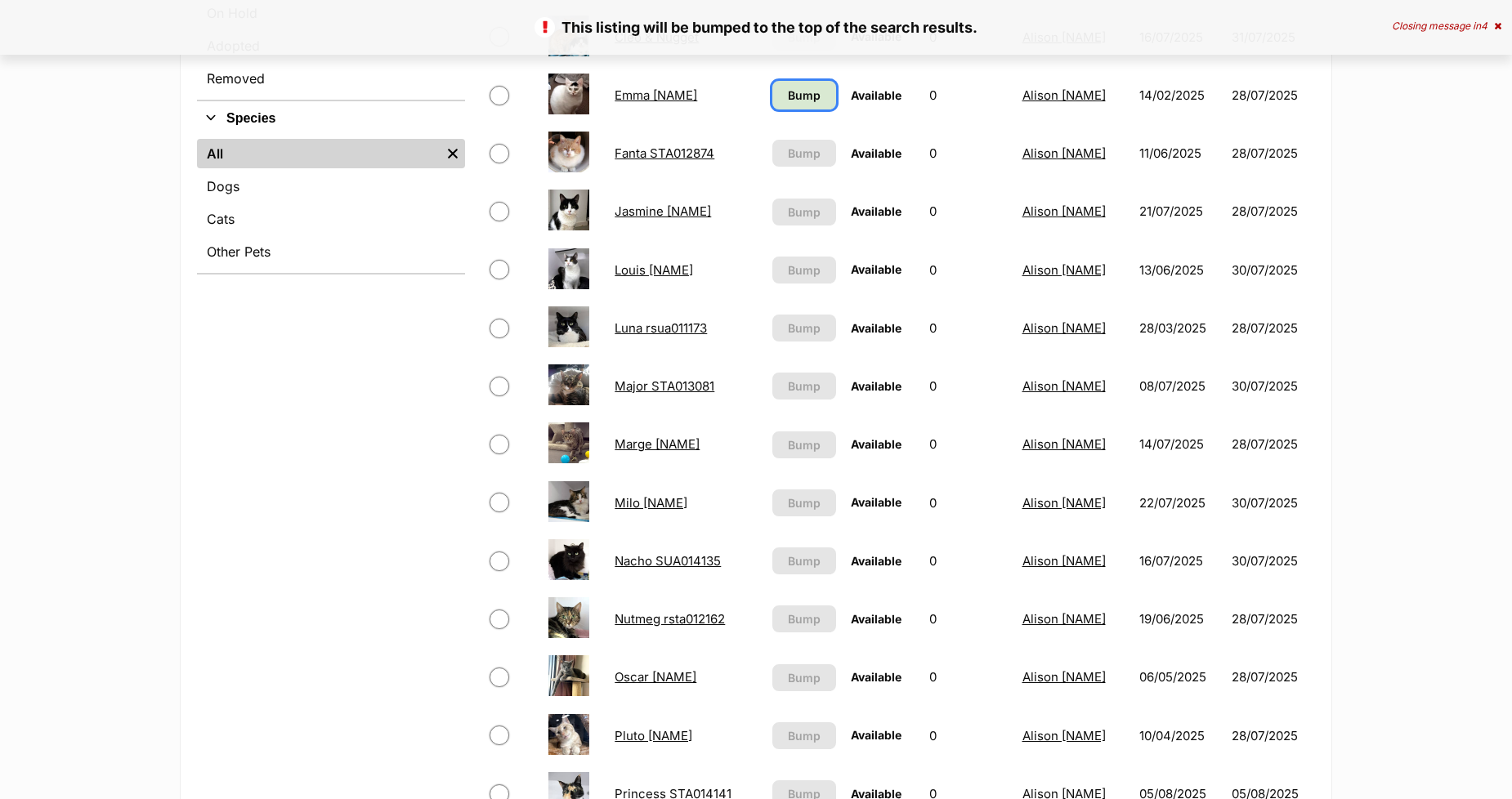 click on "Bump" at bounding box center [804, 95] 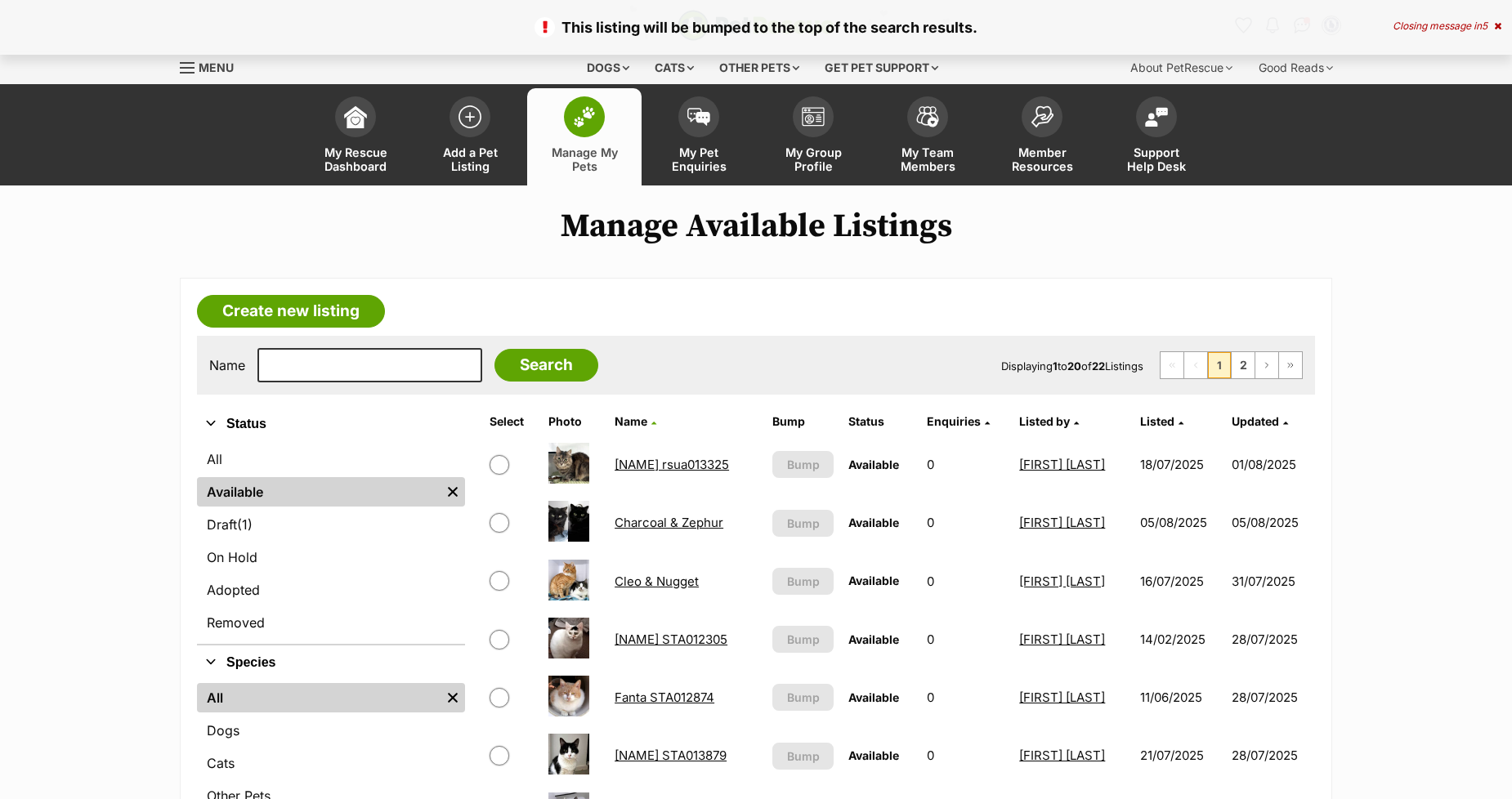 scroll, scrollTop: 0, scrollLeft: 0, axis: both 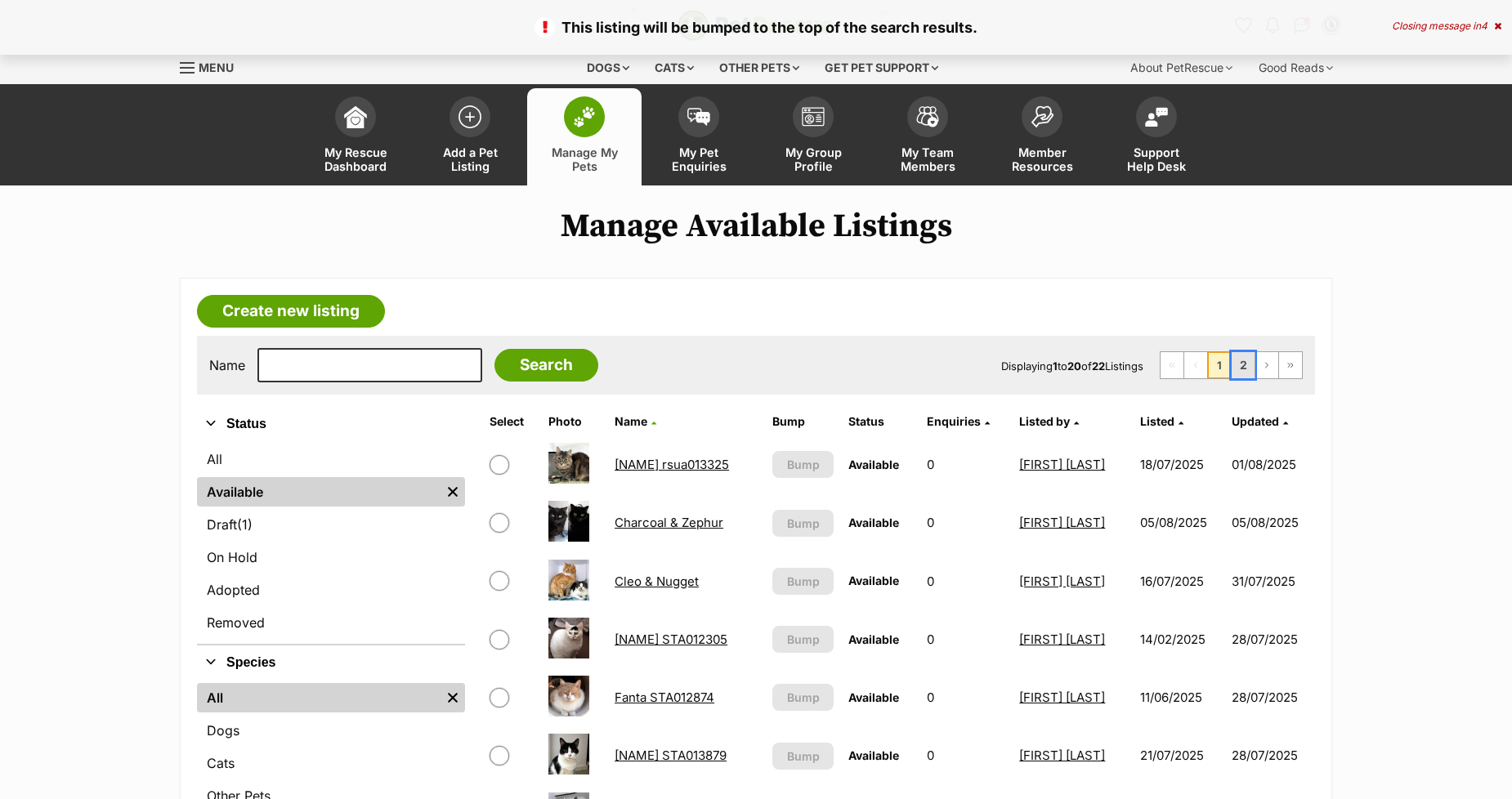 click on "2" at bounding box center (1243, 365) 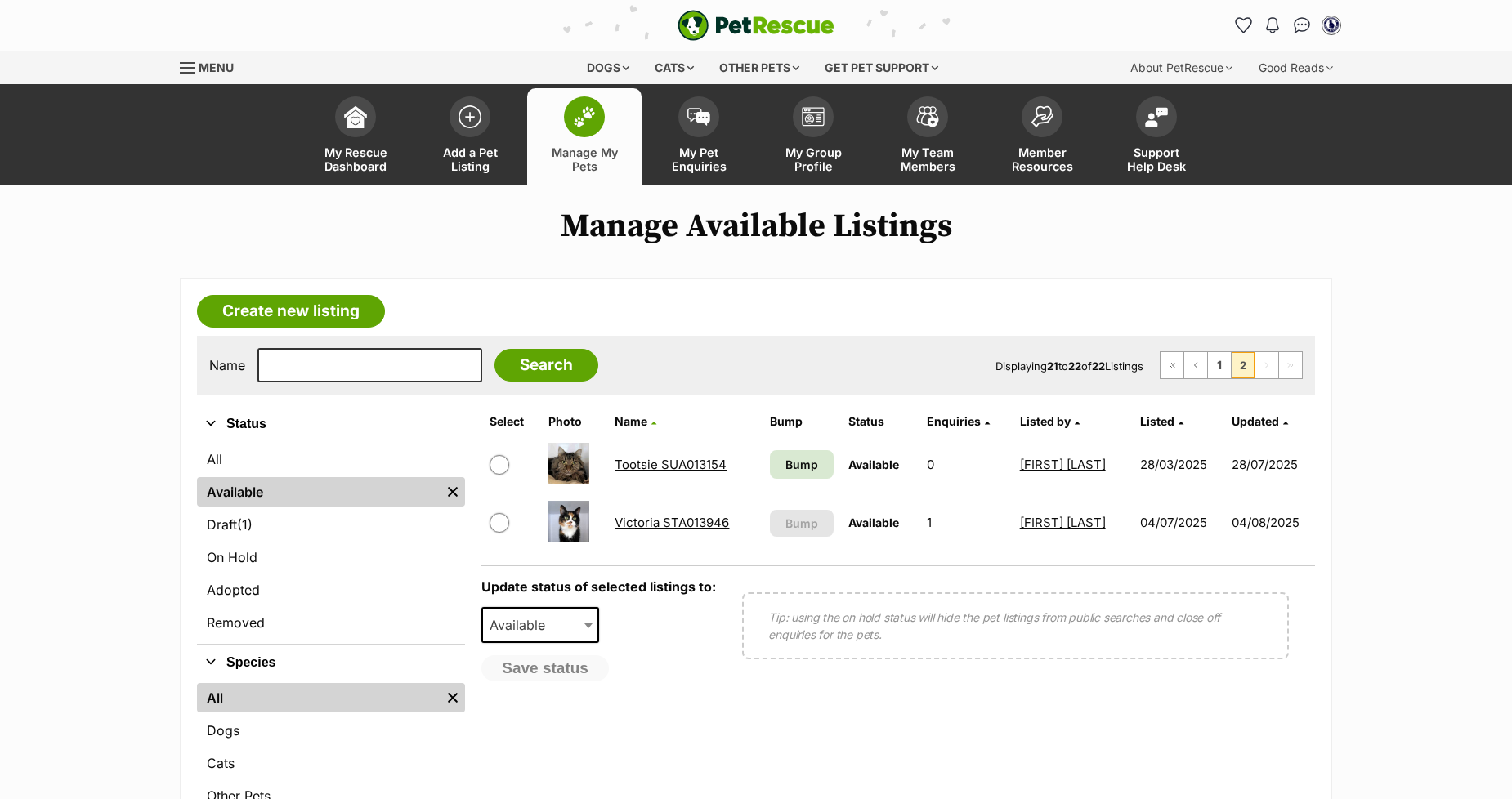 scroll, scrollTop: 0, scrollLeft: 0, axis: both 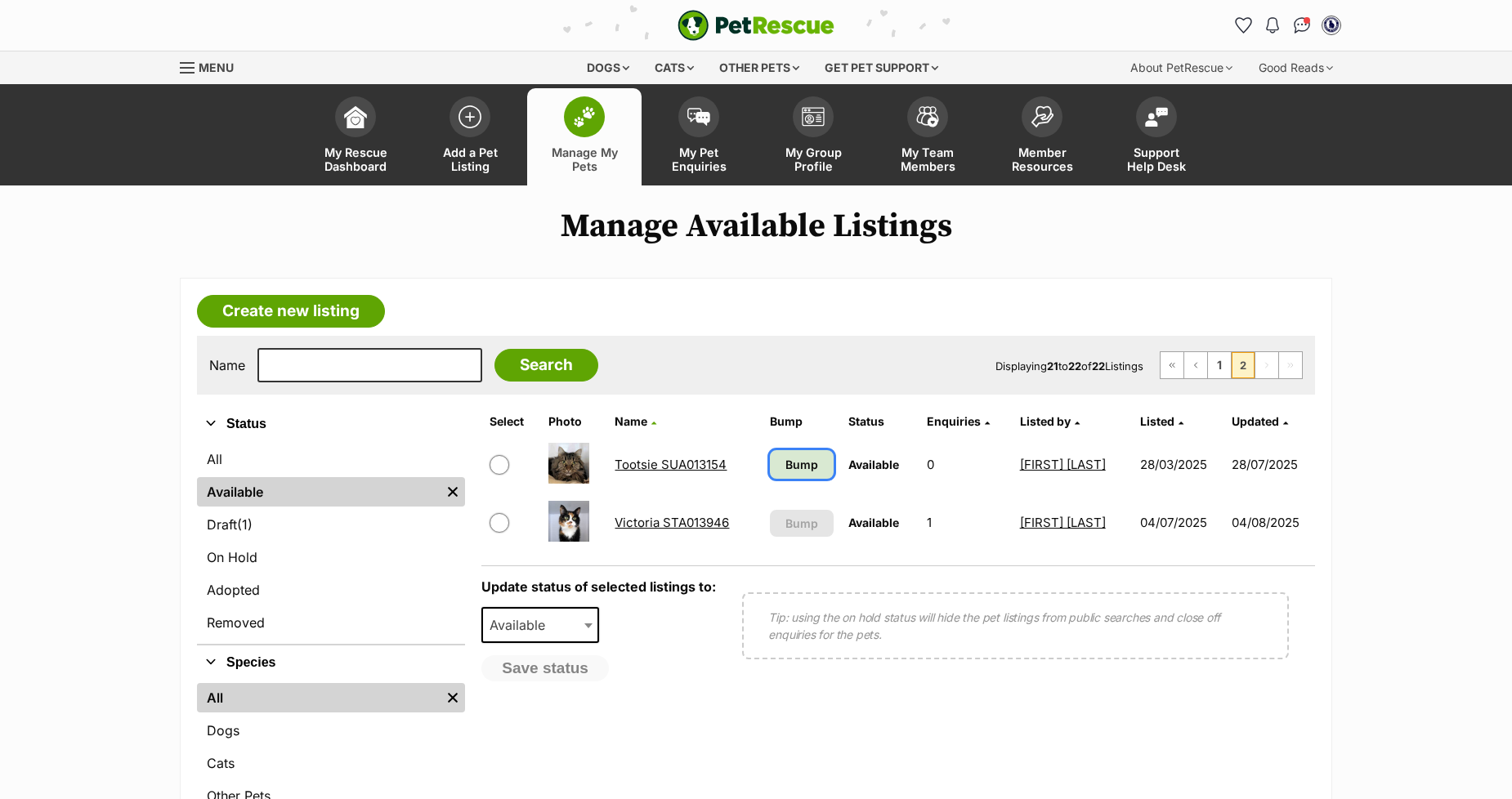 click on "Bump" at bounding box center [802, 464] 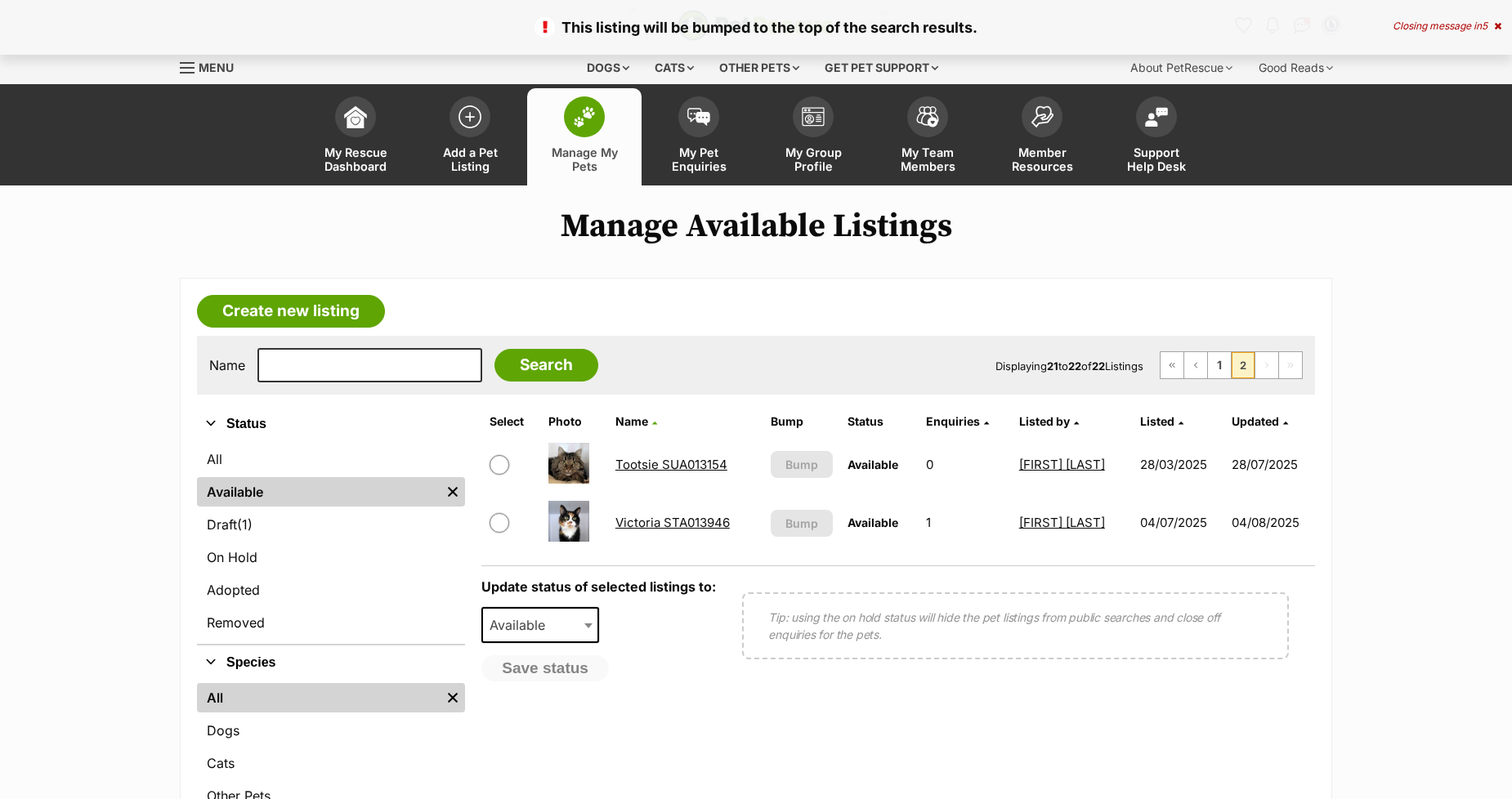 scroll, scrollTop: 0, scrollLeft: 0, axis: both 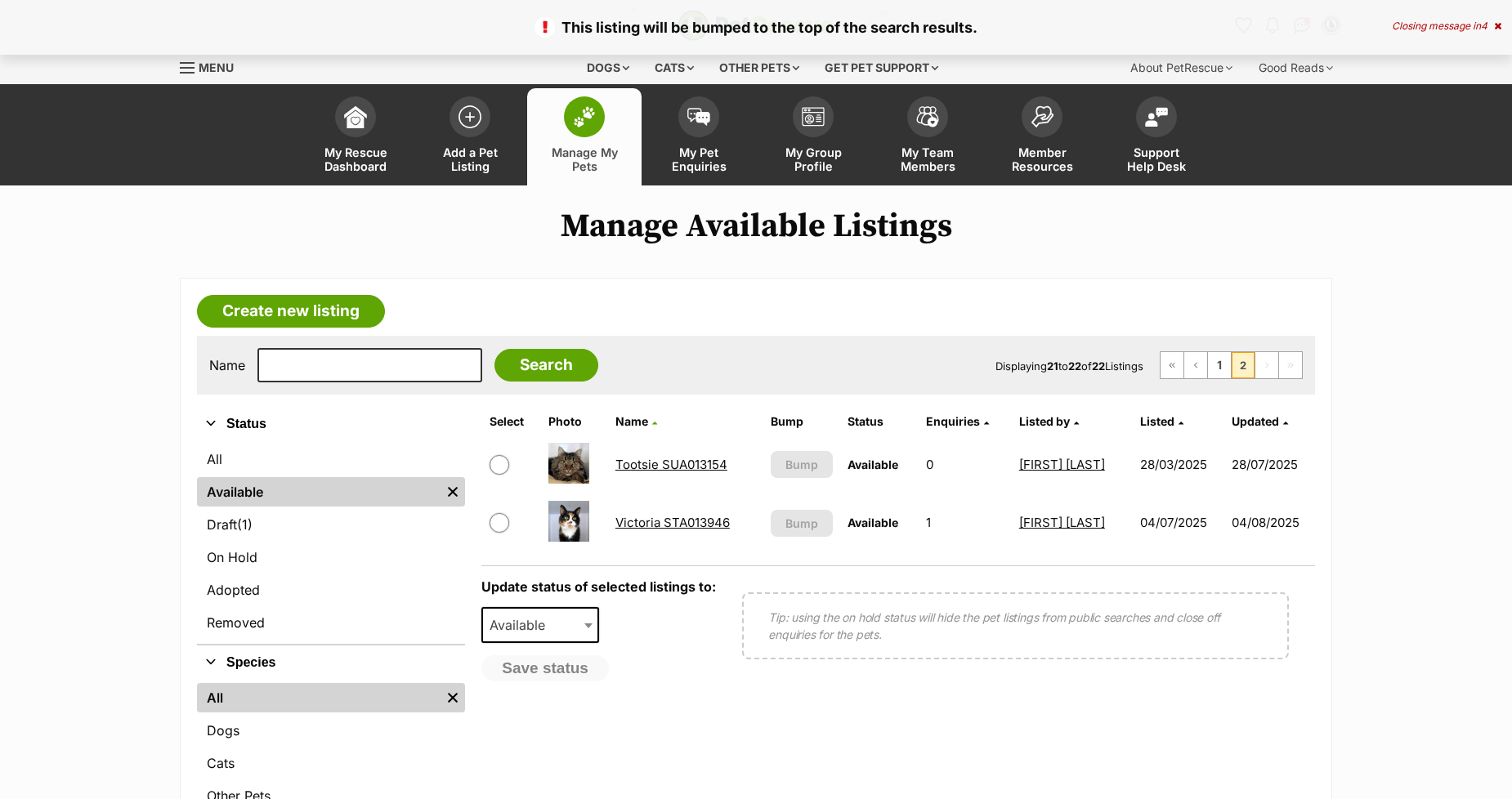 click on "Victoria STA013946" at bounding box center [673, 522] 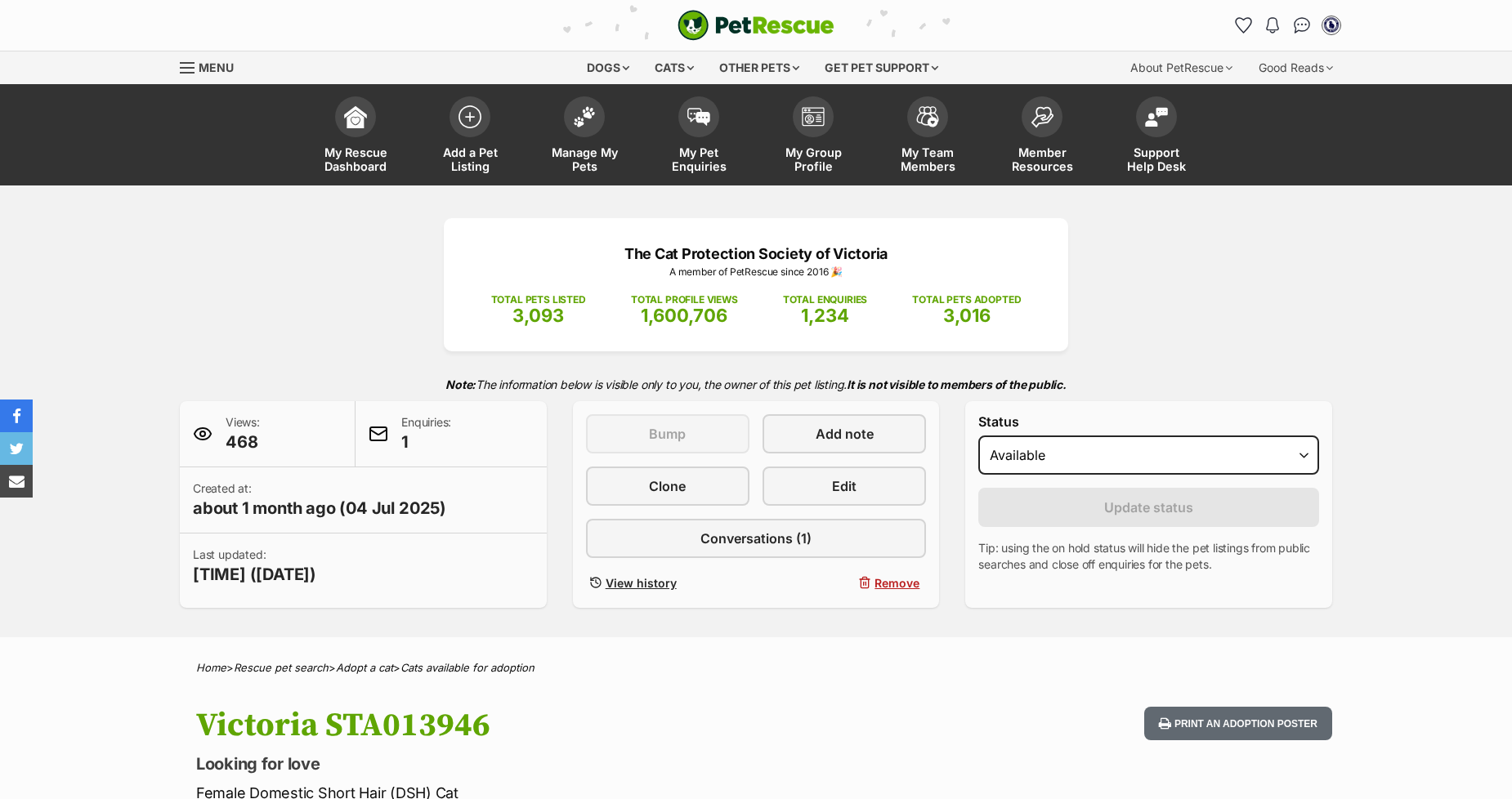 scroll, scrollTop: 0, scrollLeft: 0, axis: both 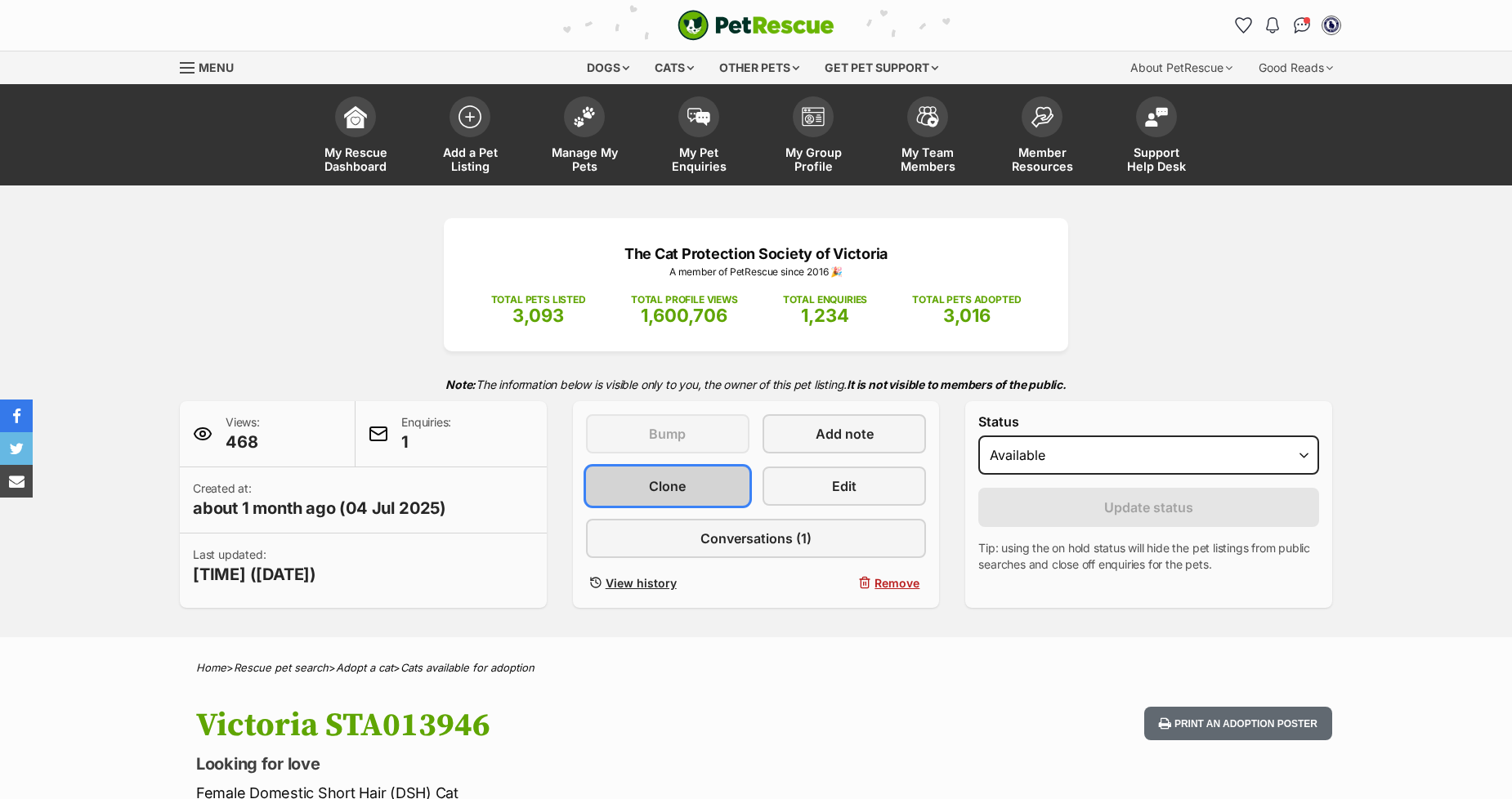 click on "Clone" at bounding box center (668, 486) 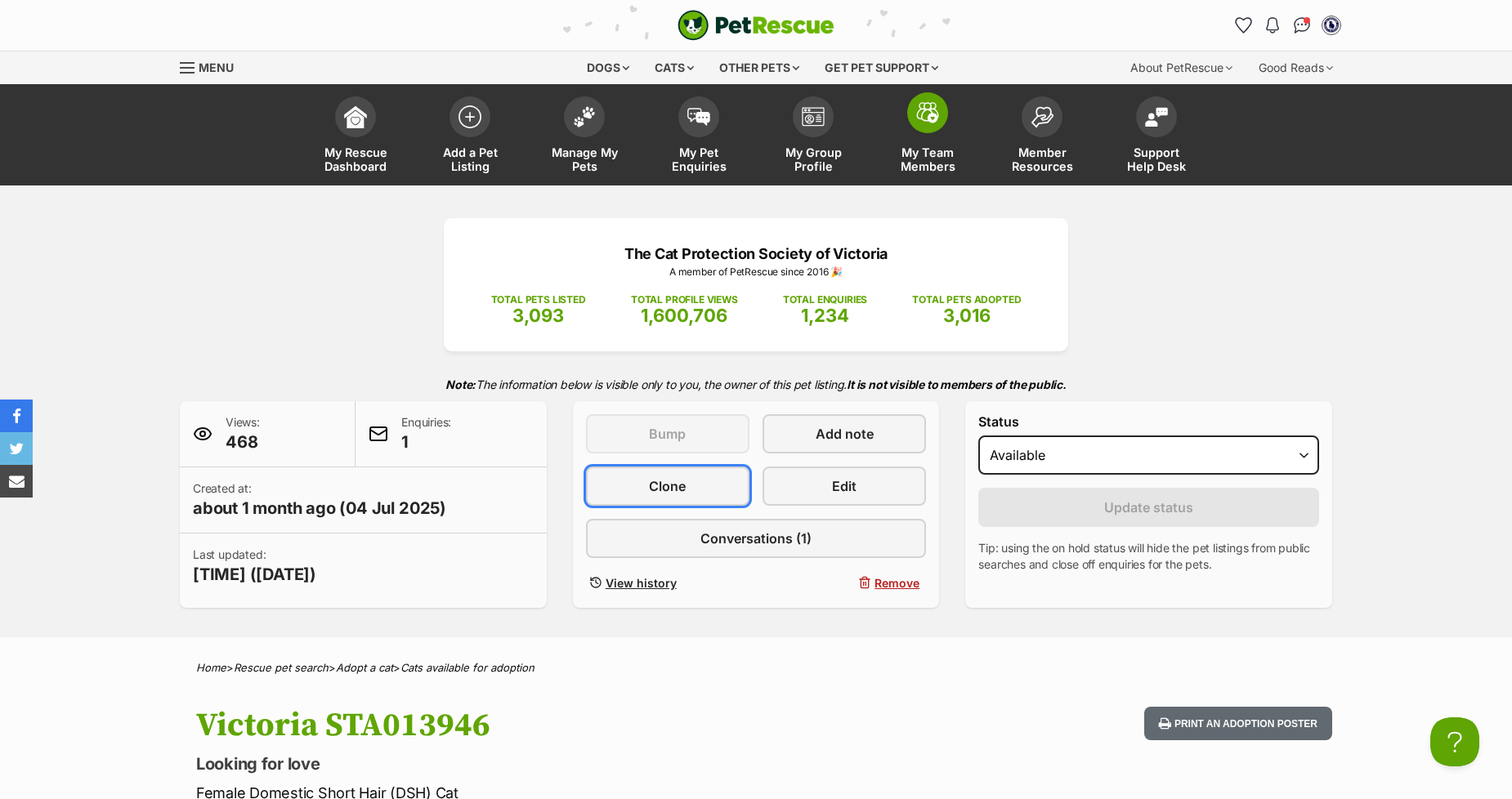 scroll, scrollTop: 0, scrollLeft: 0, axis: both 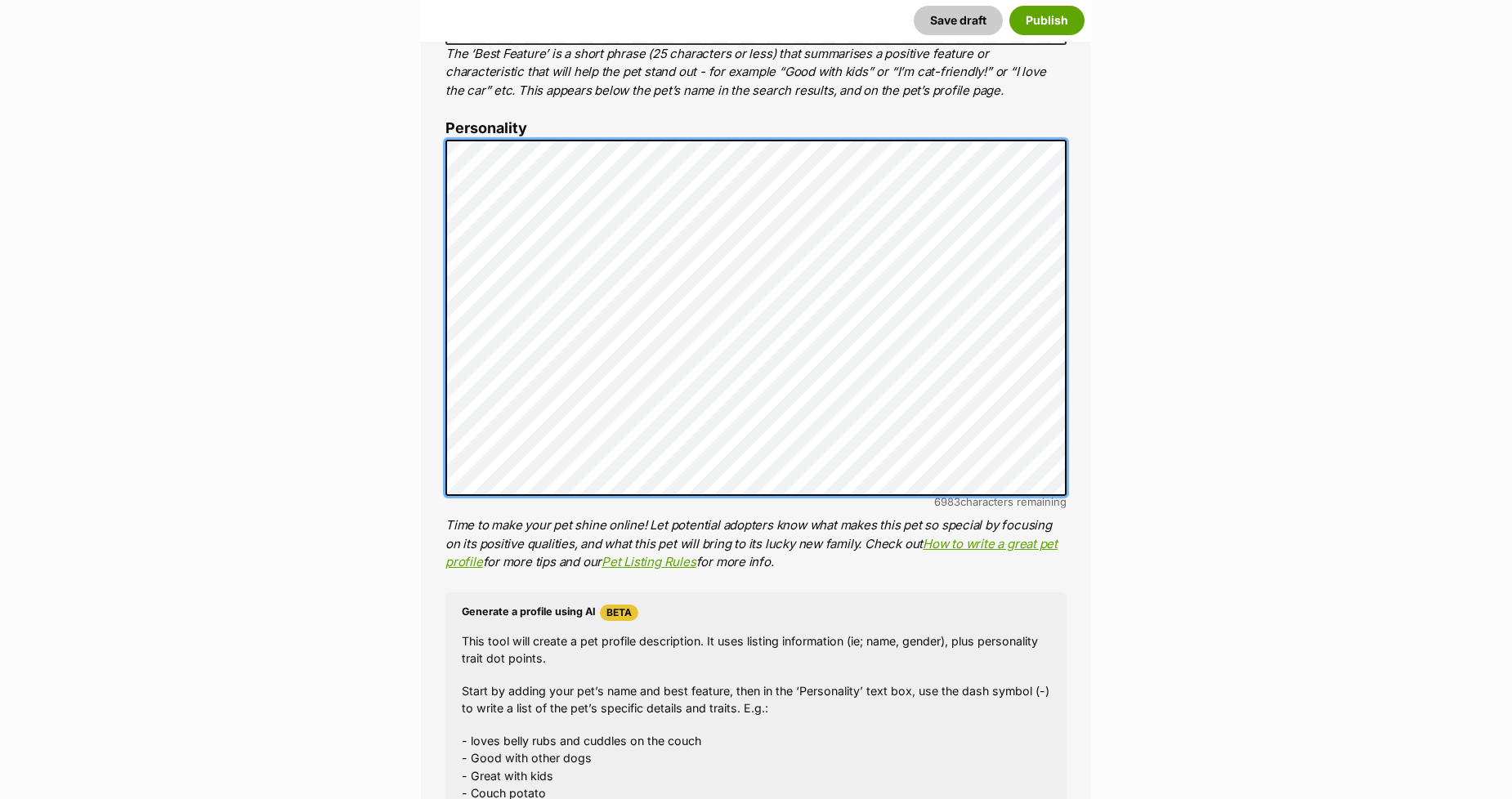 click on "New listing
Listing owner Choose an owner [FIRST] [LAST]
The owner of the pet listing is able to edit the listing and manage enquiries with potential adopters. Note:
Group Admins
are also able to edit this pet listing and manage all it's enquiries.
Any time this pet receives new enquiries or messages from potential adopters, we'll also send you an email notification. Members can opt out of receiving these emails via their
notification settings .
About This Pet Name
Henlo there, it looks like you might be using the pet name field to indicate that this pet is now on hold - we recommend updating the status to on hold from the listing page instead!
Every pet deserves a name. If you don’t know the pet’s name, make one up! It can be something simple and sweet like ‘Fluffy’, or get creative and have some fun with it. A name helps potential adopters connect with the pet.
Species Cat
Best feature (optional)
Personality 6983  characters remaining" at bounding box center [756, 2783] 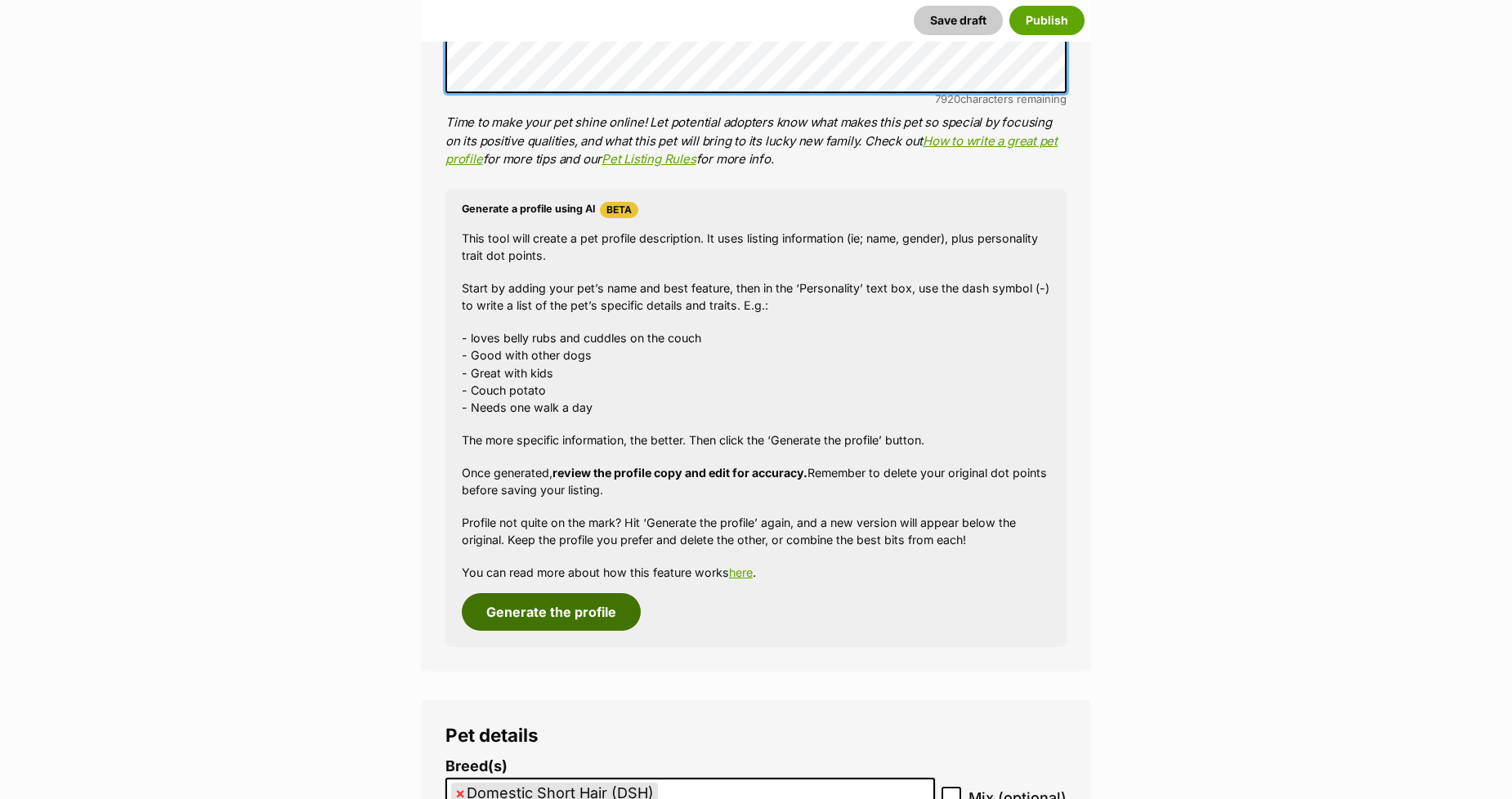 scroll, scrollTop: 1361, scrollLeft: 0, axis: vertical 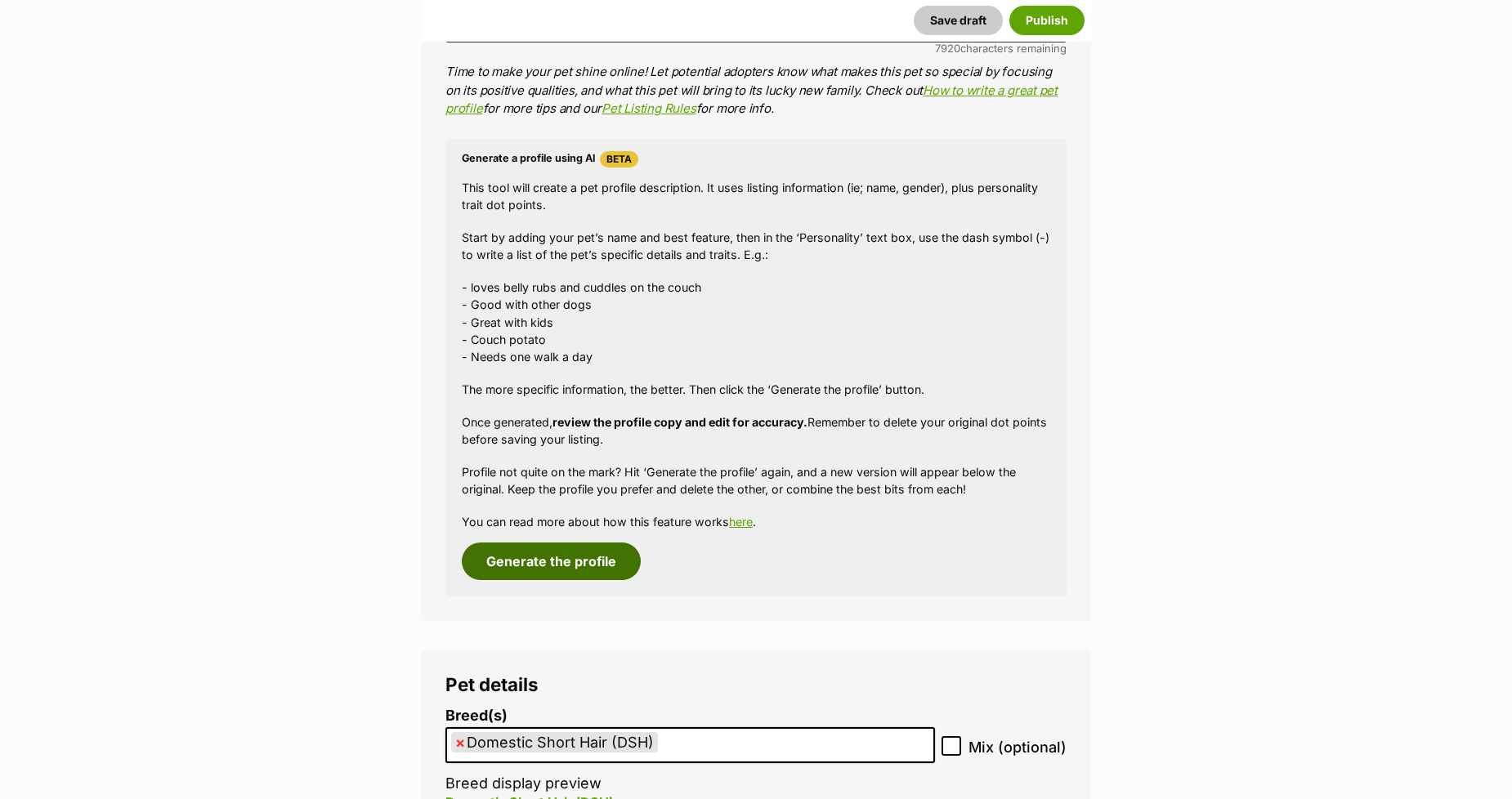click on "Generate the profile" at bounding box center [551, 561] 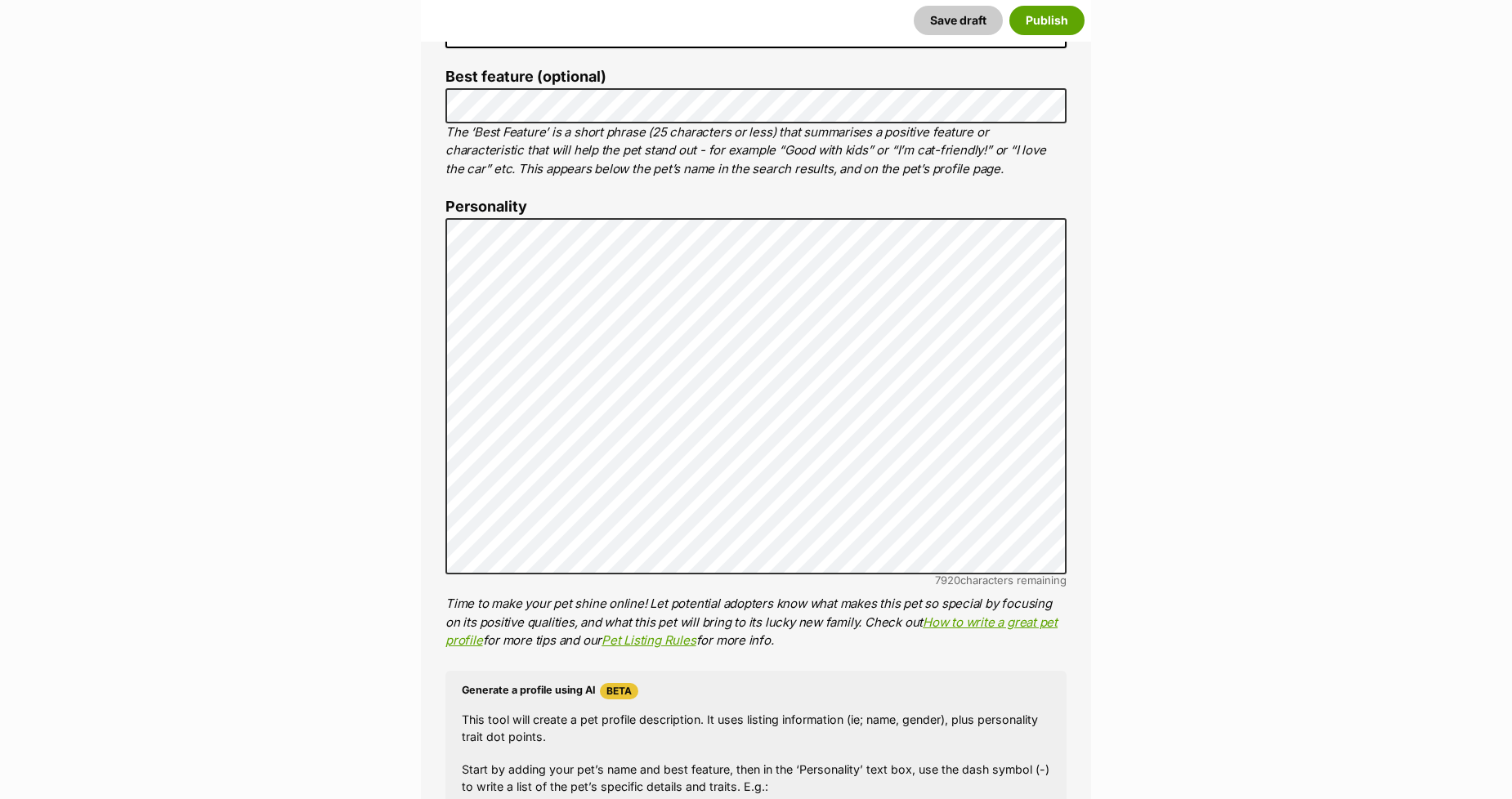 scroll, scrollTop: 826, scrollLeft: 0, axis: vertical 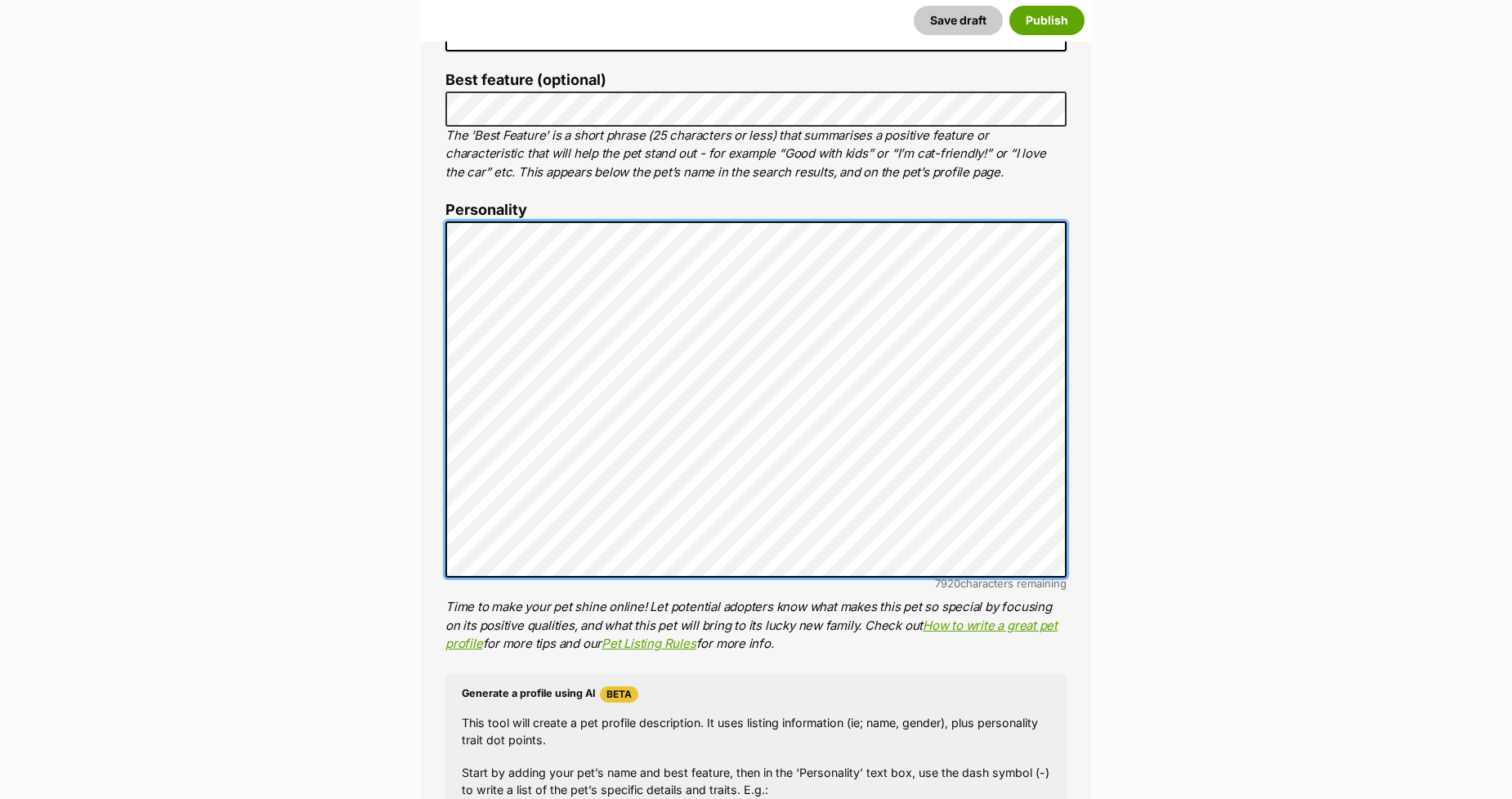 click on "New listing
Listing owner Choose an owner Alison Thompson
The owner of the pet listing is able to edit the listing and manage enquiries with potential adopters. Note:
Group Admins
are also able to edit this pet listing and manage all it's enquiries.
Any time this pet receives new enquiries or messages from potential adopters, we'll also send you an email notification. Members can opt out of receiving these emails via their
notification settings .
About This Pet Name
Henlo there, it looks like you might be using the pet name field to indicate that this pet is now on hold - we recommend updating the status to on hold from the listing page instead!
Every pet deserves a name. If you don’t know the pet’s name, make one up! It can be something simple and sweet like ‘Fluffy’, or get creative and have some fun with it. A name helps potential adopters connect with the pet.
Species Cat
Best feature (optional)
Personality 7920  characters remaining" at bounding box center [756, 2864] 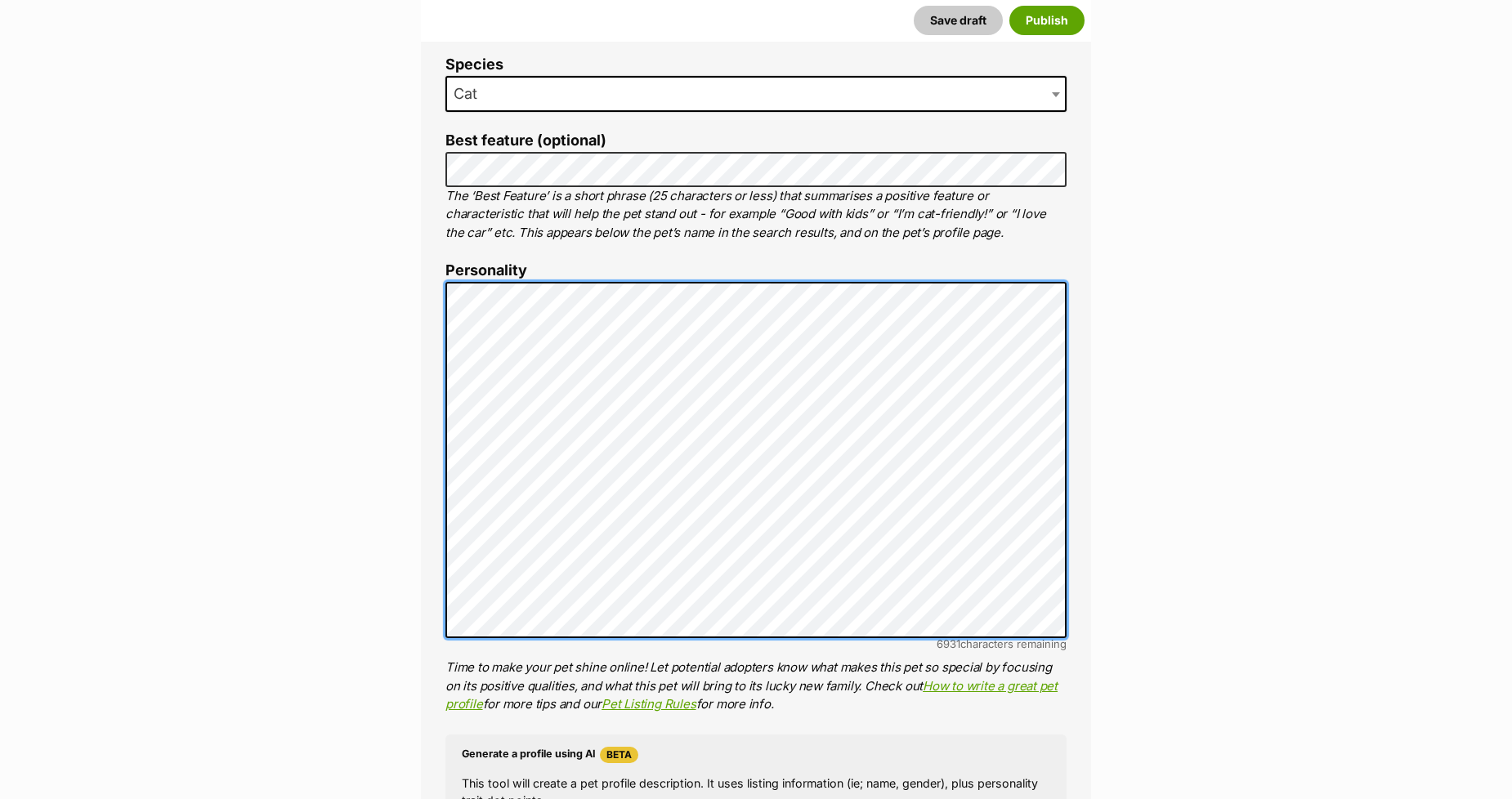 scroll, scrollTop: 735, scrollLeft: 0, axis: vertical 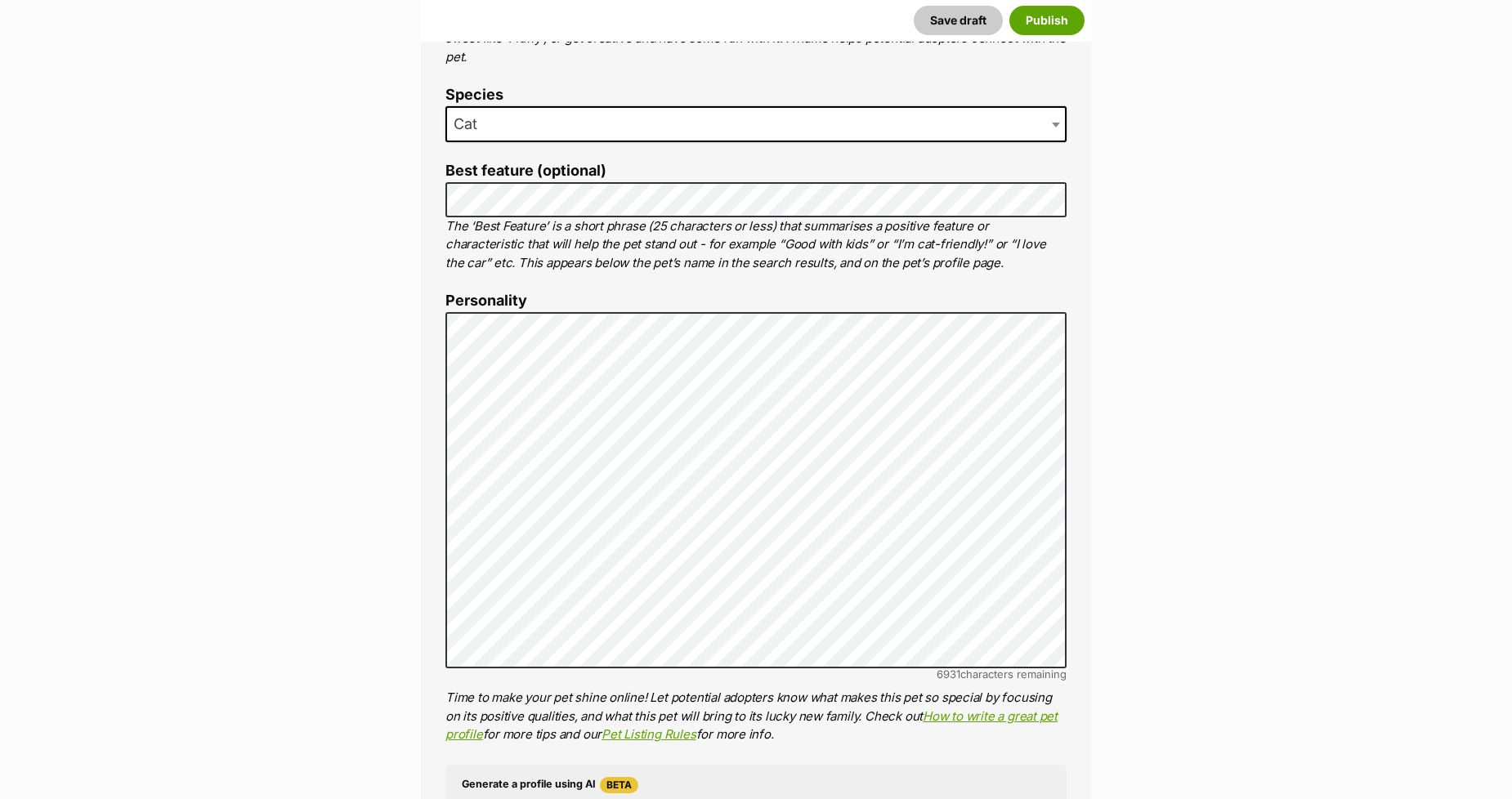 click on "The ‘Best Feature’ is a short phrase (25 characters or less) that summarises a positive feature or characteristic that will help the pet stand out - for example “Good with kids” or “I’m cat-friendly!” or “I love the car” etc. This appears below the pet’s name in the search results, and on the pet’s profile page." at bounding box center (756, 245) 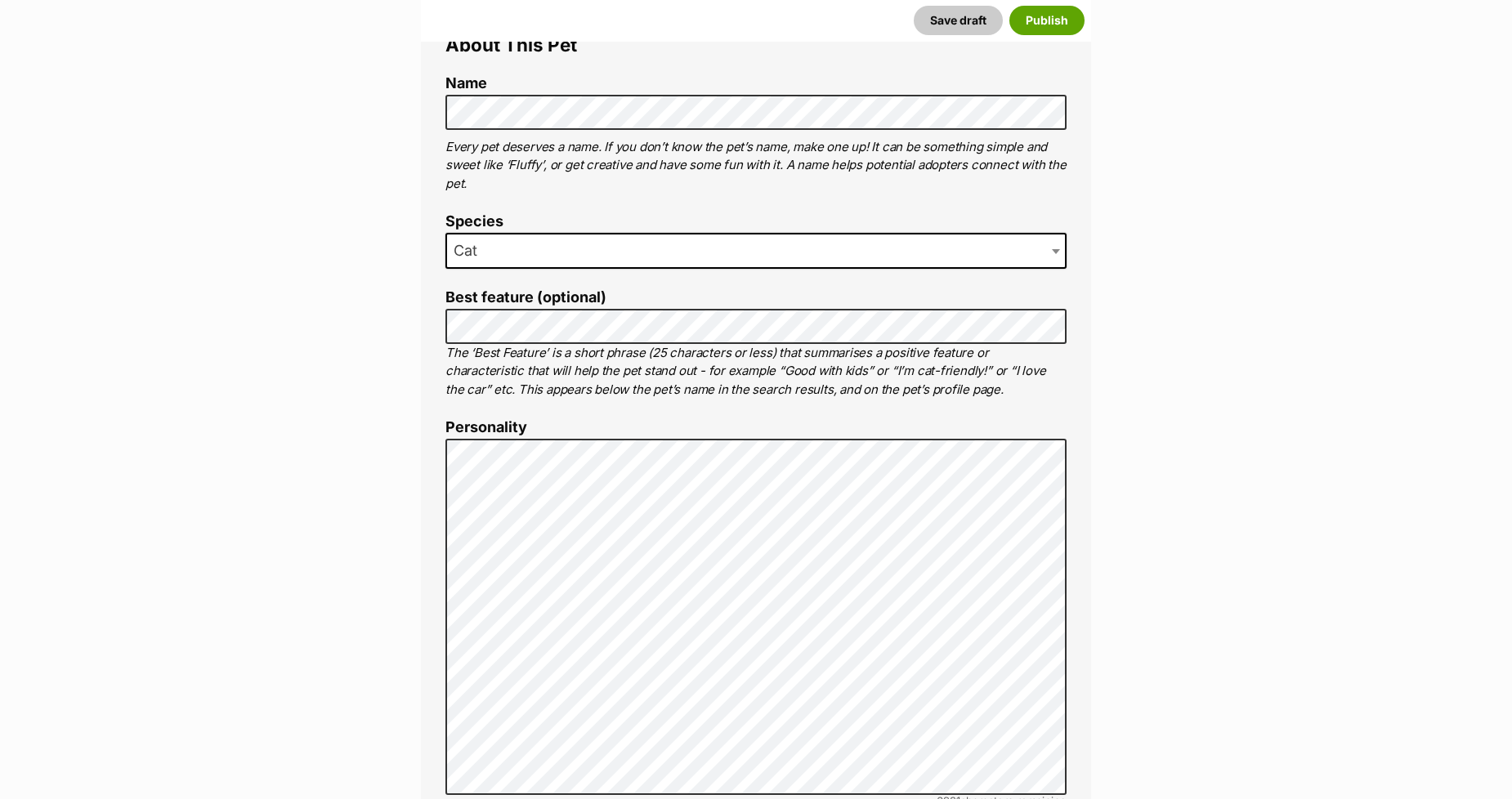 scroll, scrollTop: 553, scrollLeft: 0, axis: vertical 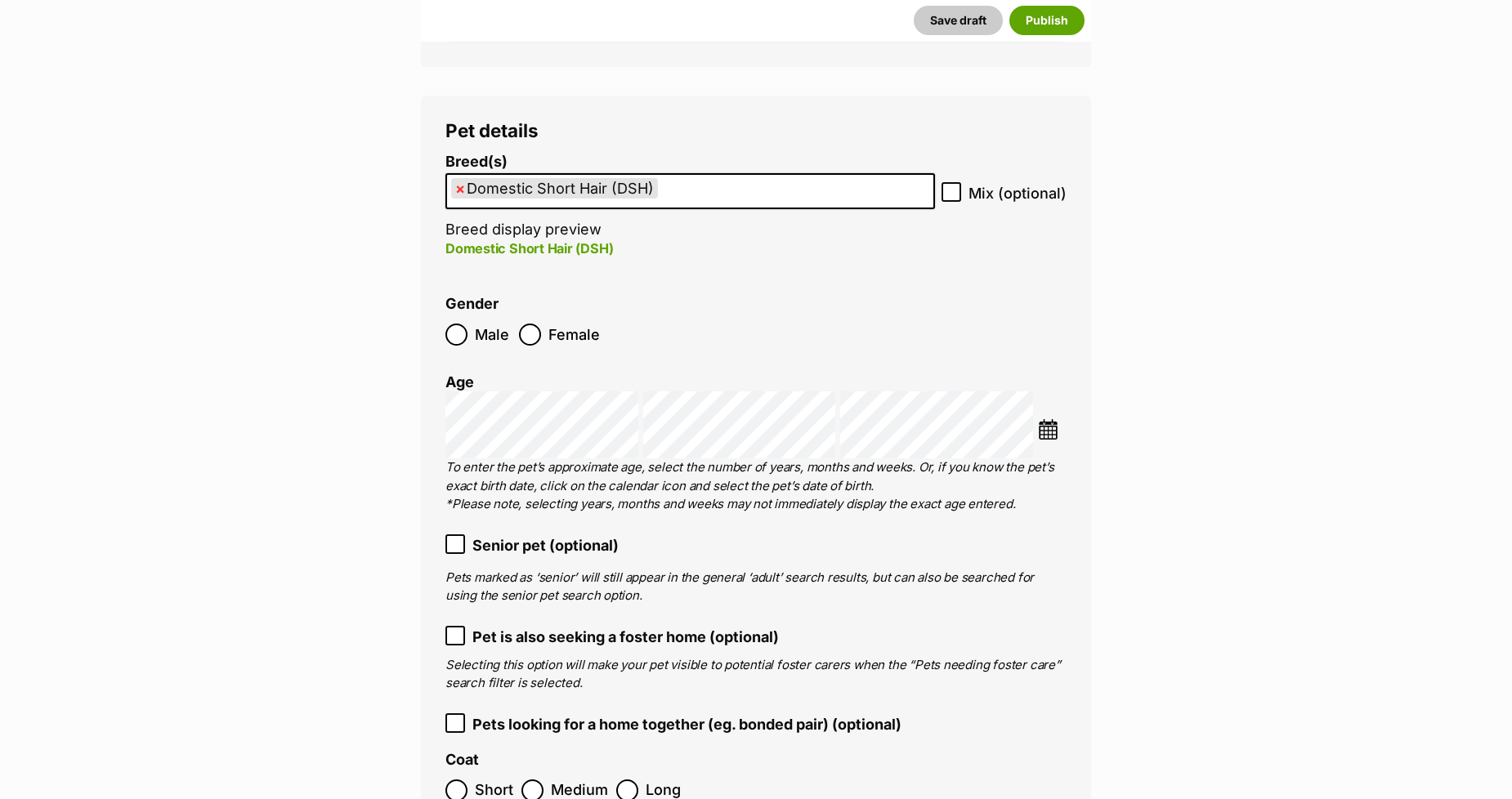 click on "New listing
Listing owner Choose an owner Alison Thompson
The owner of the pet listing is able to edit the listing and manage enquiries with potential adopters. Note:
Group Admins
are also able to edit this pet listing and manage all it's enquiries.
Any time this pet receives new enquiries or messages from potential adopters, we'll also send you an email notification. Members can opt out of receiving these emails via their
notification settings .
About This Pet Name
Henlo there, it looks like you might be using the pet name field to indicate that this pet is now on hold - we recommend updating the status to on hold from the listing page instead!
Every pet deserves a name. If you don’t know the pet’s name, make one up! It can be something simple and sweet like ‘Fluffy’, or get creative and have some fun with it. A name helps potential adopters connect with the pet.
Species Cat
Best feature (optional)
Personality 6931  characters remaining" at bounding box center [756, 1775] 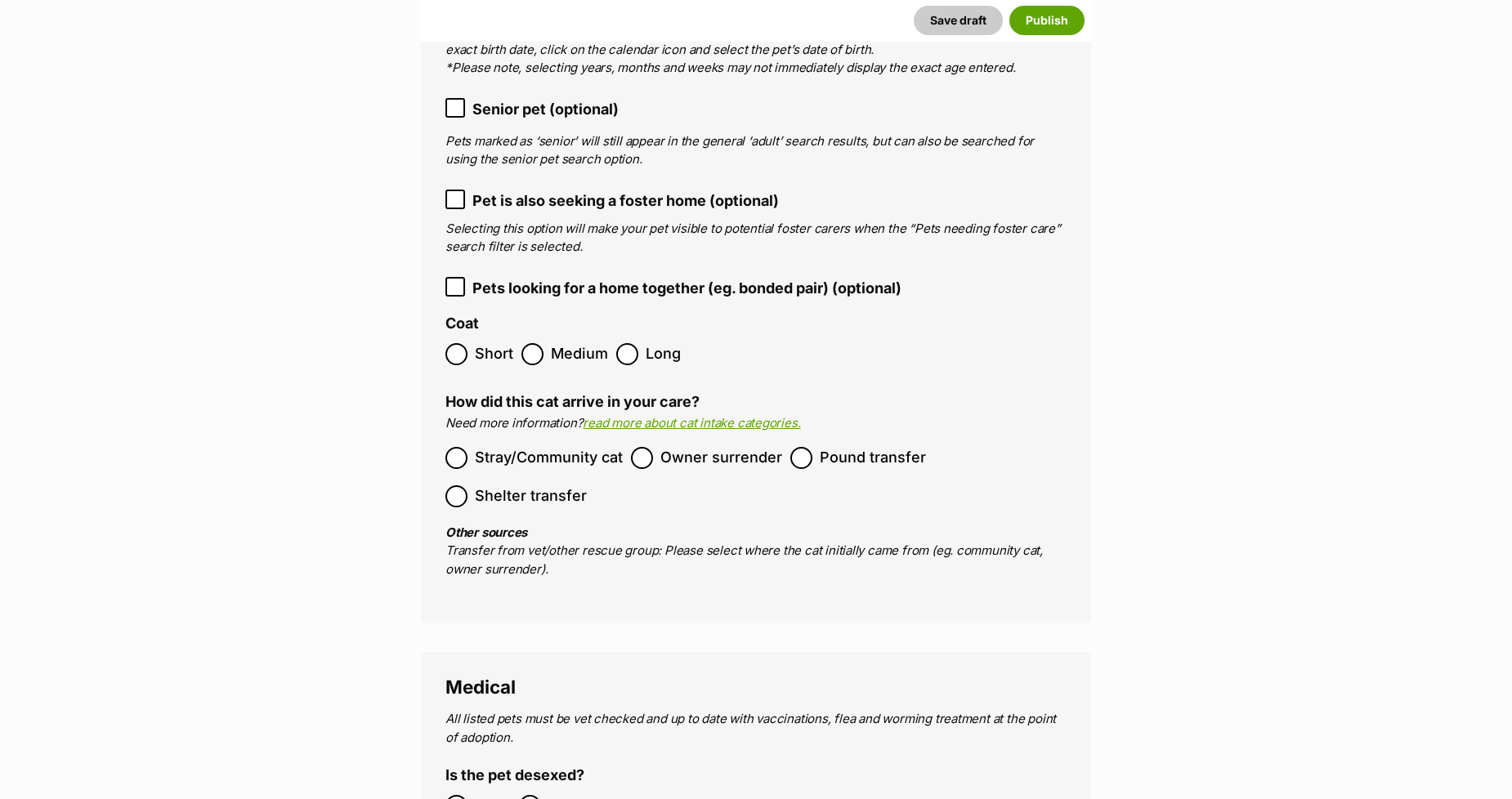 scroll, scrollTop: 2369, scrollLeft: 0, axis: vertical 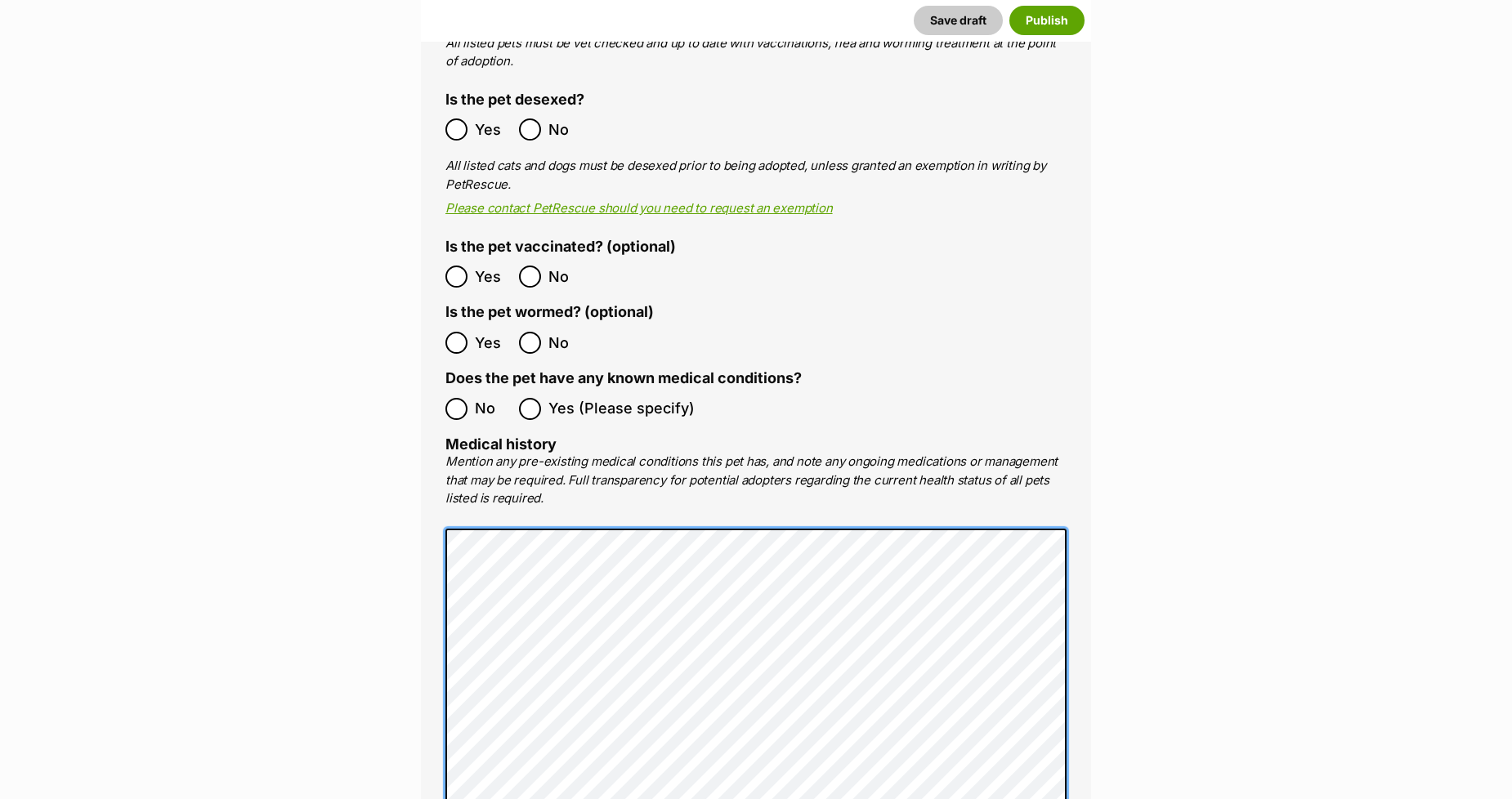 click on "New listing
Listing owner Choose an owner Alison Thompson
The owner of the pet listing is able to edit the listing and manage enquiries with potential adopters. Note:
Group Admins
are also able to edit this pet listing and manage all it's enquiries.
Any time this pet receives new enquiries or messages from potential adopters, we'll also send you an email notification. Members can opt out of receiving these emails via their
notification settings .
About This Pet Name
Henlo there, it looks like you might be using the pet name field to indicate that this pet is now on hold - we recommend updating the status to on hold from the listing page instead!
Every pet deserves a name. If you don’t know the pet’s name, make one up! It can be something simple and sweet like ‘Fluffy’, or get creative and have some fun with it. A name helps potential adopters connect with the pet.
Species Cat
Best feature (optional)
Personality 6931  characters remaining" at bounding box center [756, 629] 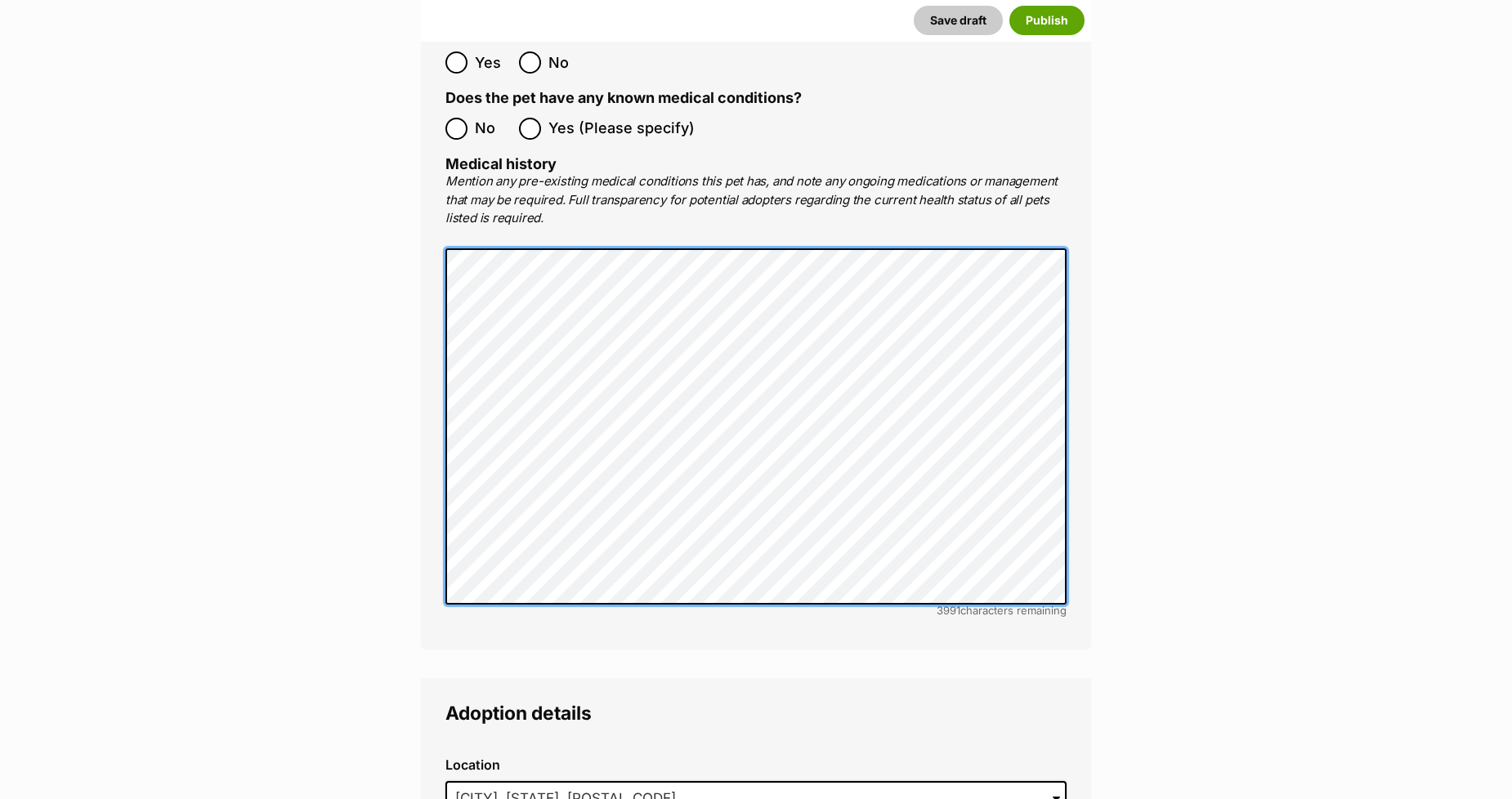 scroll, scrollTop: 3368, scrollLeft: 0, axis: vertical 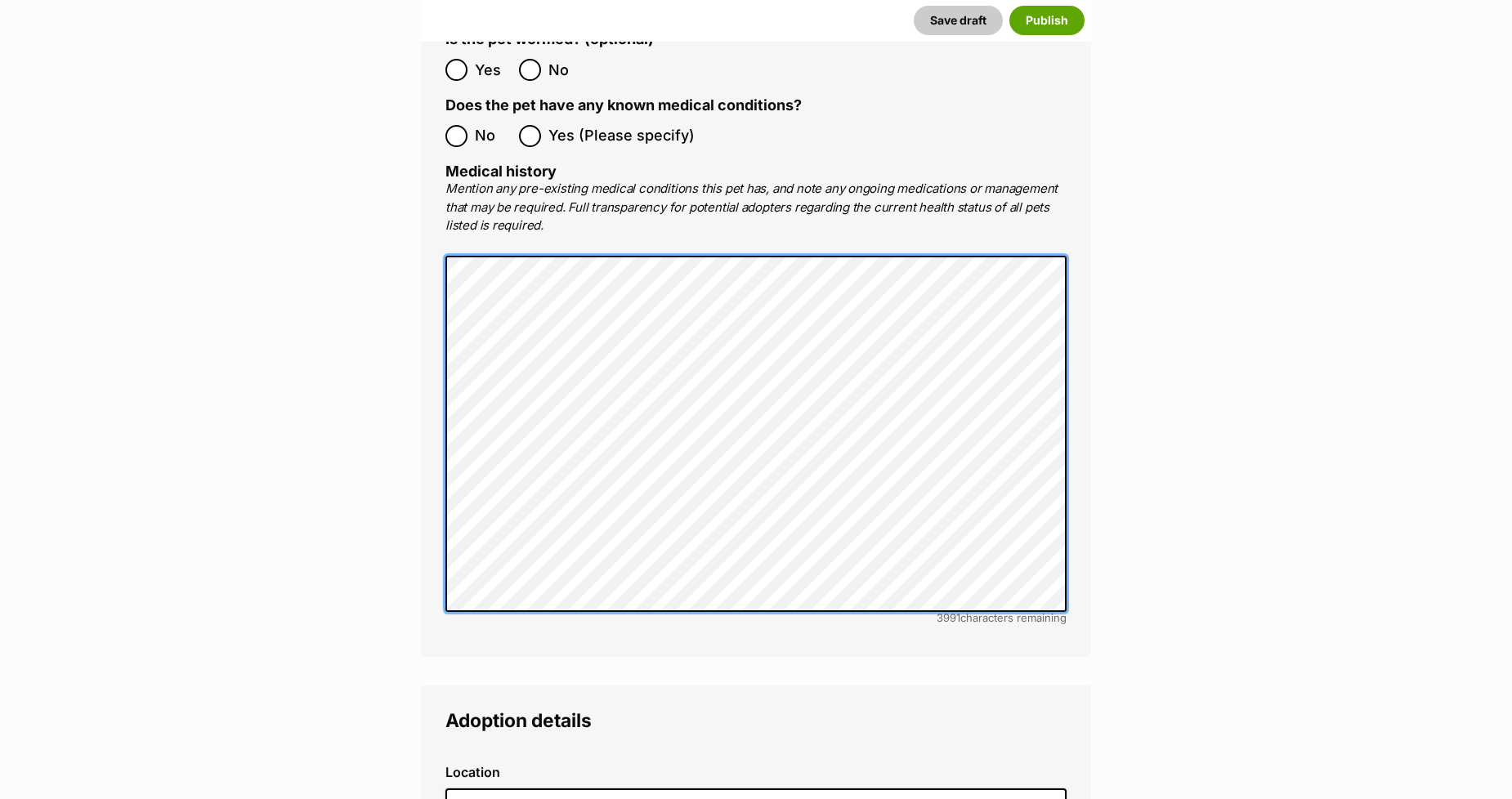 click on "New listing
Listing owner Choose an owner Alison Thompson
The owner of the pet listing is able to edit the listing and manage enquiries with potential adopters. Note:
Group Admins
are also able to edit this pet listing and manage all it's enquiries.
Any time this pet receives new enquiries or messages from potential adopters, we'll also send you an email notification. Members can opt out of receiving these emails via their
notification settings .
About This Pet Name
Henlo there, it looks like you might be using the pet name field to indicate that this pet is now on hold - we recommend updating the status to on hold from the listing page instead!
Every pet deserves a name. If you don’t know the pet’s name, make one up! It can be something simple and sweet like ‘Fluffy’, or get creative and have some fun with it. A name helps potential adopters connect with the pet.
Species Cat
Best feature (optional)
Personality 6931  characters remaining" at bounding box center (756, 356) 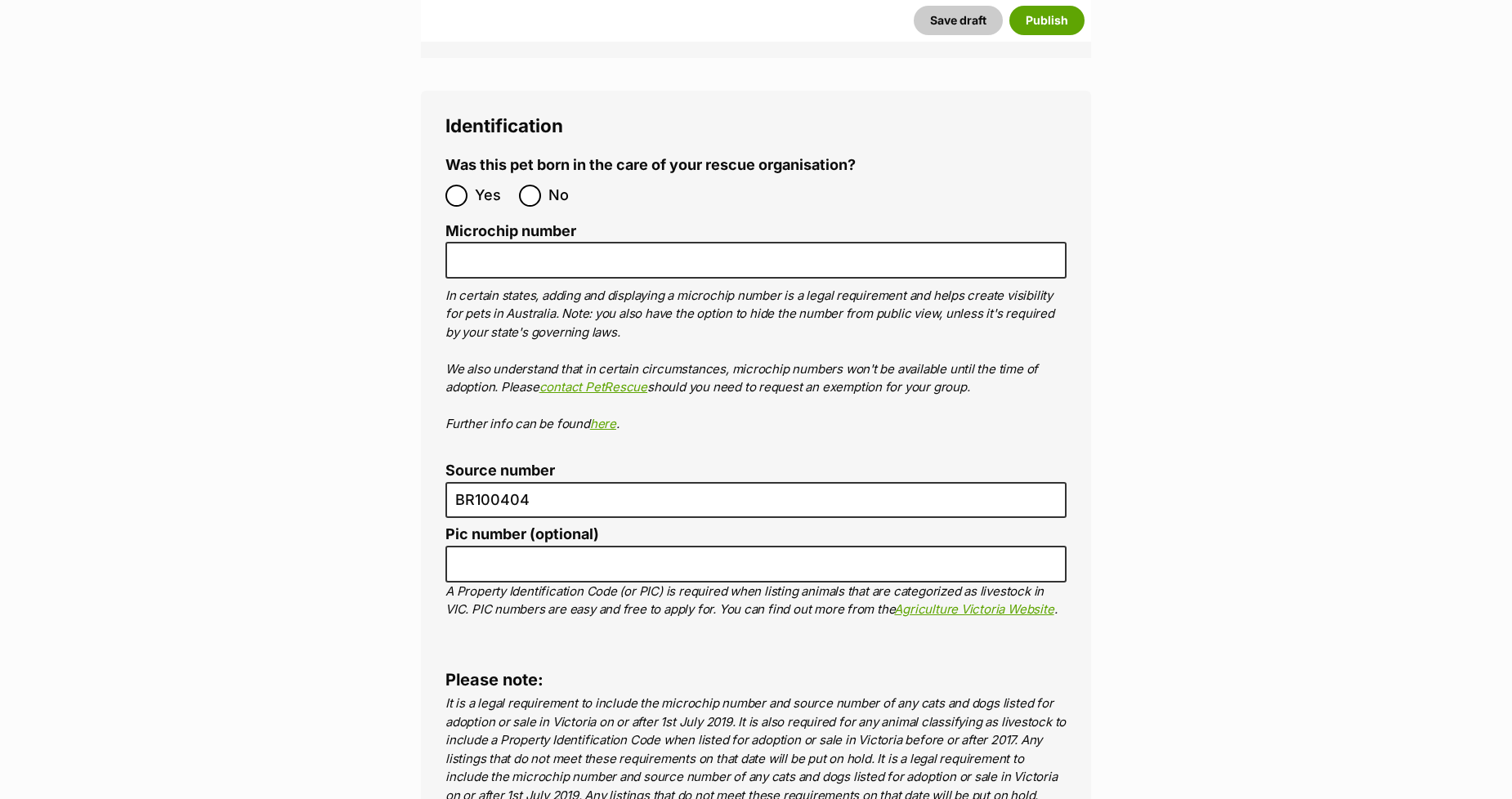 scroll, scrollTop: 5637, scrollLeft: 0, axis: vertical 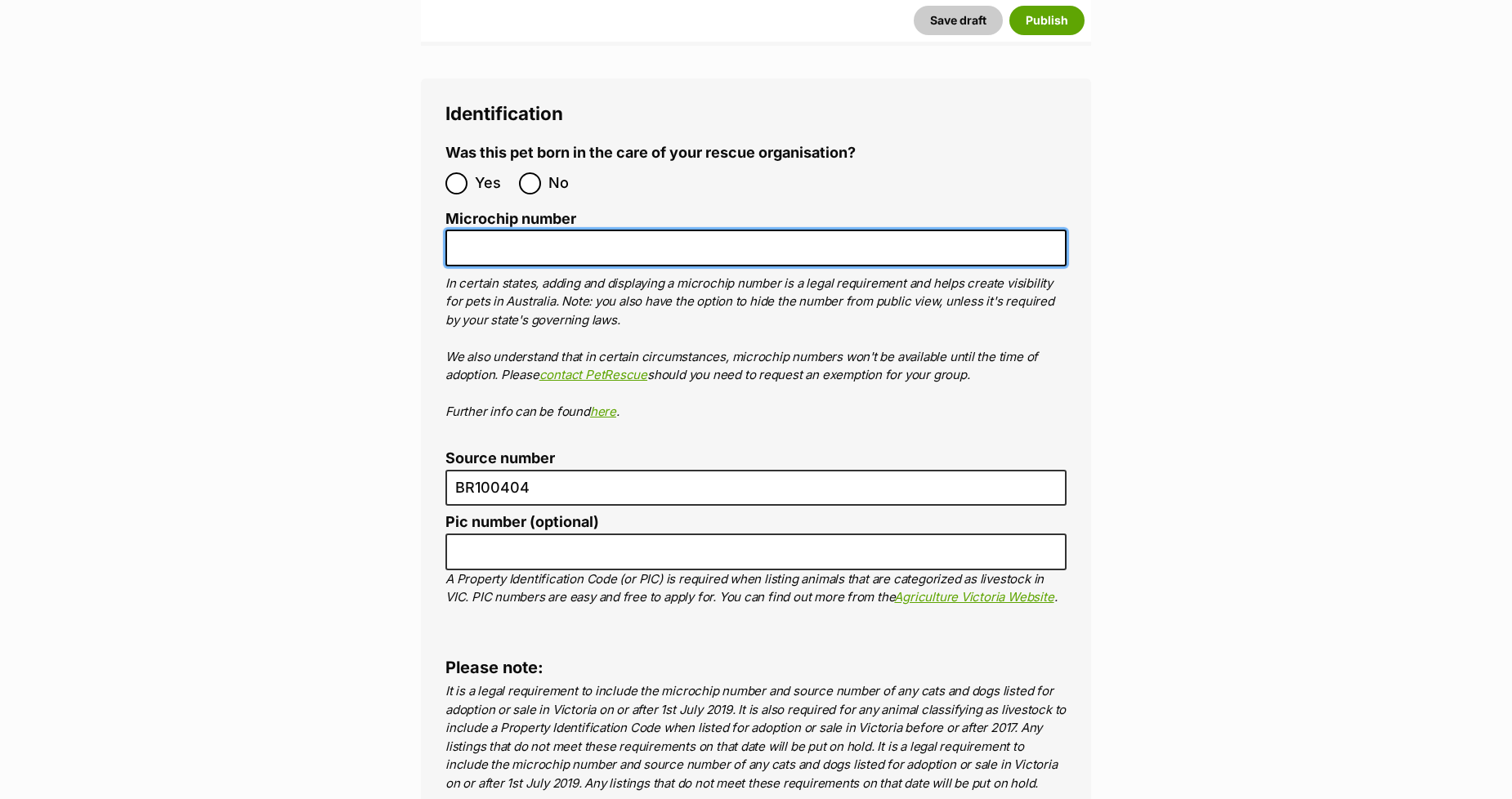 click on "Microchip number" at bounding box center [756, 248] 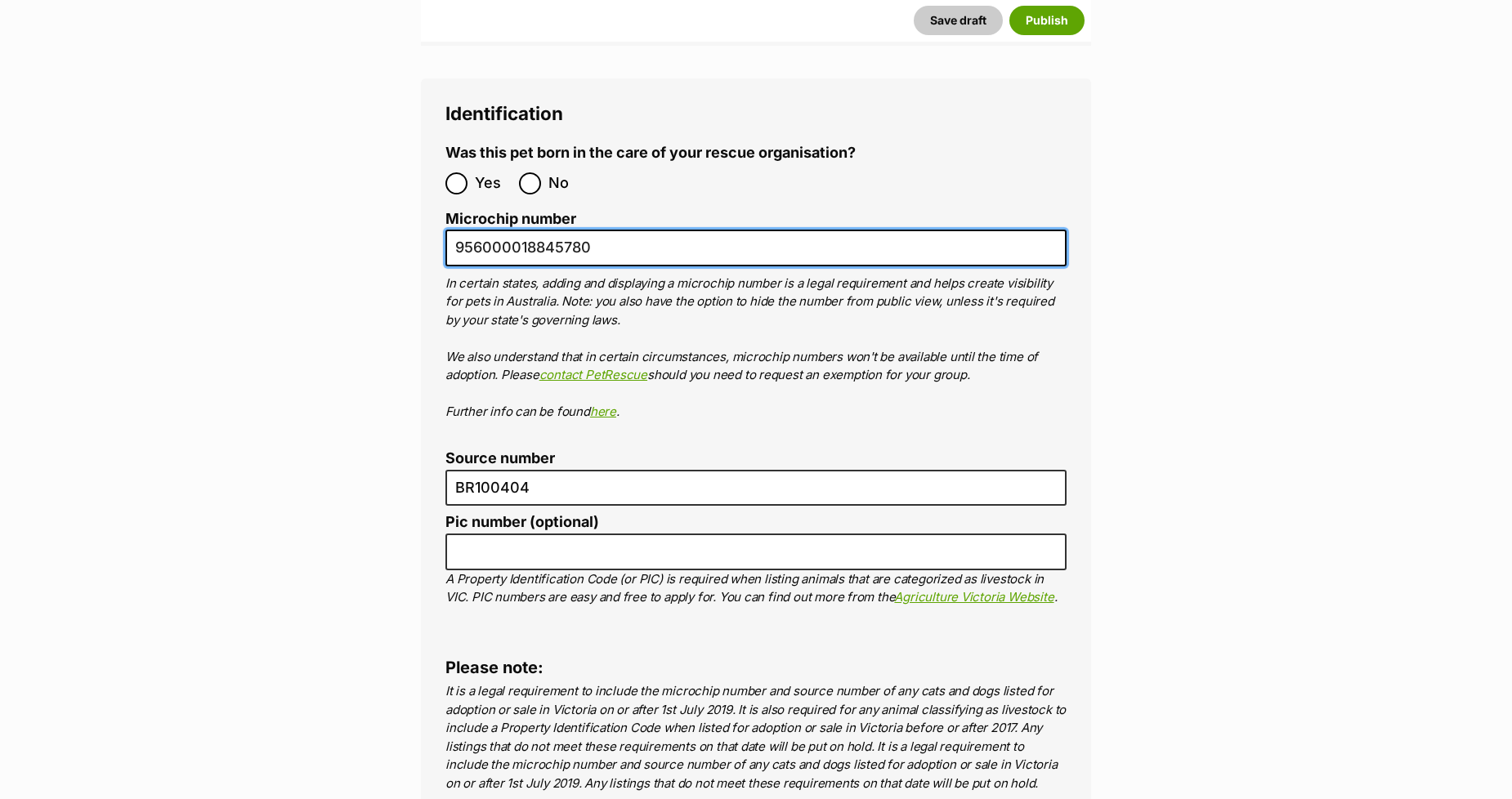 type on "956000018845780" 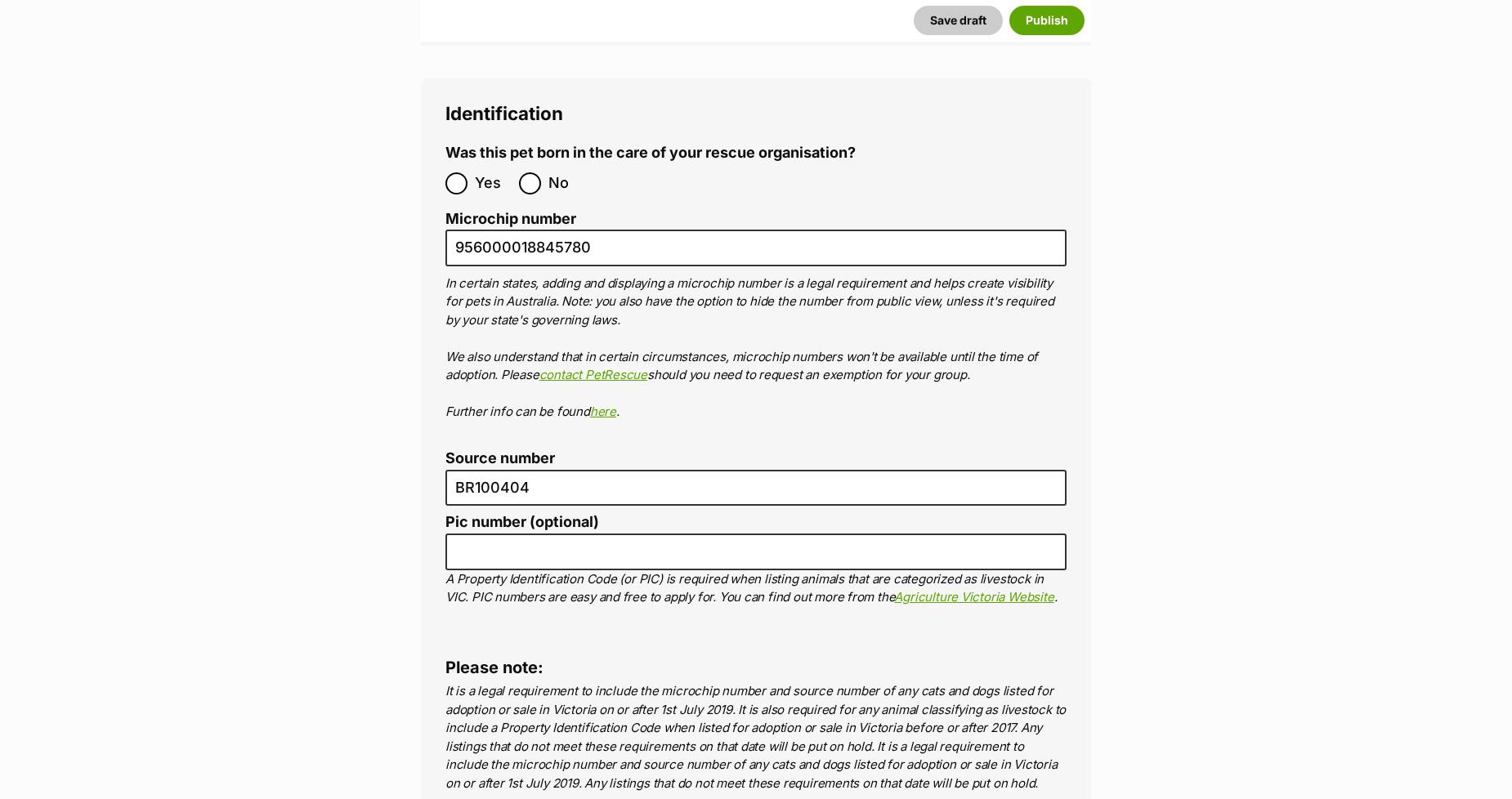 click on "New listing
Listing owner Choose an owner Alison Thompson
The owner of the pet listing is able to edit the listing and manage enquiries with potential adopters. Note:
Group Admins
are also able to edit this pet listing and manage all it's enquiries.
Any time this pet receives new enquiries or messages from potential adopters, we'll also send you an email notification. Members can opt out of receiving these emails via their
notification settings .
About This Pet Name
Henlo there, it looks like you might be using the pet name field to indicate that this pet is now on hold - we recommend updating the status to on hold from the listing page instead!
Every pet deserves a name. If you don’t know the pet’s name, make one up! It can be something simple and sweet like ‘Fluffy’, or get creative and have some fun with it. A name helps potential adopters connect with the pet.
Species Cat
Best feature (optional)
Personality 6931  characters remaining" at bounding box center [756, -1913] 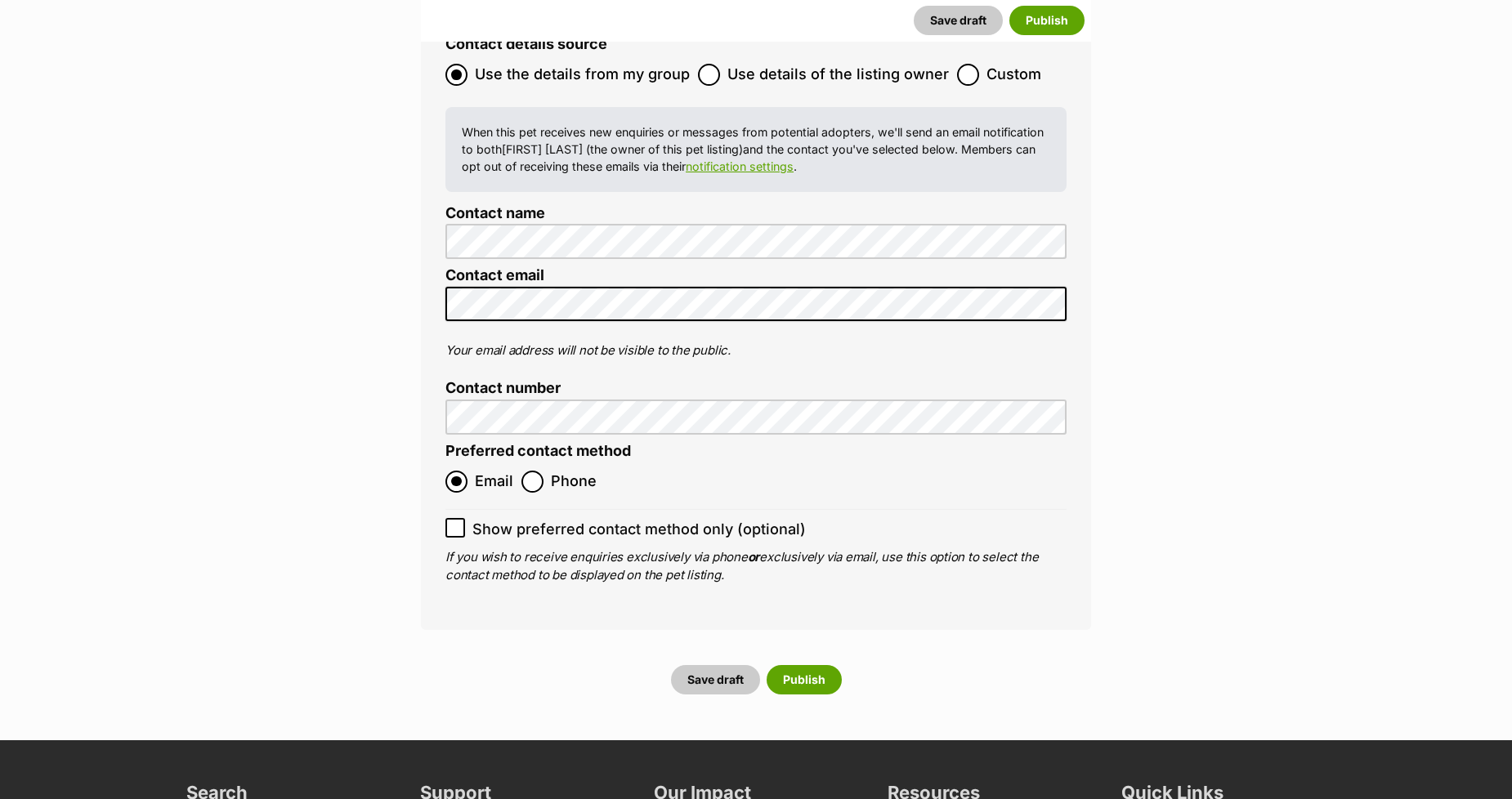 scroll, scrollTop: 6545, scrollLeft: 0, axis: vertical 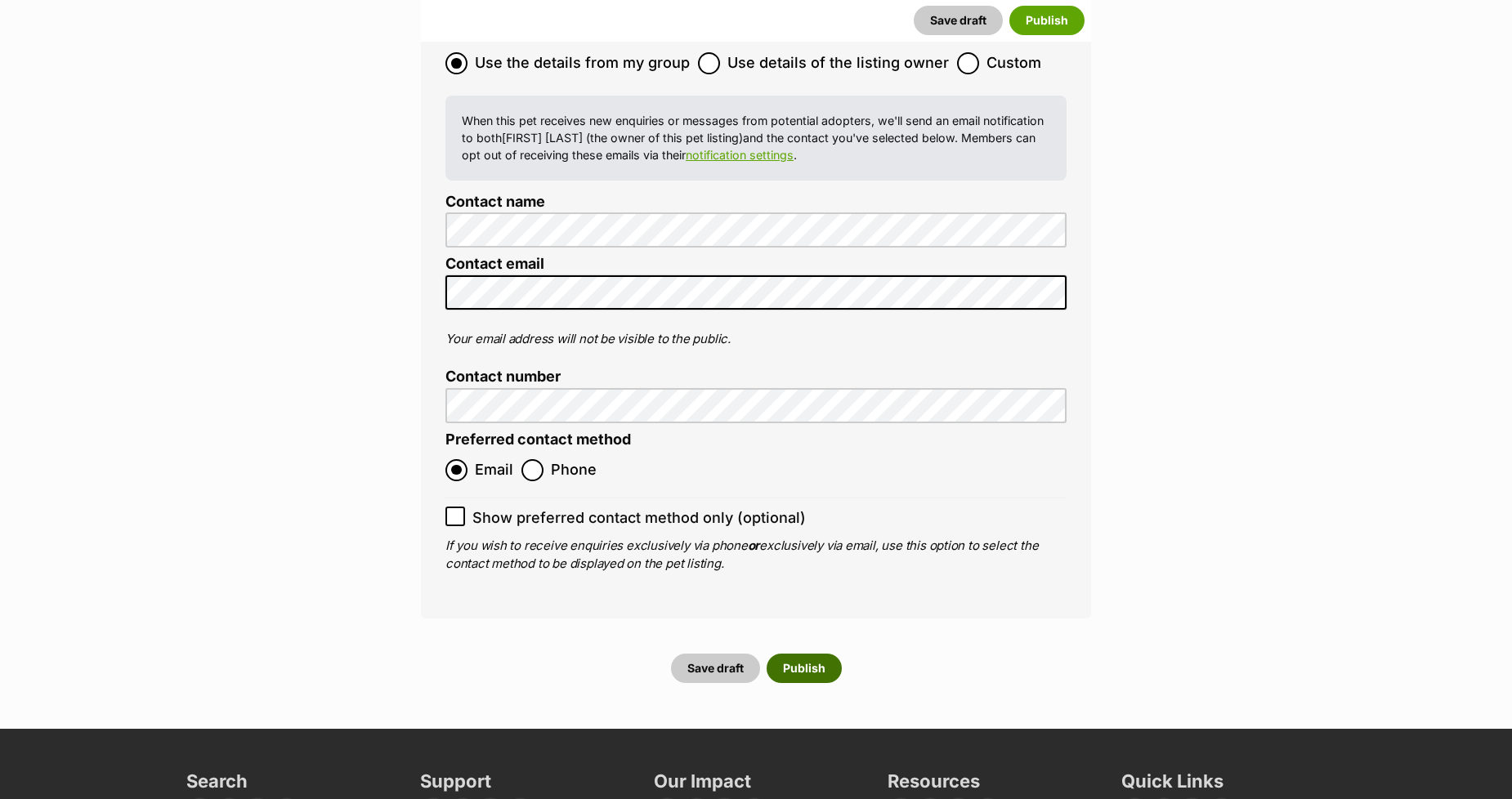 click on "Publish" at bounding box center [804, 668] 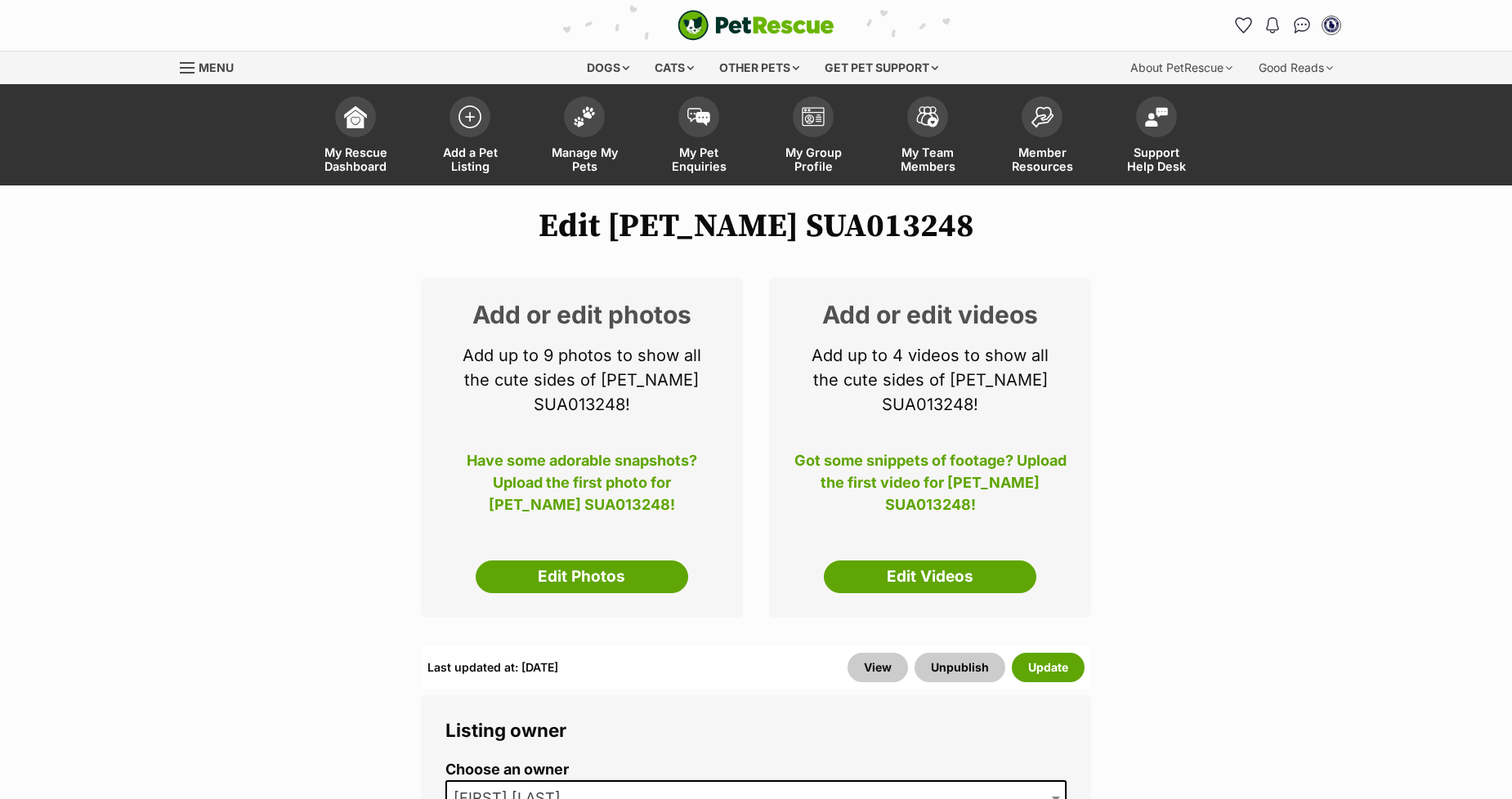 scroll, scrollTop: 0, scrollLeft: 0, axis: both 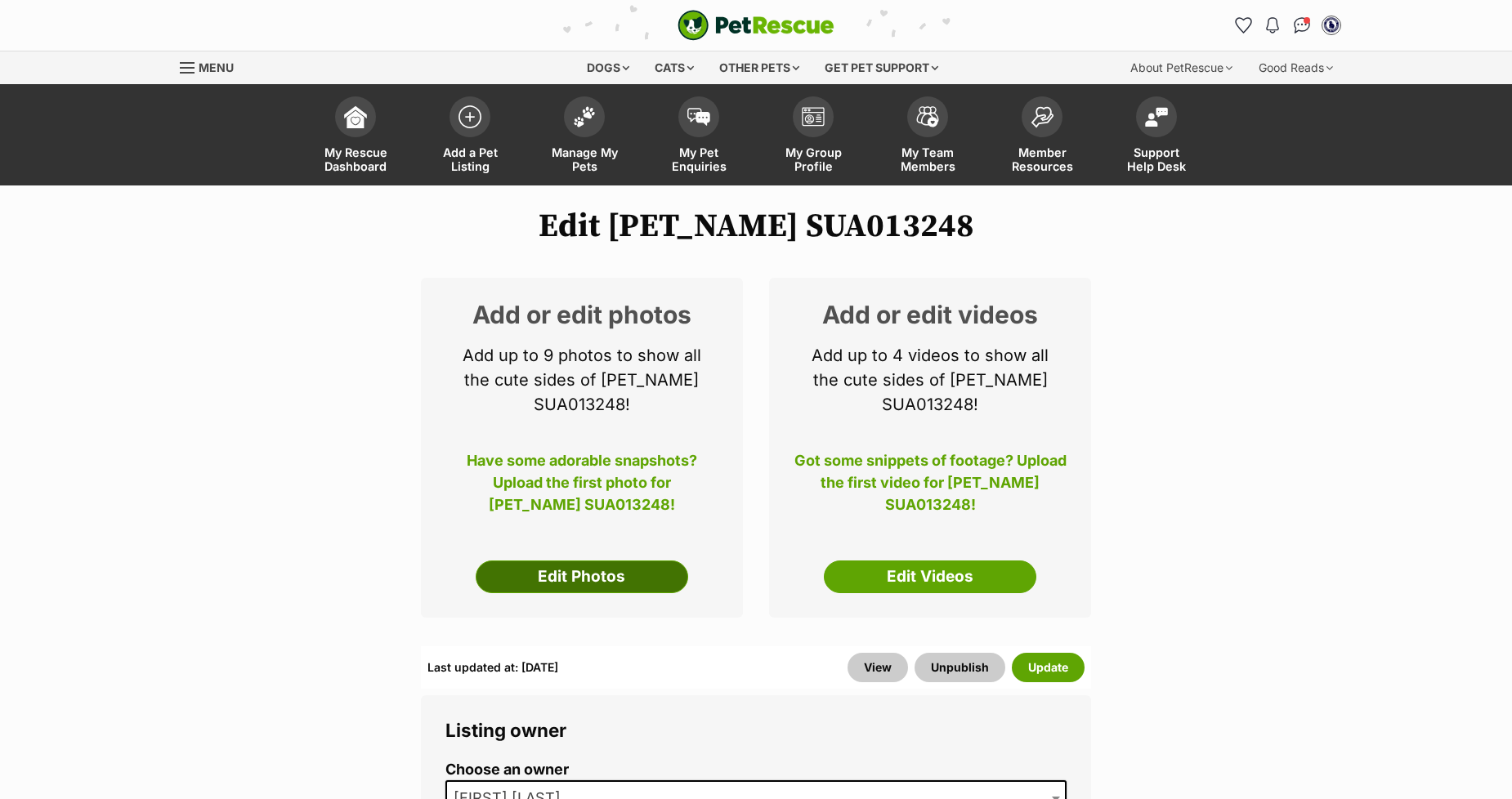 click on "Edit Photos" at bounding box center (582, 577) 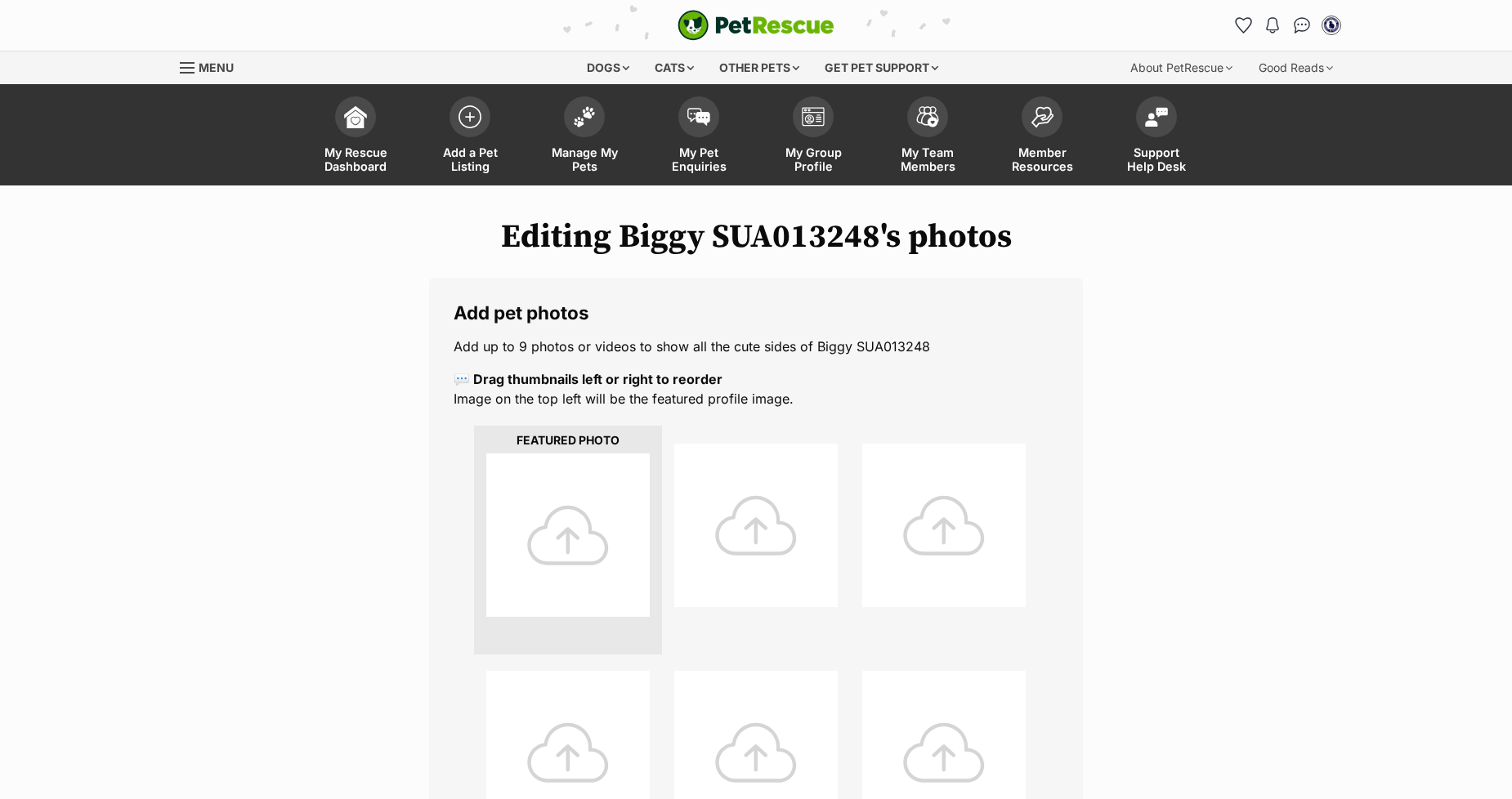 scroll, scrollTop: 0, scrollLeft: 0, axis: both 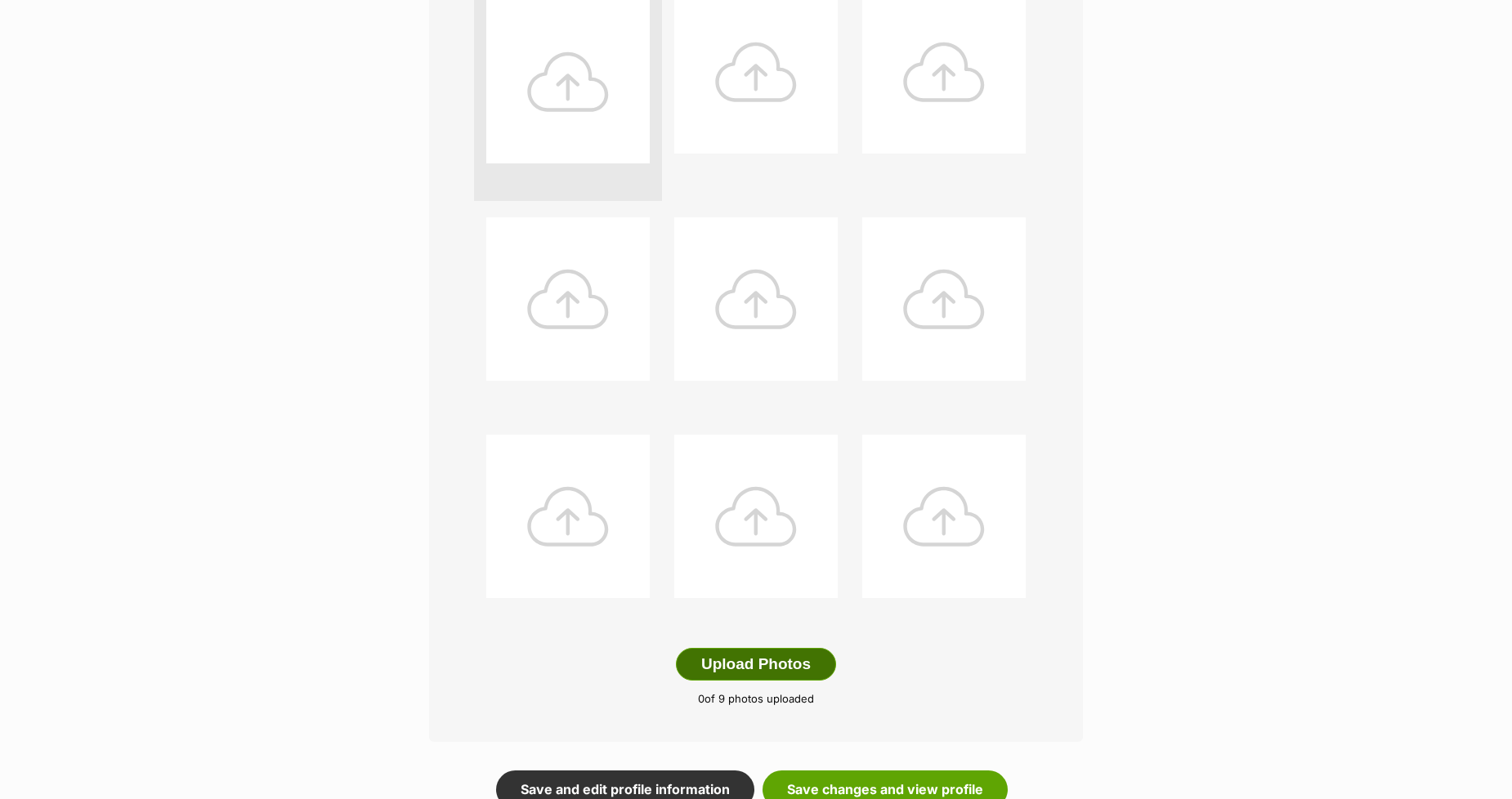 click on "Upload Photos" at bounding box center [756, 664] 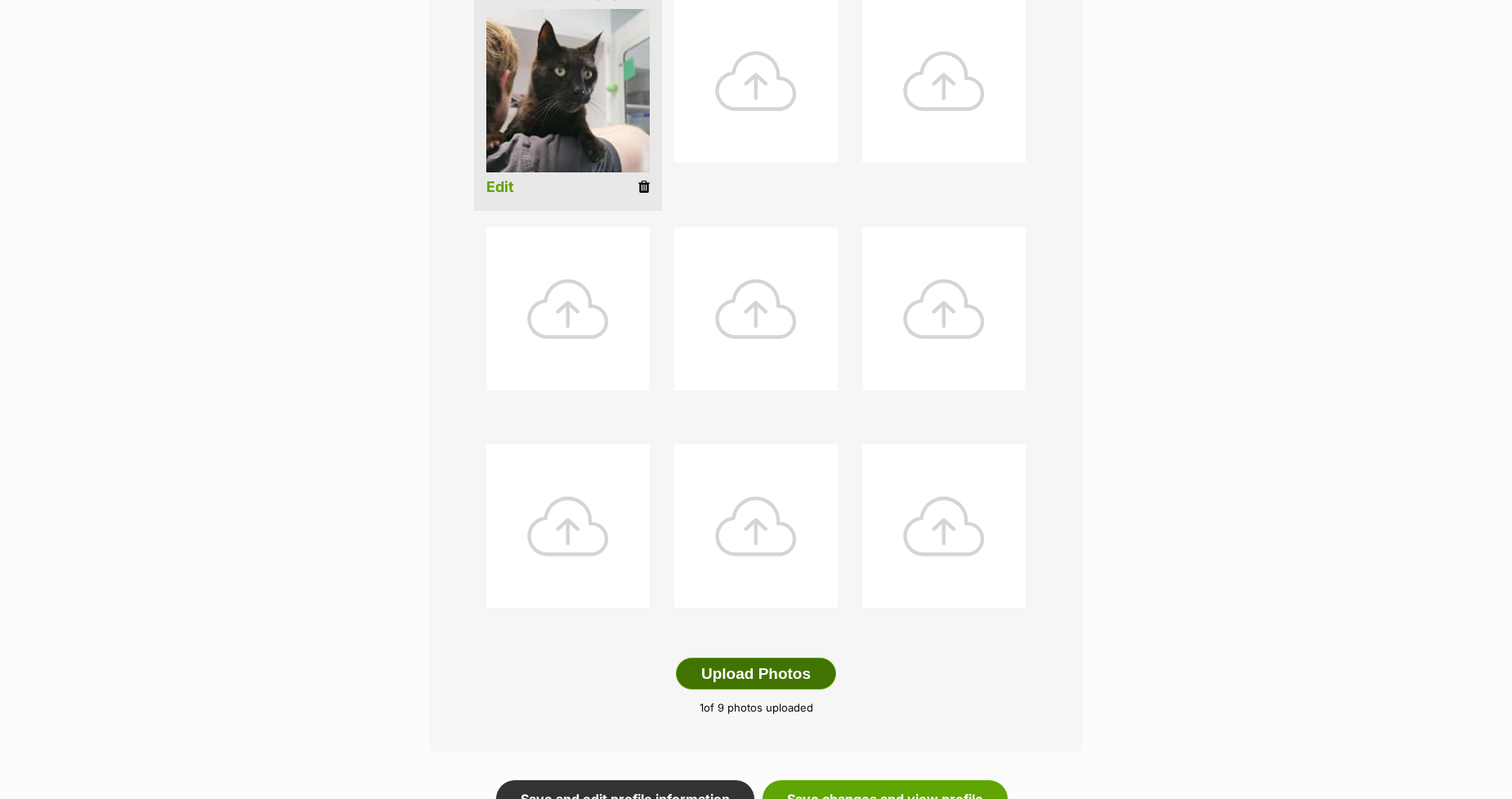 scroll, scrollTop: 454, scrollLeft: 0, axis: vertical 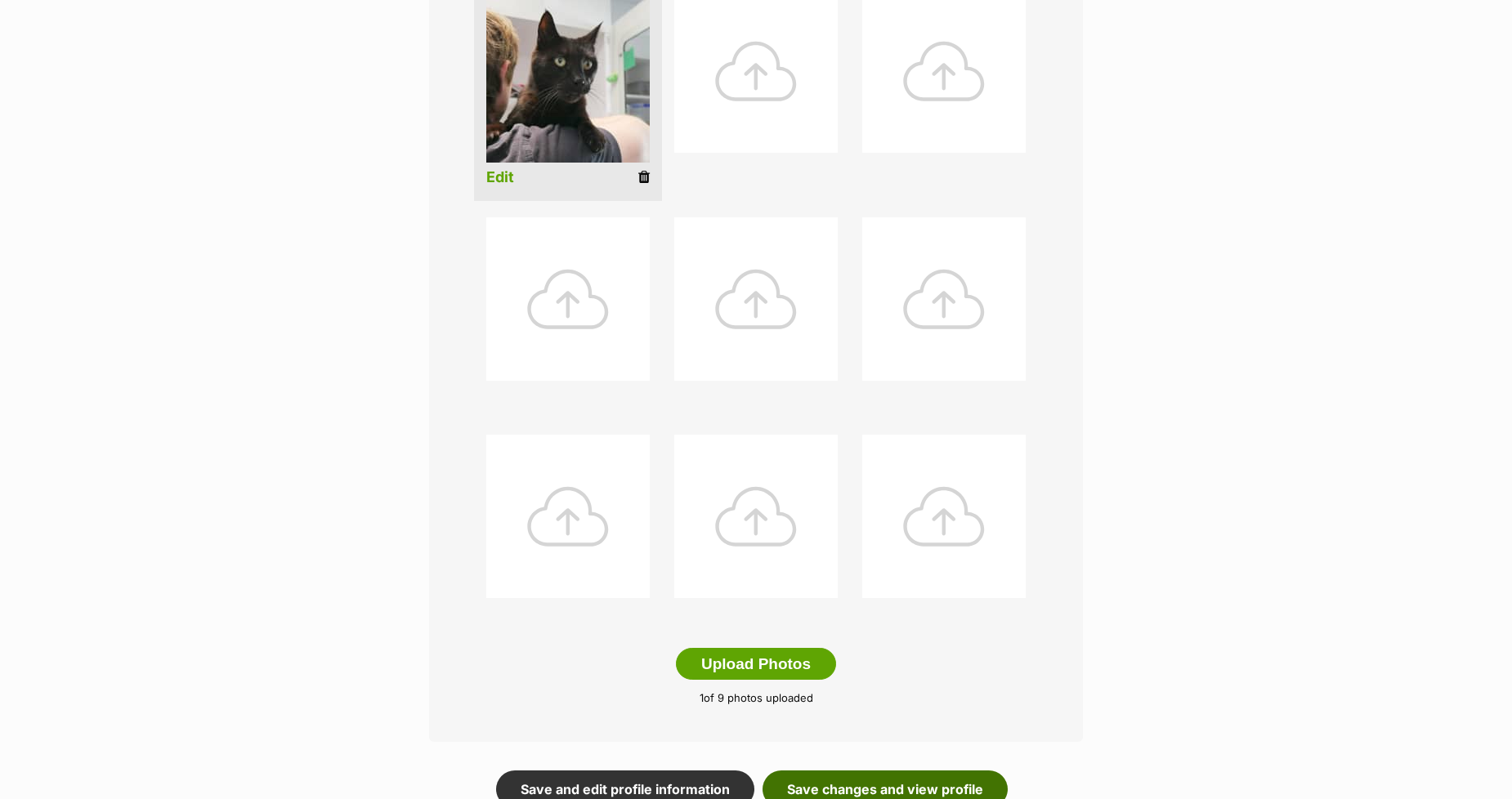 click on "Save changes and view profile" at bounding box center [885, 789] 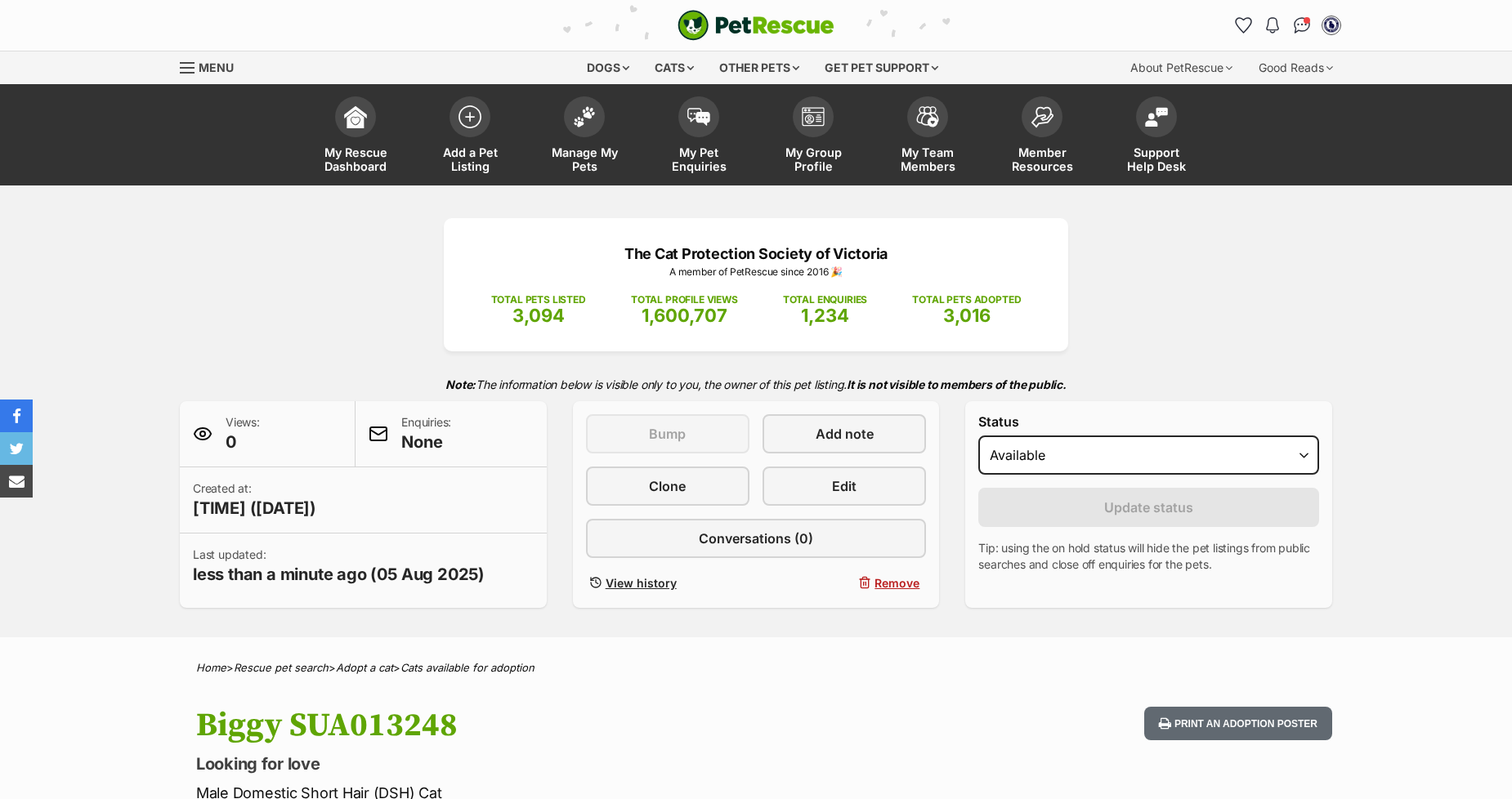 scroll, scrollTop: 0, scrollLeft: 0, axis: both 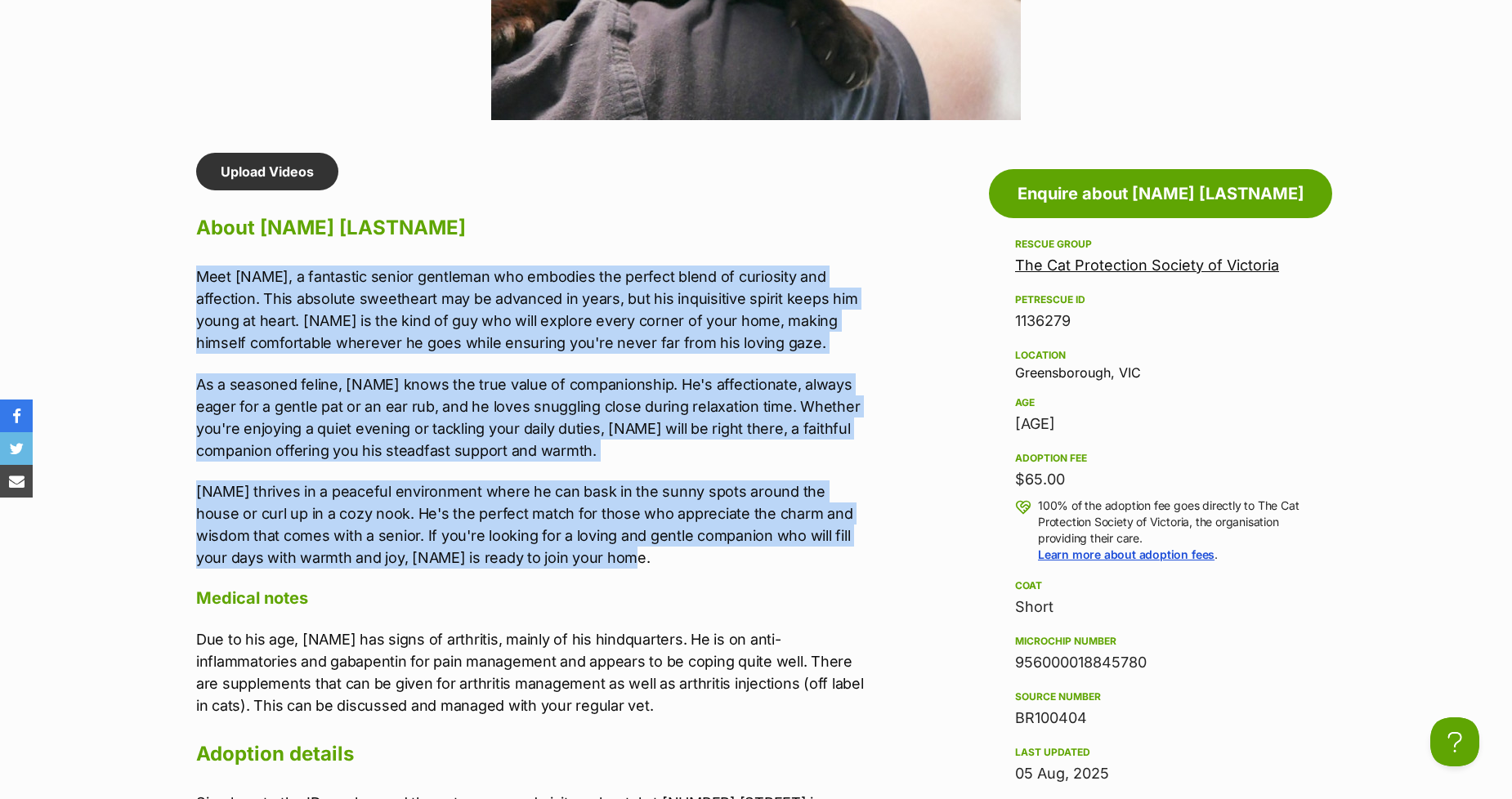 drag, startPoint x: 527, startPoint y: 556, endPoint x: 155, endPoint y: 243, distance: 486.1615 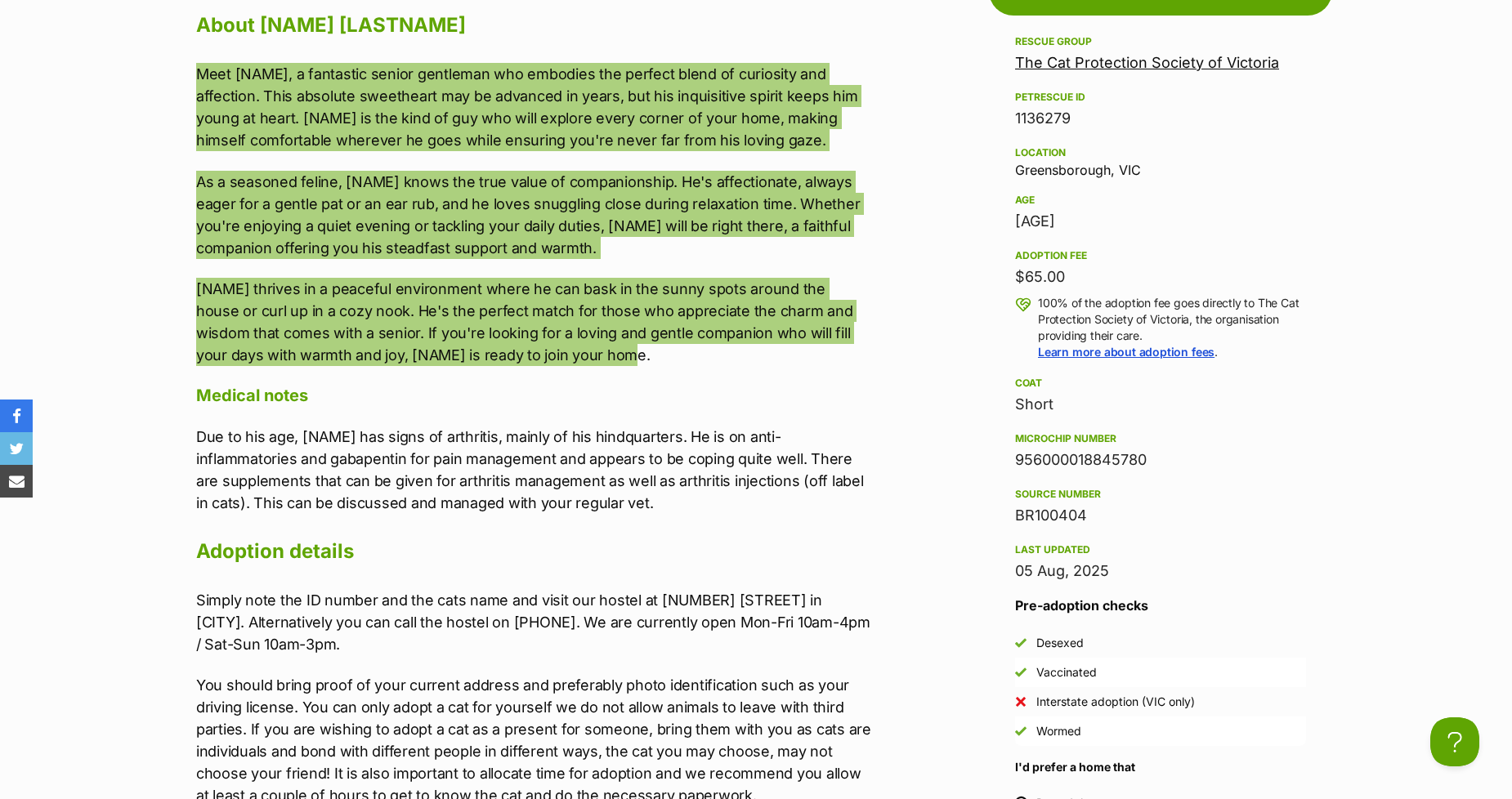 scroll, scrollTop: 1542, scrollLeft: 0, axis: vertical 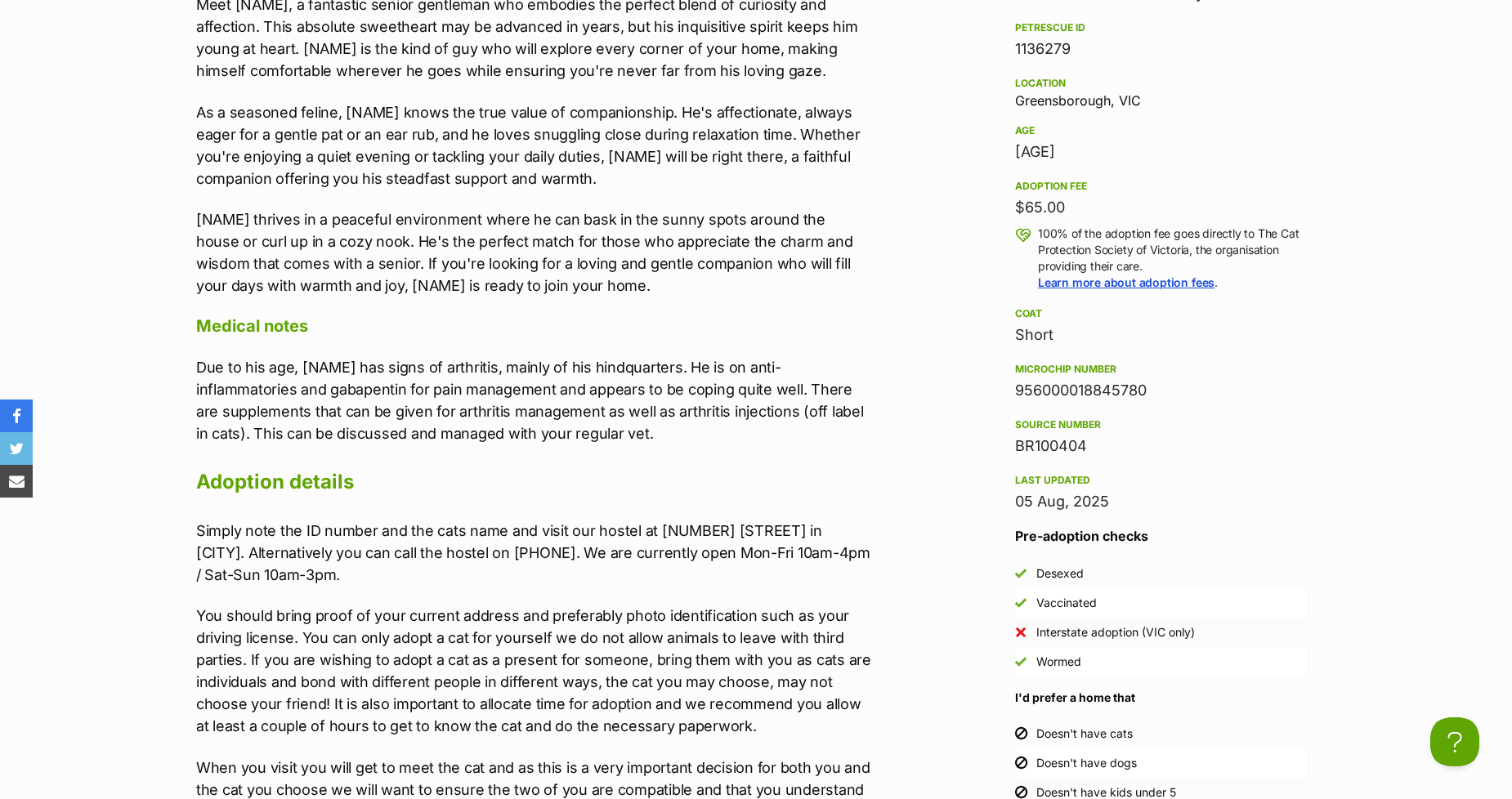 click on "956000018845780" at bounding box center [1161, 391] 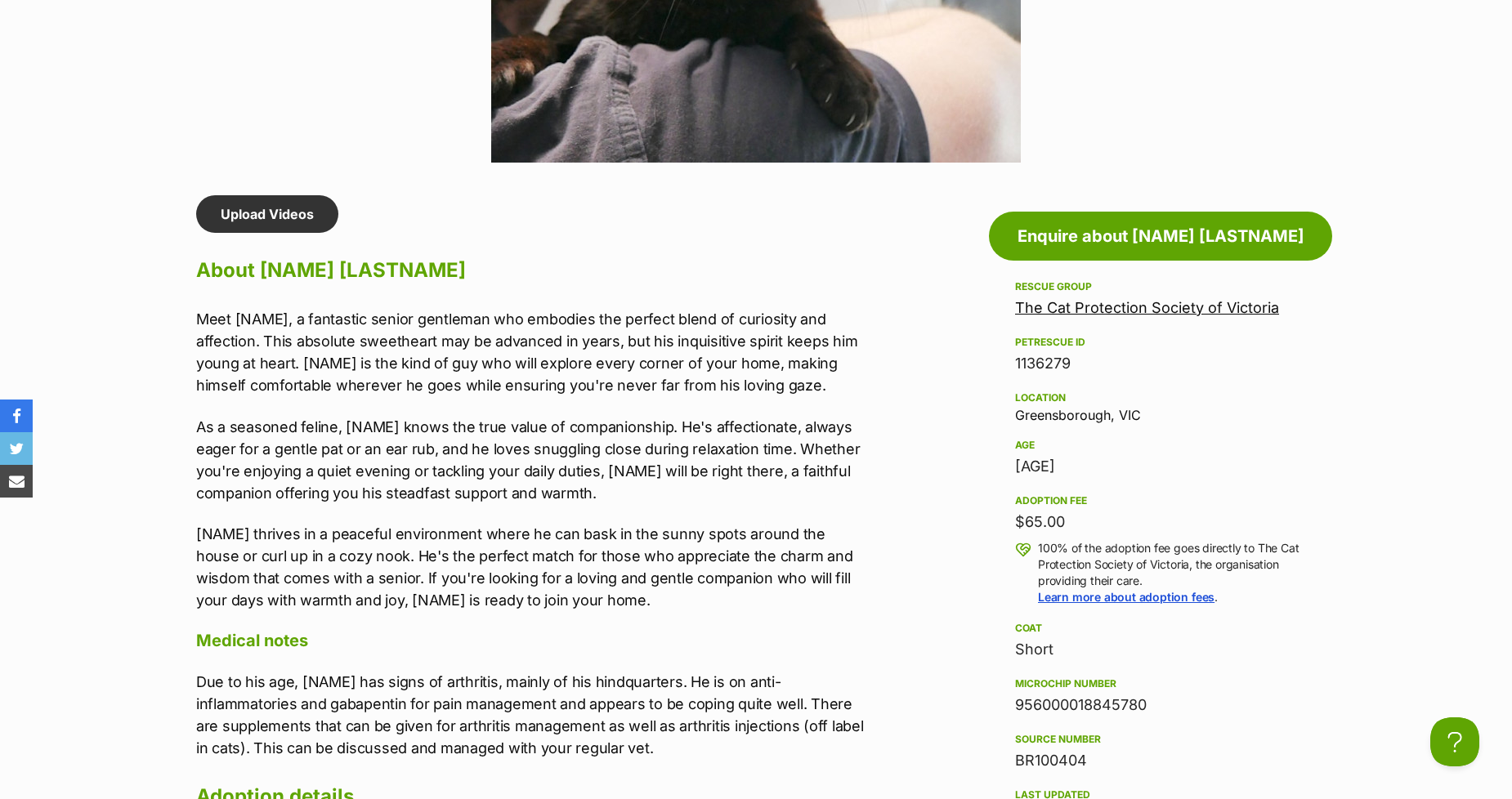 scroll, scrollTop: 1270, scrollLeft: 0, axis: vertical 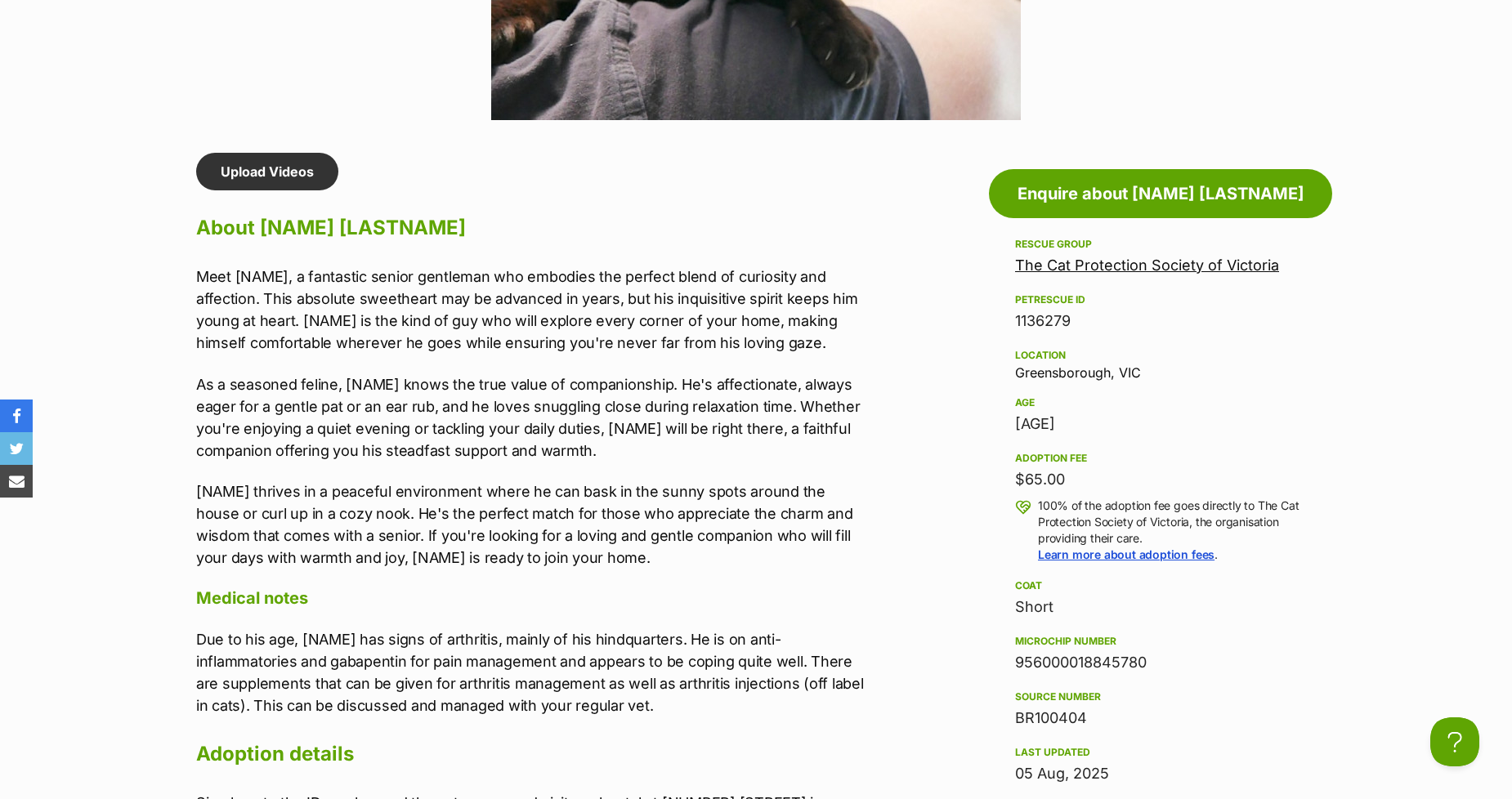 click on "As a seasoned feline, [NAME] knows the true value of companionship. He's affectionate, always eager for a gentle pat or an ear rub, and he loves snuggling close during relaxation time. Whether you're enjoying a quiet evening or tackling your daily duties, [NAME] will be right there, a faithful companion offering you his steadfast support and warmth." at bounding box center (534, 417) 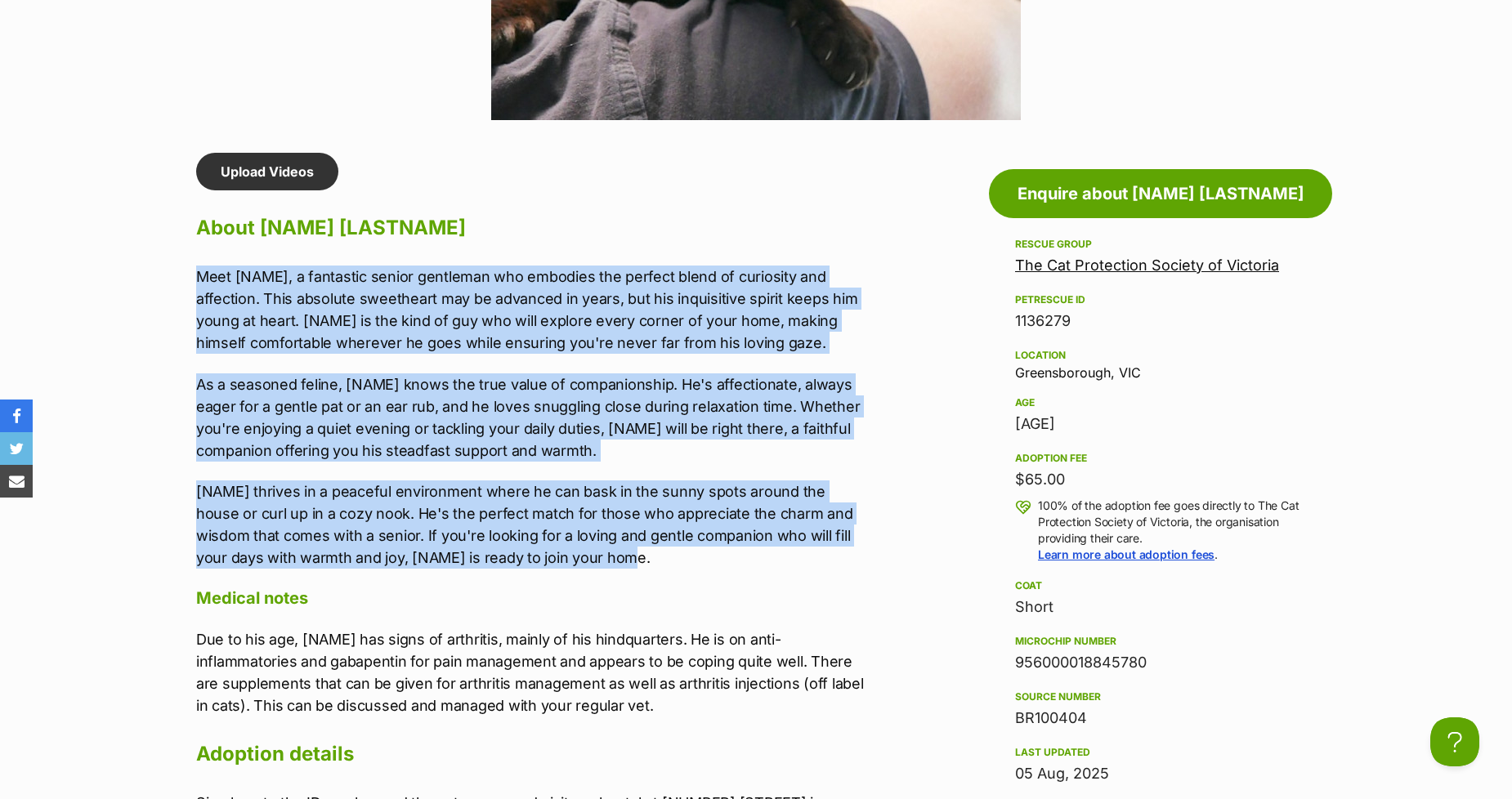 drag, startPoint x: 553, startPoint y: 544, endPoint x: 142, endPoint y: 258, distance: 500.7165 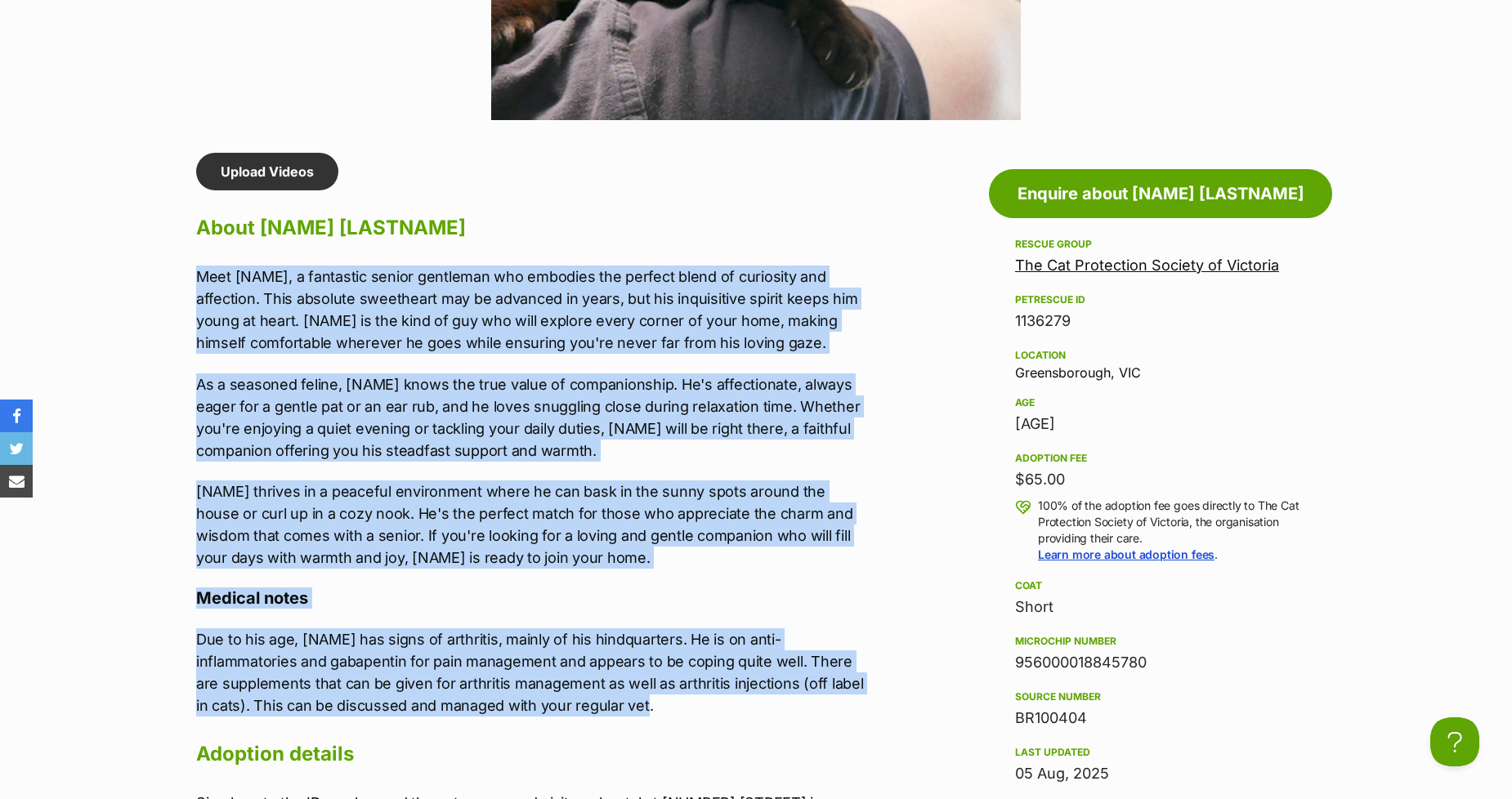drag, startPoint x: 558, startPoint y: 711, endPoint x: 135, endPoint y: 246, distance: 628.6128 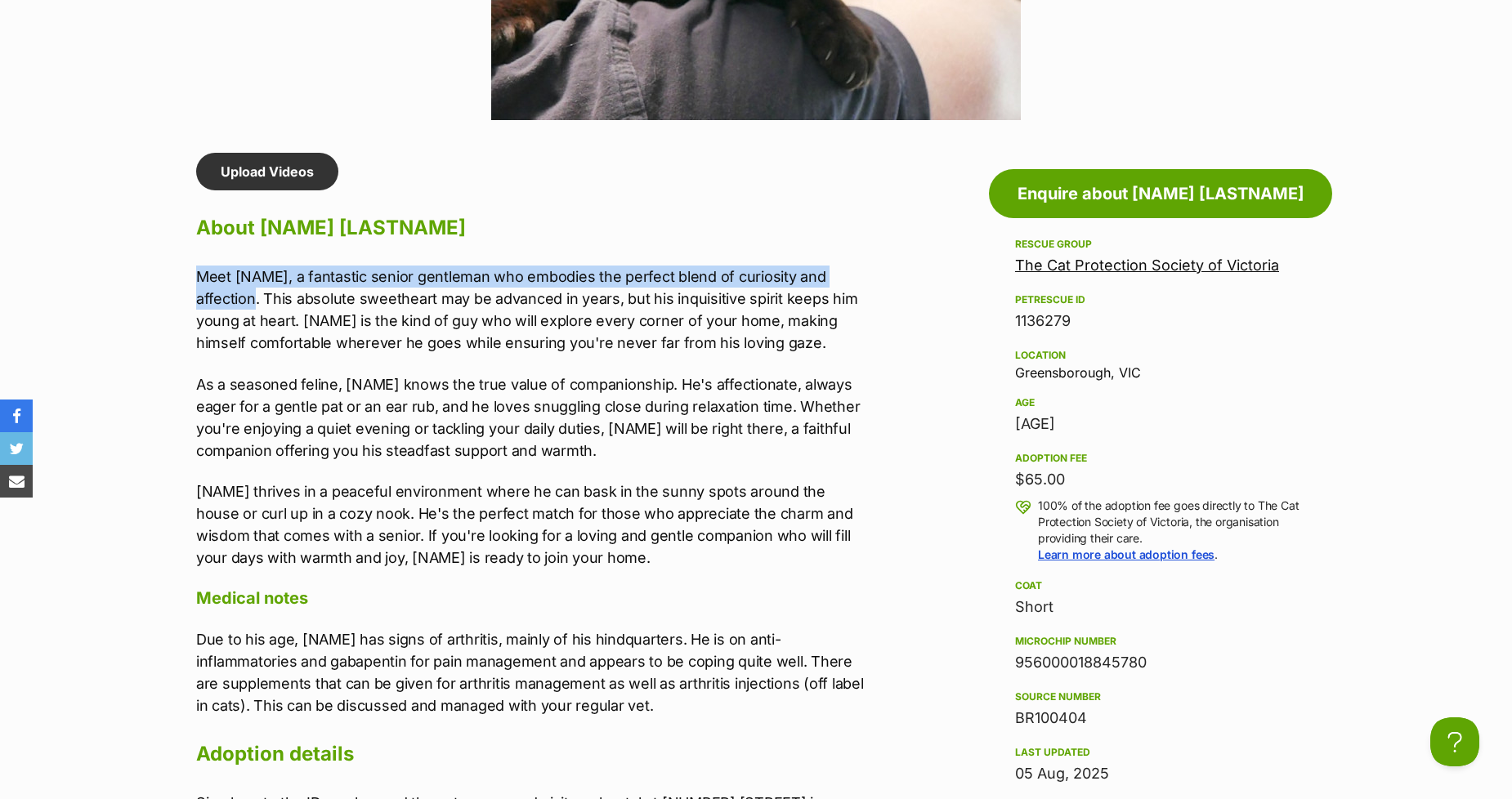 drag, startPoint x: 872, startPoint y: 271, endPoint x: 154, endPoint y: 266, distance: 718.0174 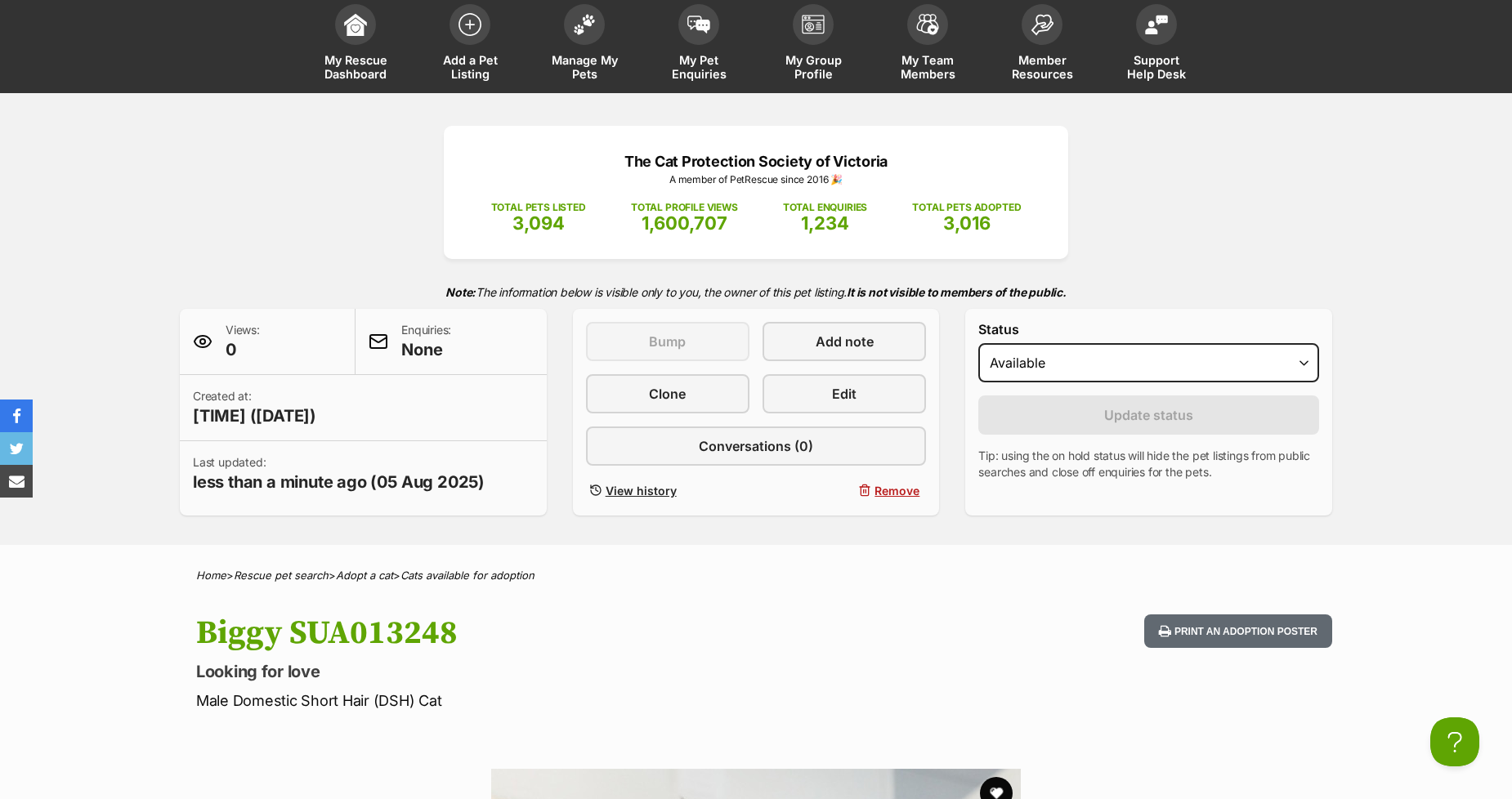scroll, scrollTop: 0, scrollLeft: 0, axis: both 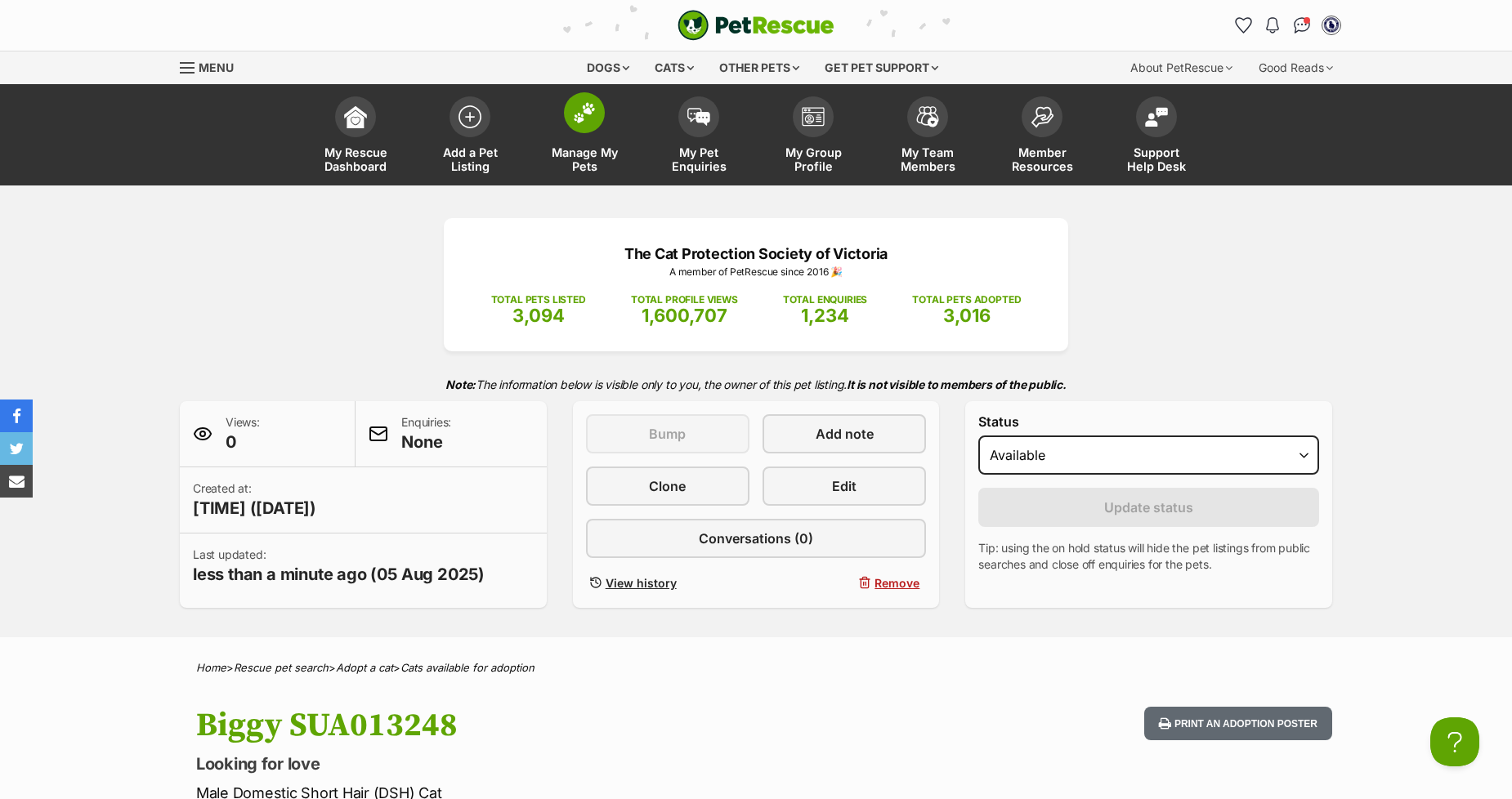 click at bounding box center (584, 113) 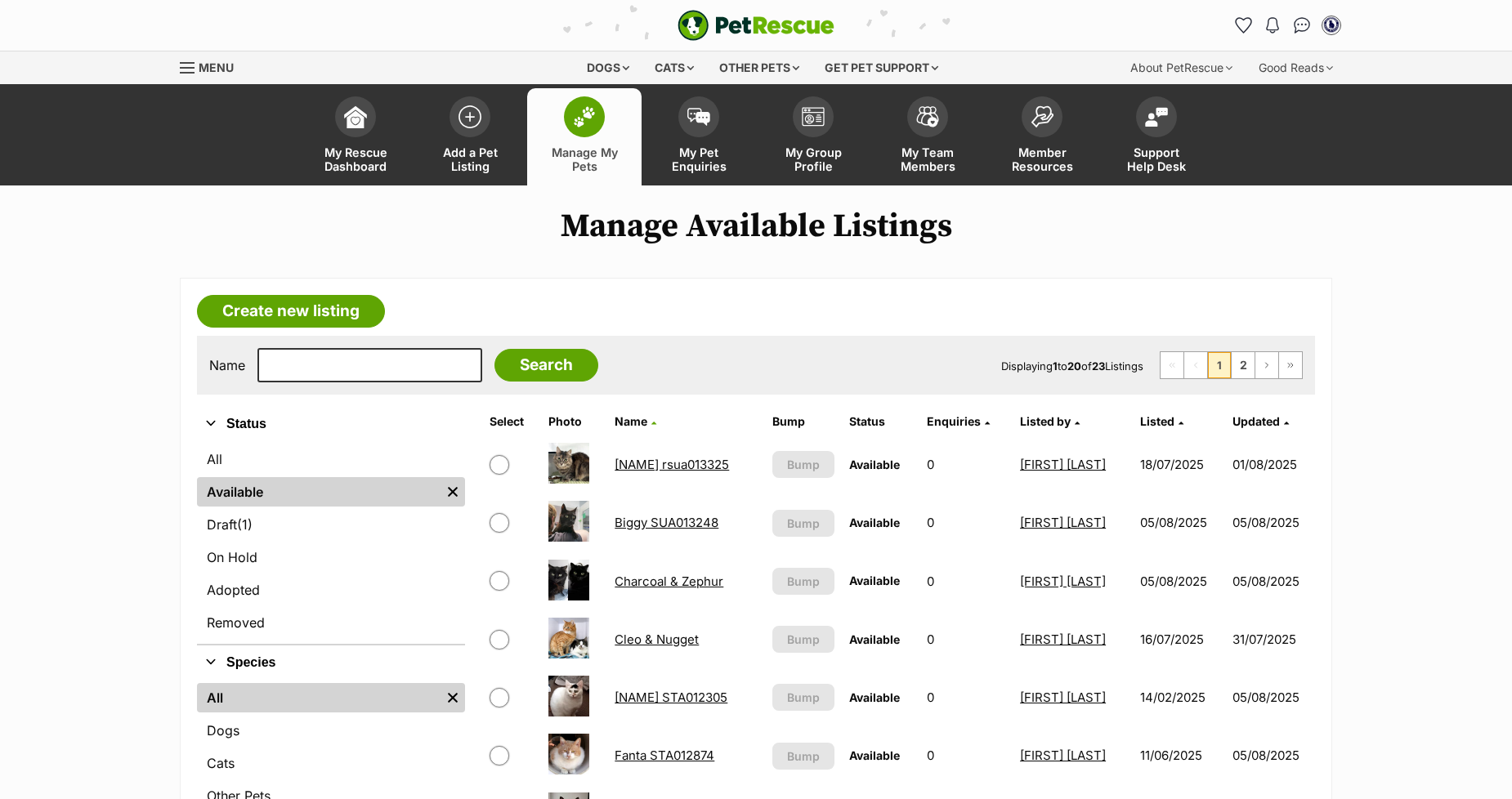 scroll, scrollTop: 0, scrollLeft: 0, axis: both 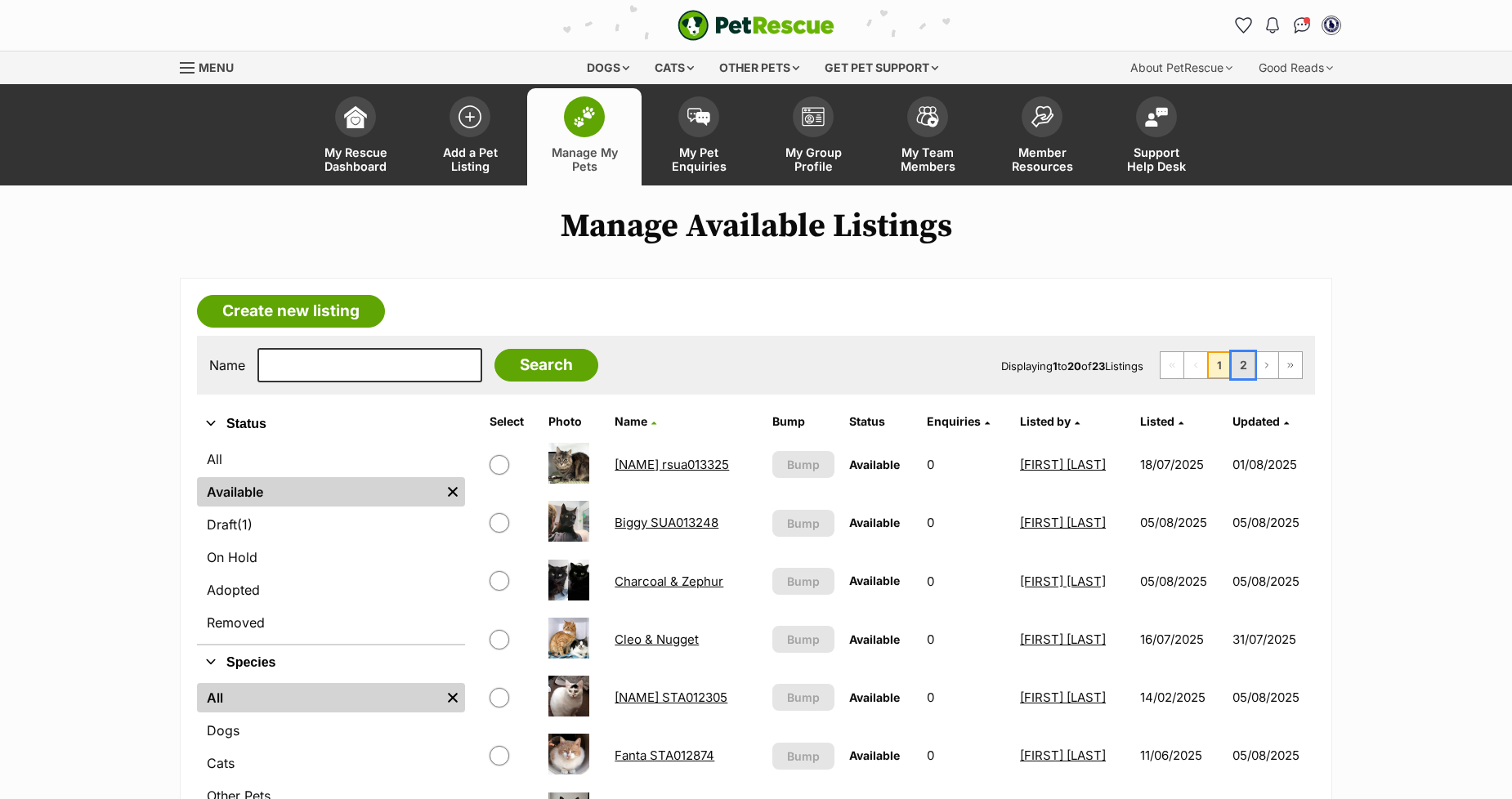 click on "2" at bounding box center (1243, 365) 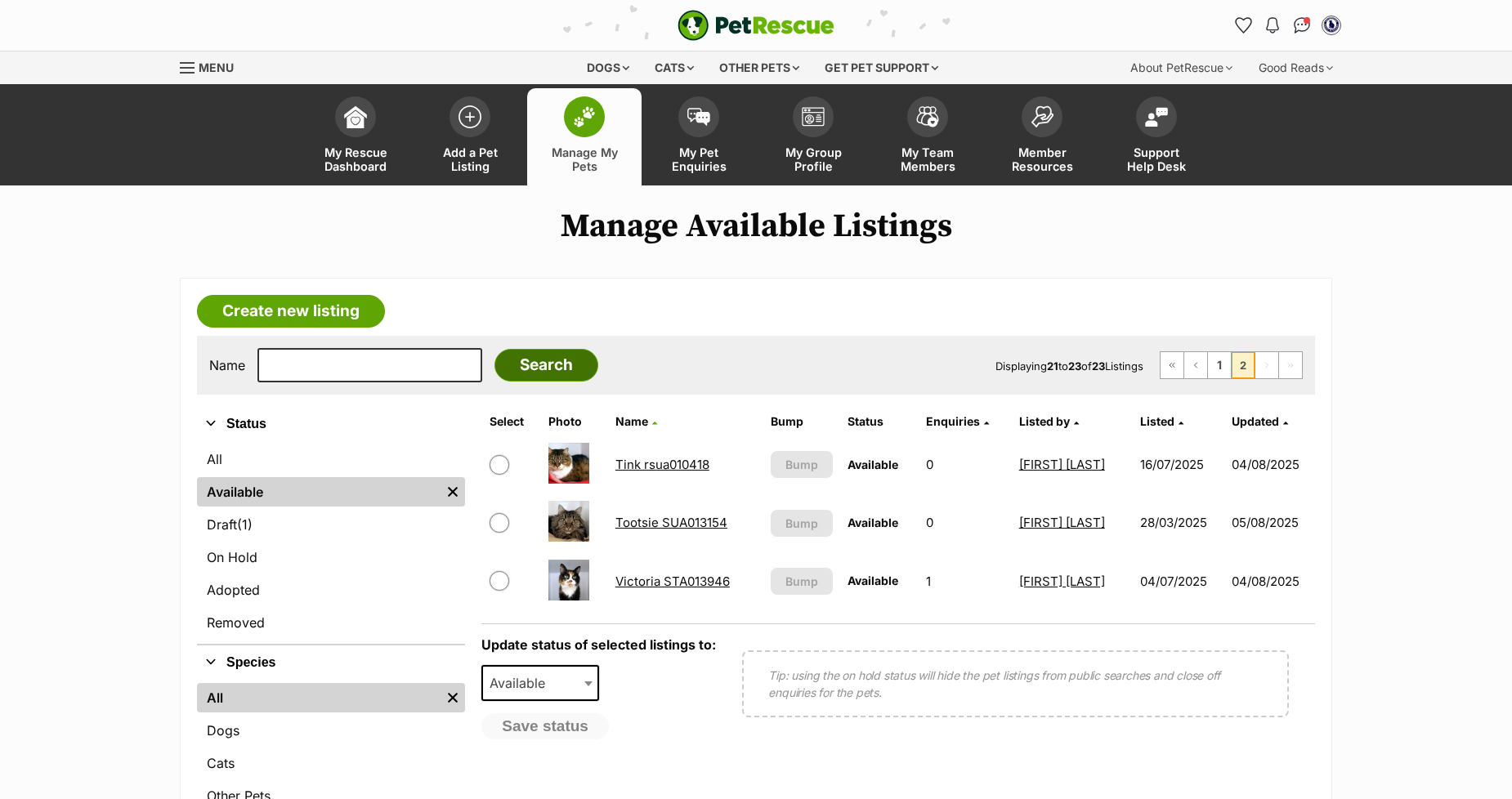 scroll, scrollTop: 0, scrollLeft: 0, axis: both 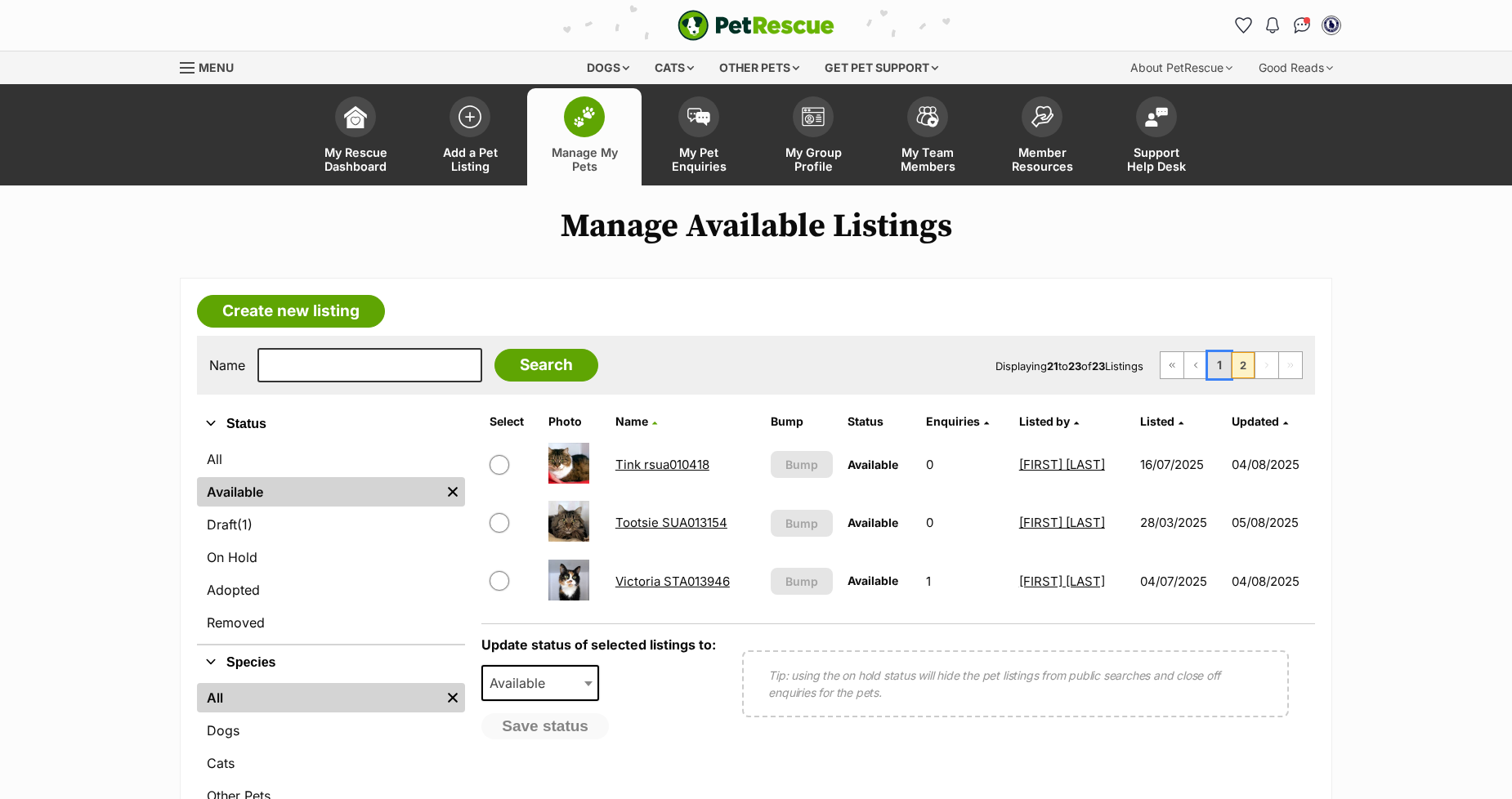 click on "1" at bounding box center [1219, 365] 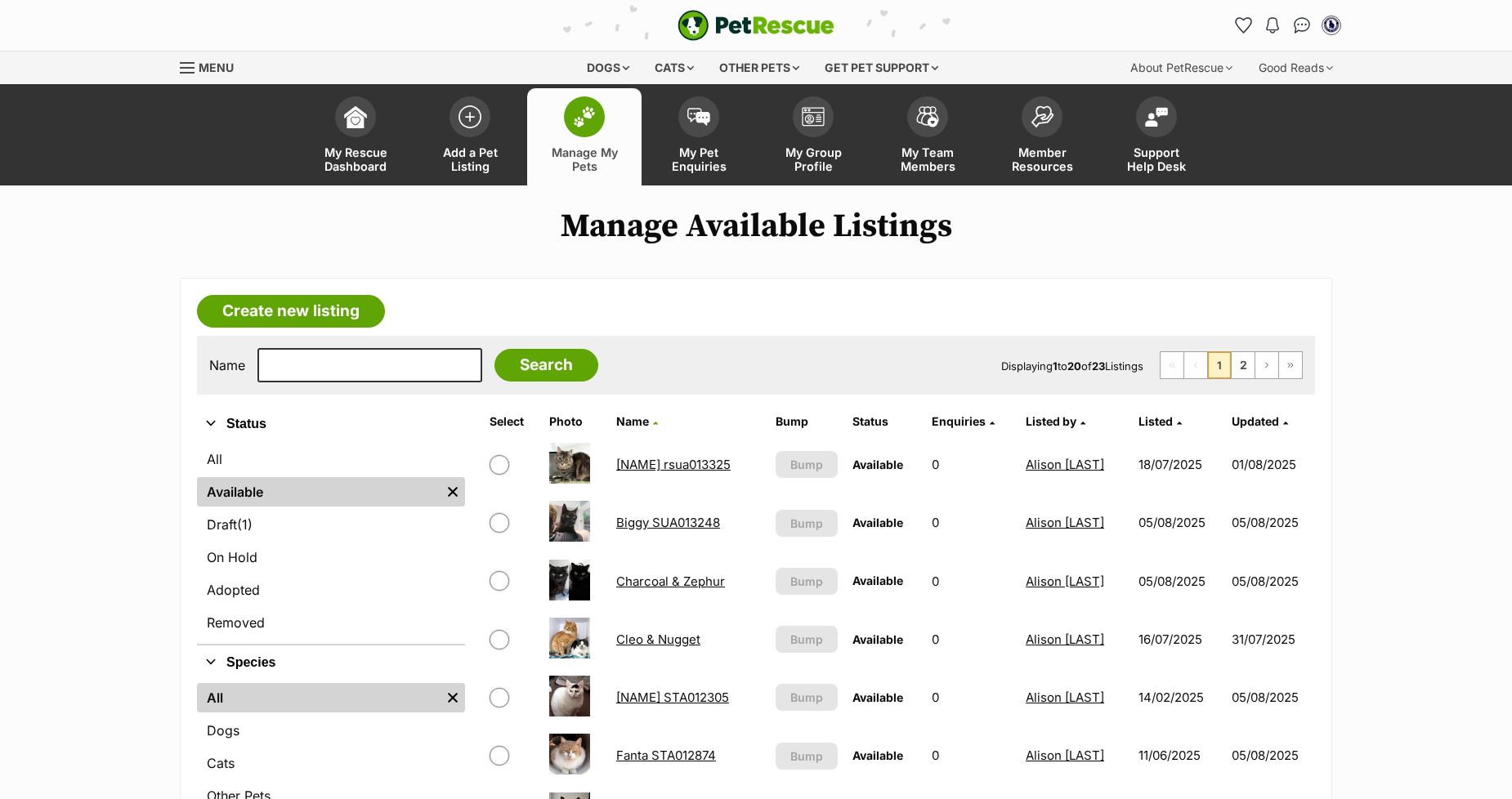 scroll, scrollTop: 0, scrollLeft: 0, axis: both 